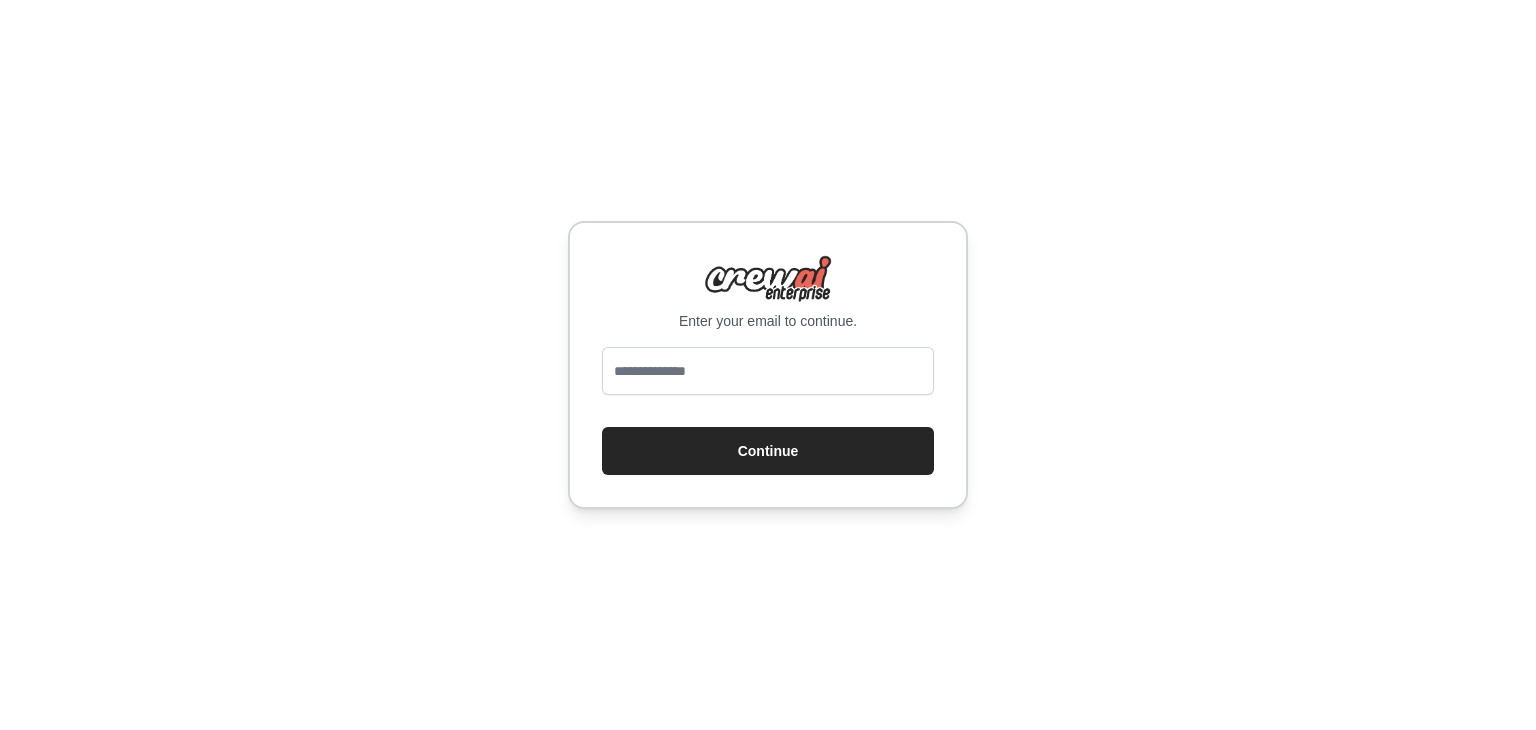 scroll, scrollTop: 0, scrollLeft: 0, axis: both 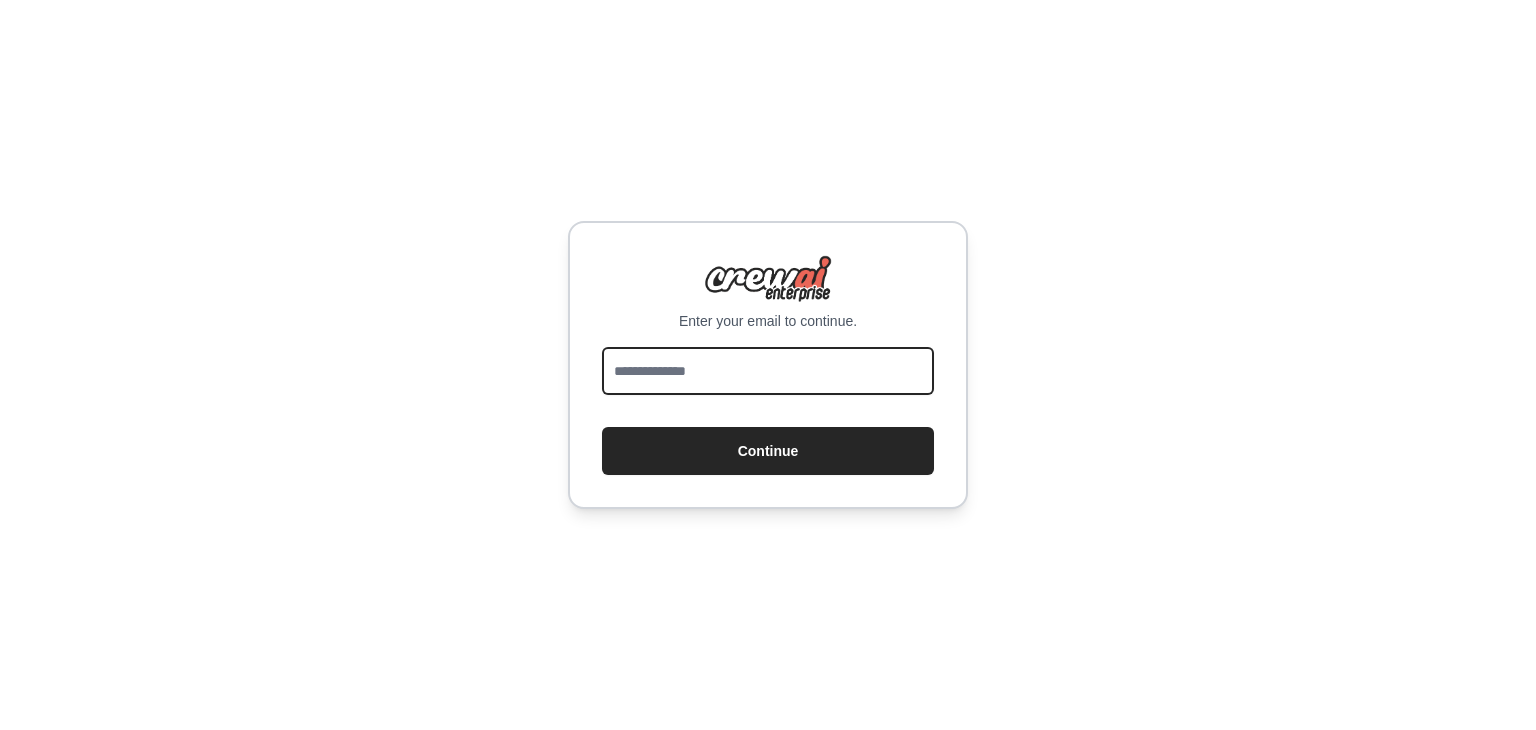 click at bounding box center [768, 371] 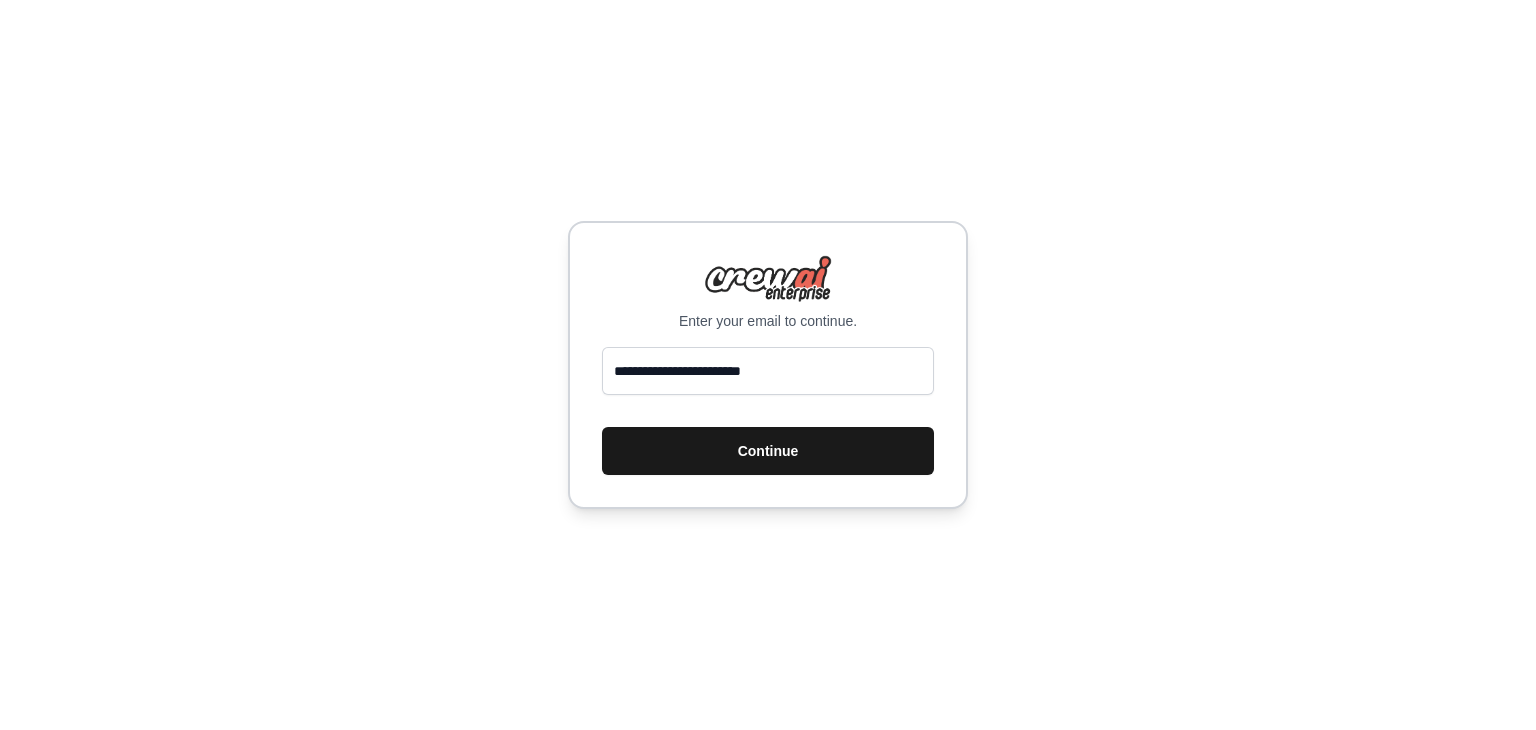 click on "Continue" at bounding box center (768, 451) 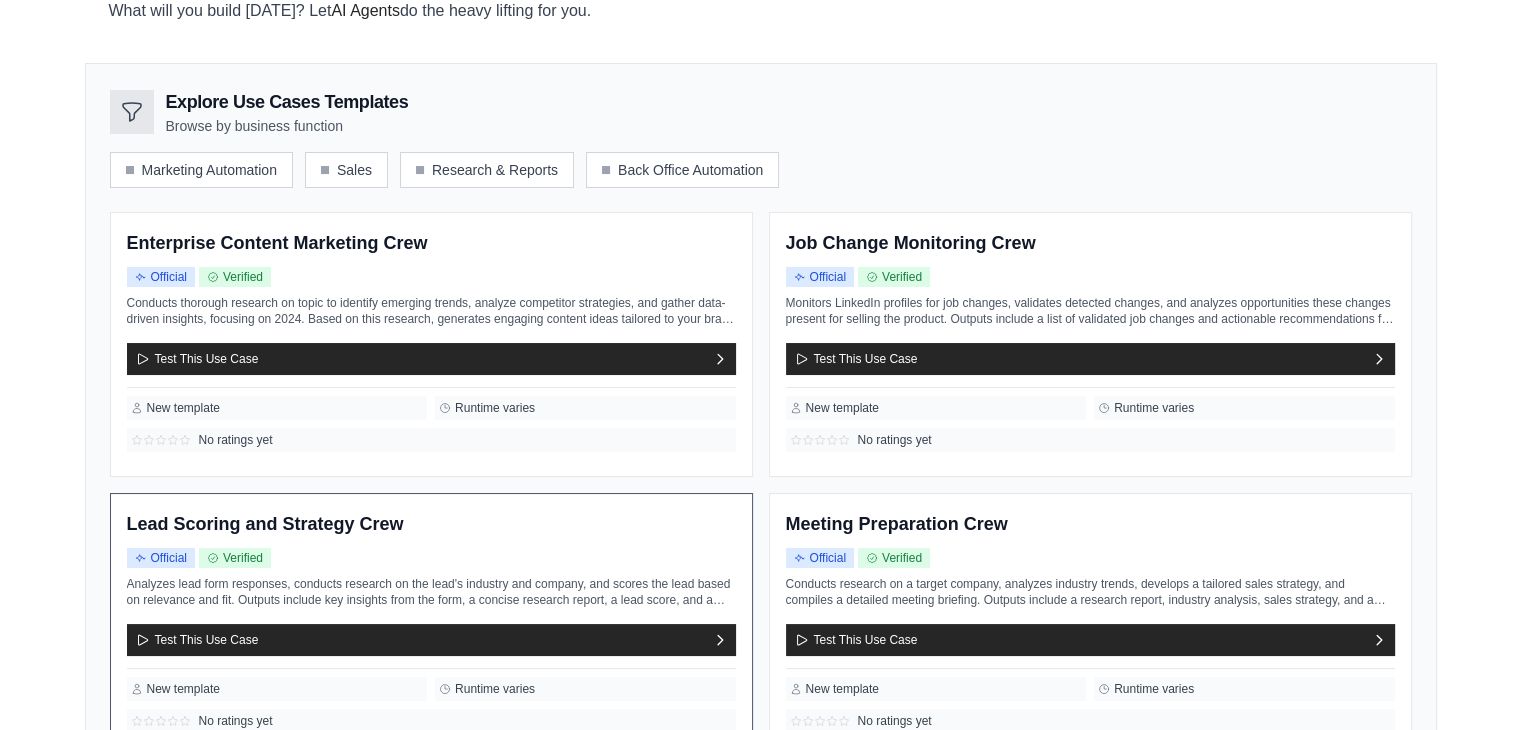 scroll, scrollTop: 164, scrollLeft: 0, axis: vertical 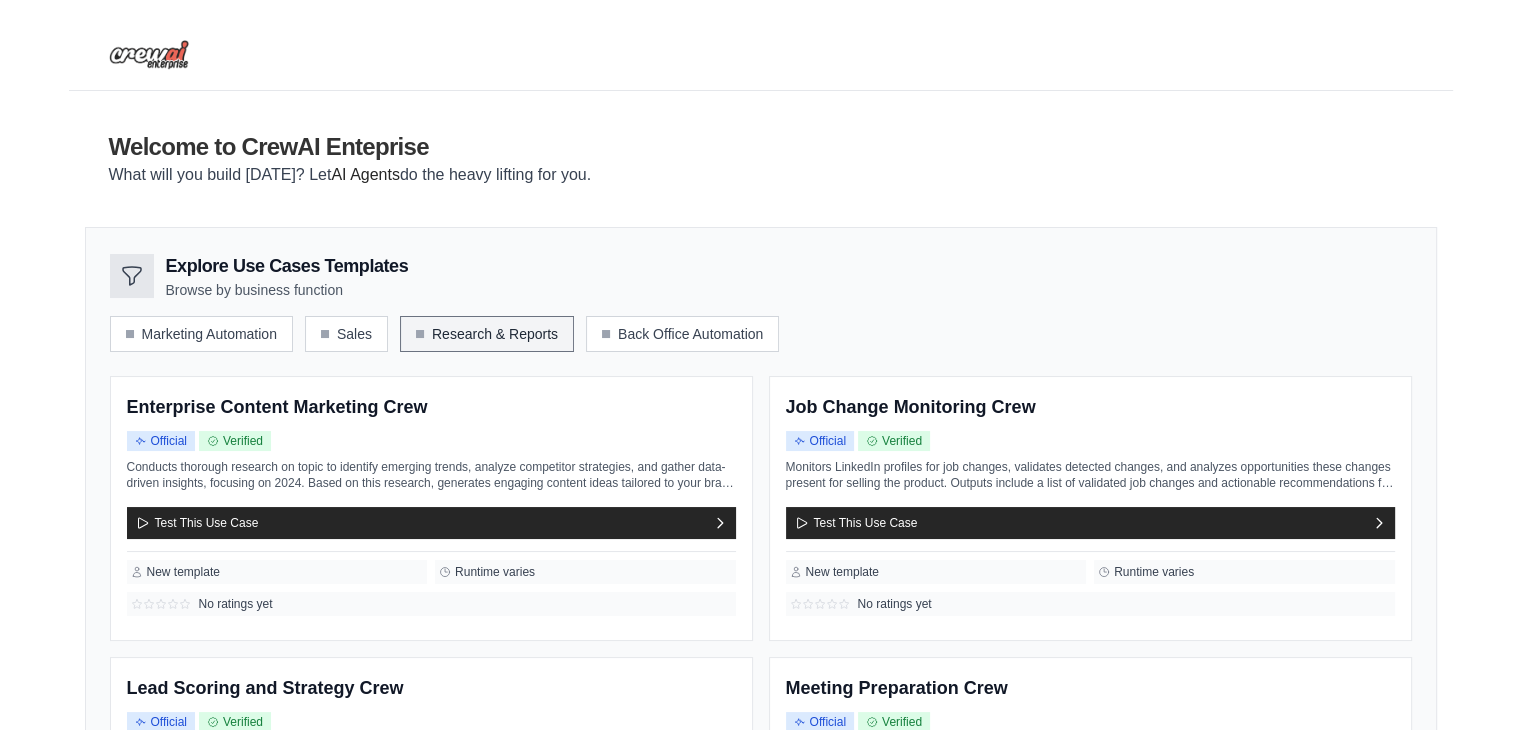 click on "Research & Reports" at bounding box center (487, 334) 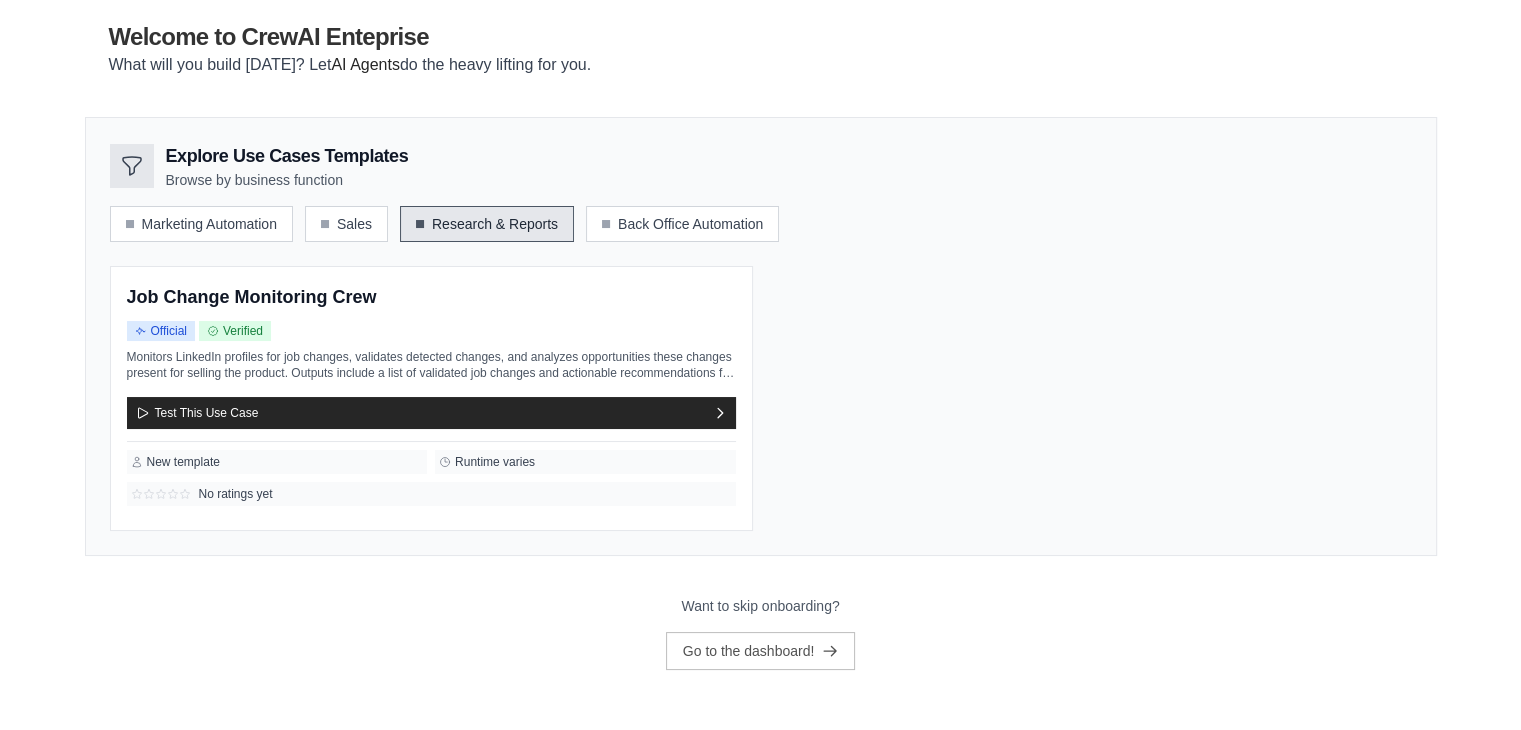 scroll, scrollTop: 0, scrollLeft: 0, axis: both 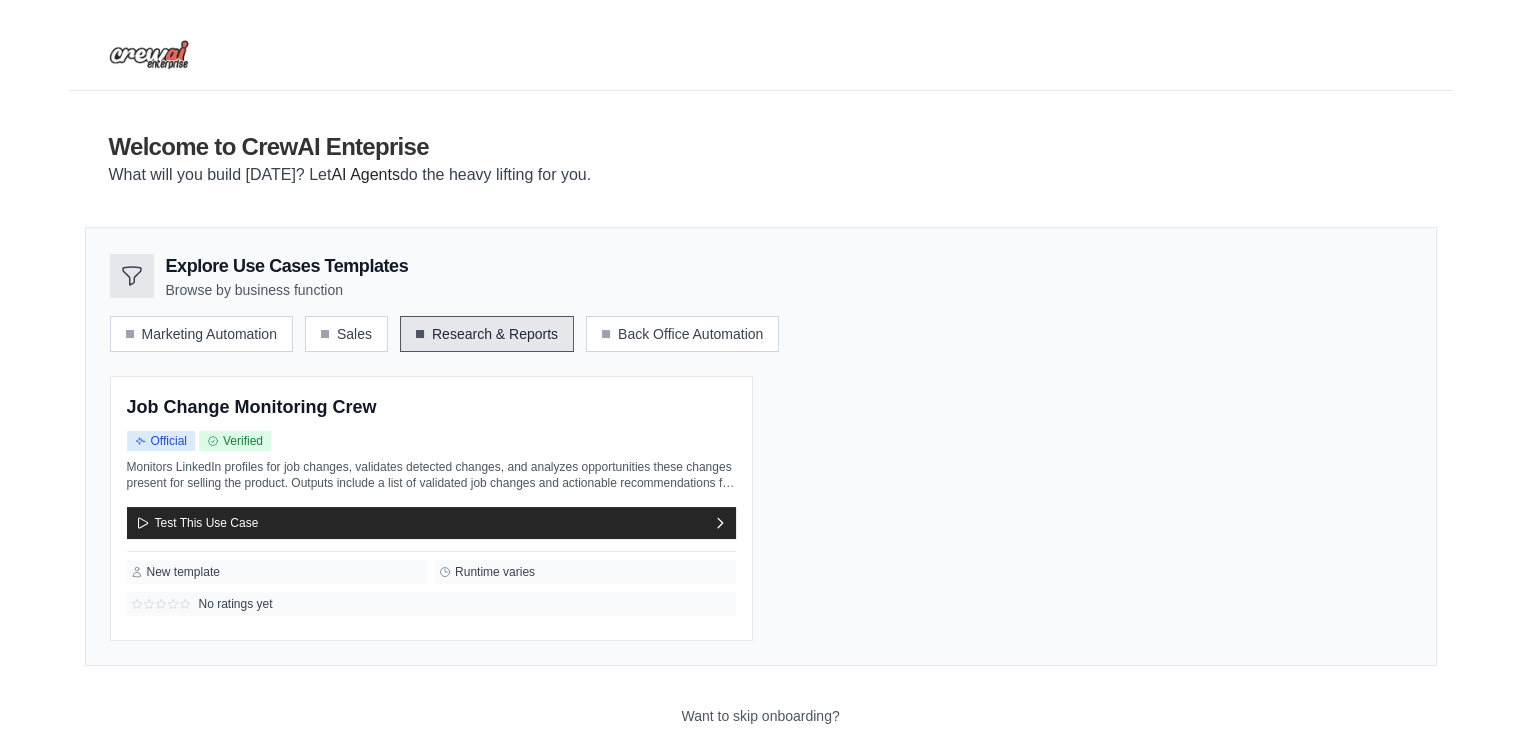 click at bounding box center [149, 55] 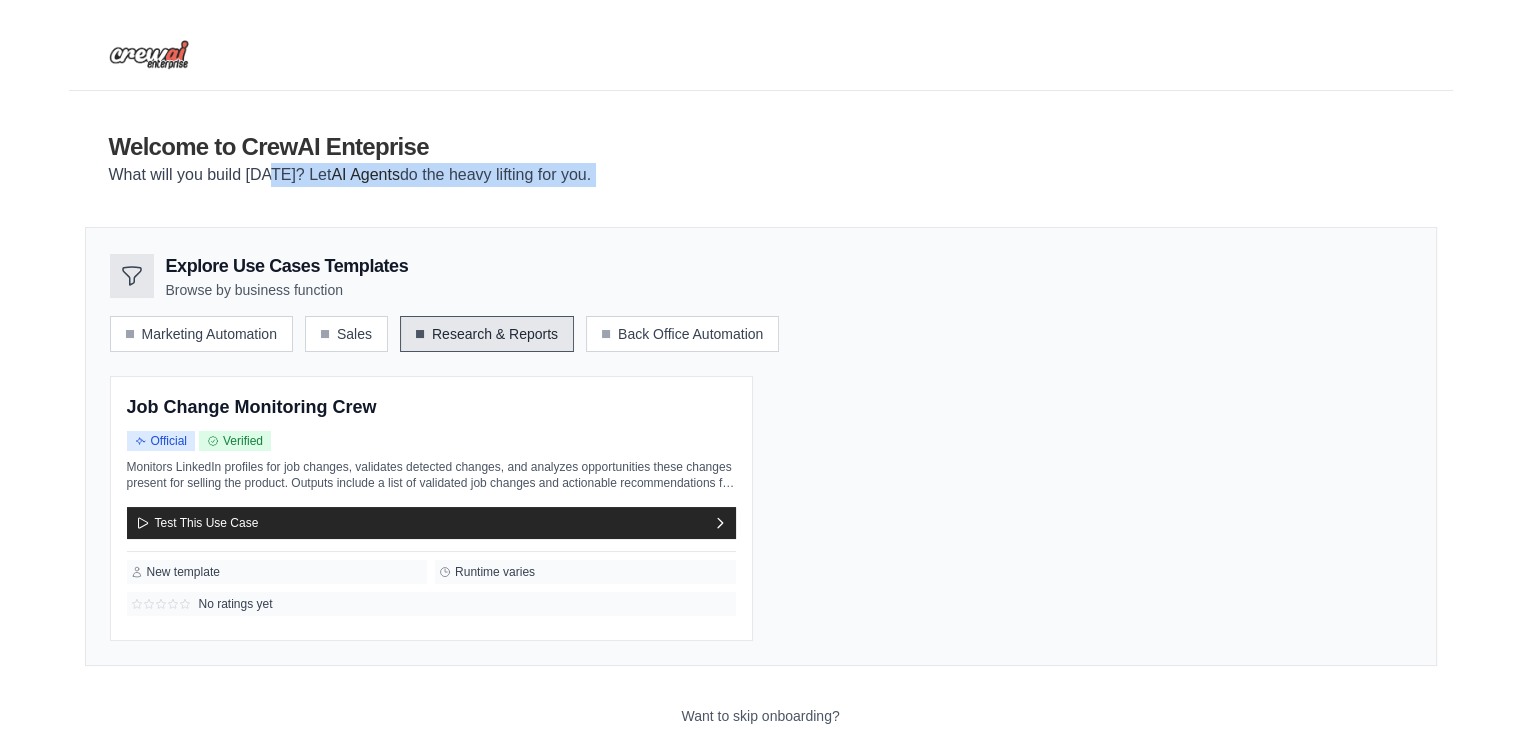 click on "What will you build today? Let
AI Agents
do the heavy lifting for you." at bounding box center (350, 175) 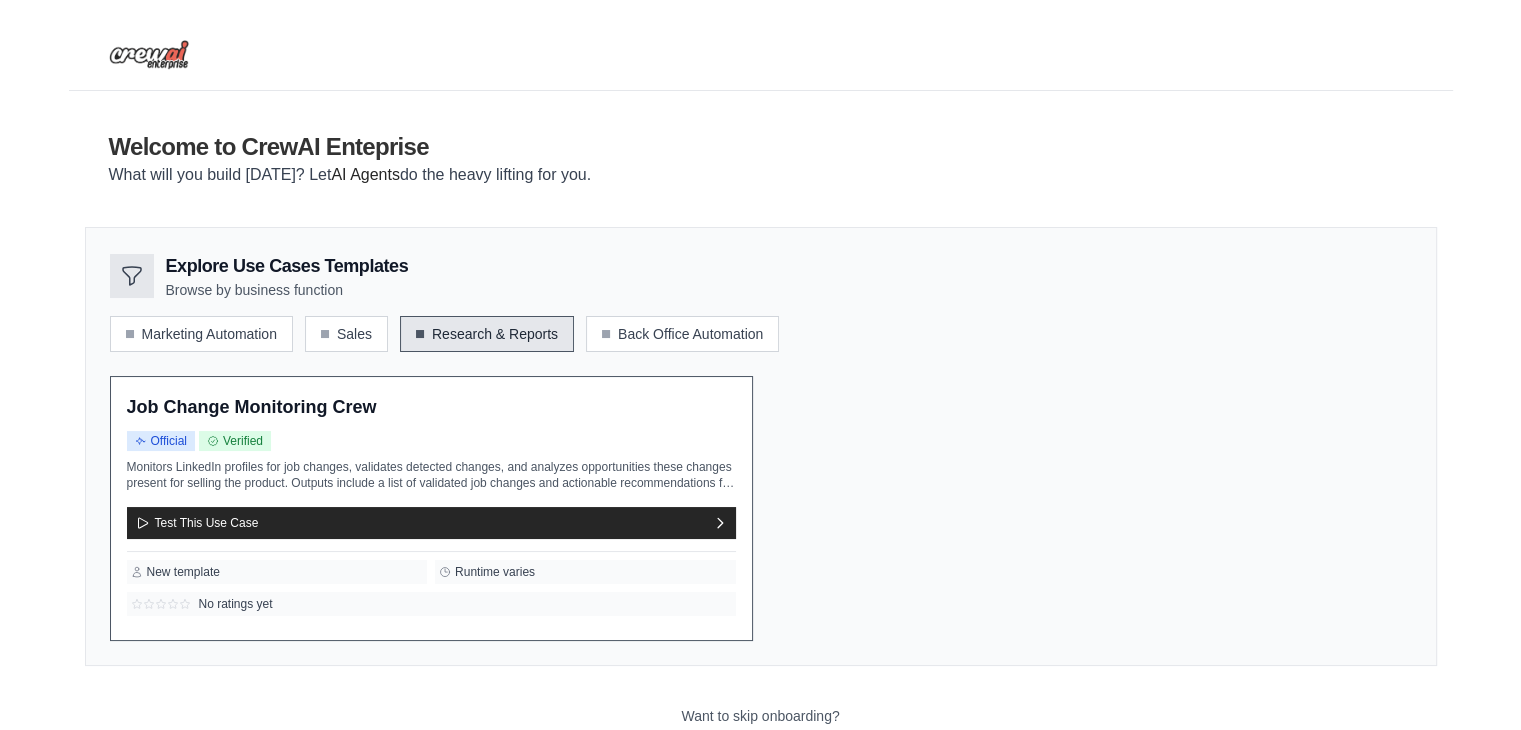 drag, startPoint x: 93, startPoint y: 445, endPoint x: 565, endPoint y: 488, distance: 473.95465 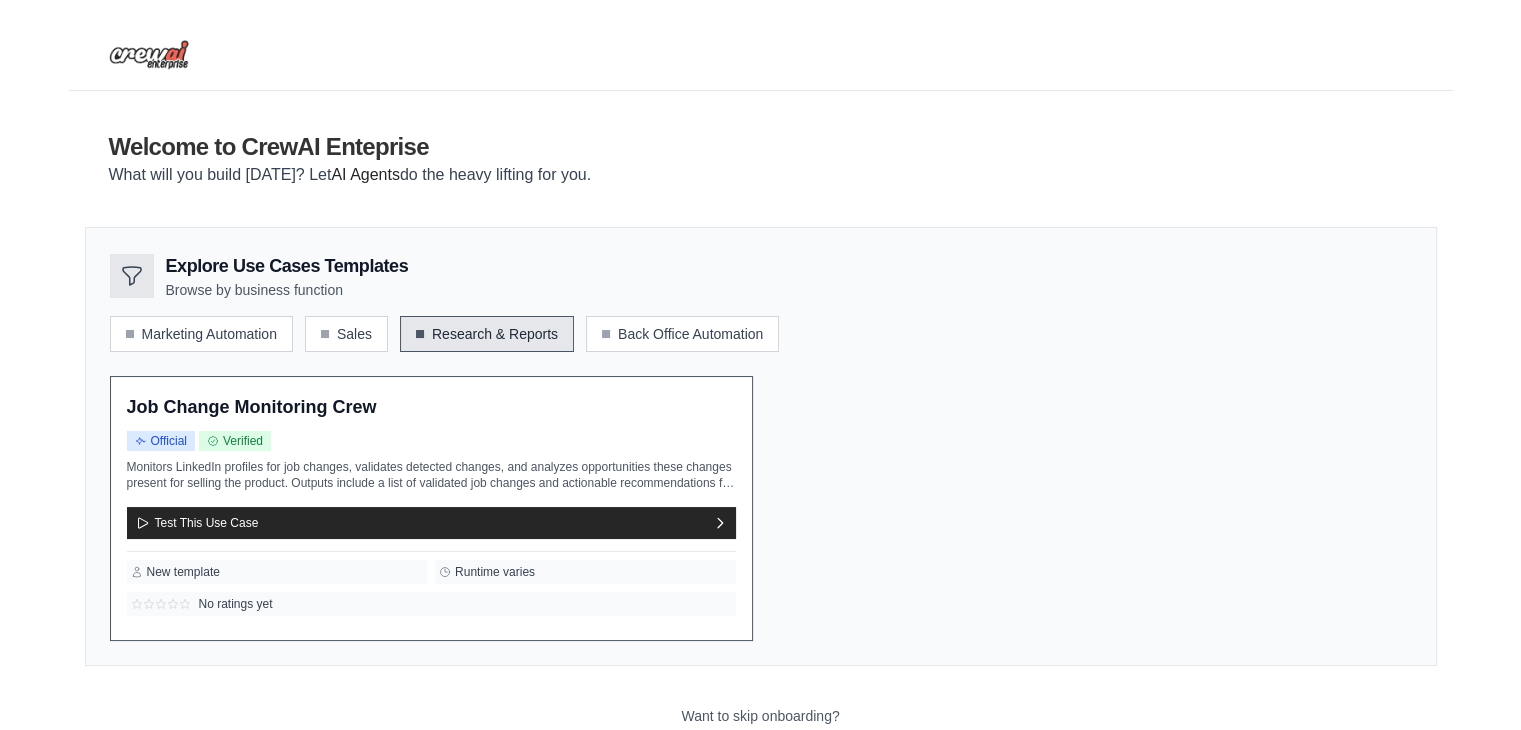 click on "Explore Use Cases Templates
Browse by business function
Marketing Automation
Sales
Research & Reports
Back Office Automation" at bounding box center [761, 446] 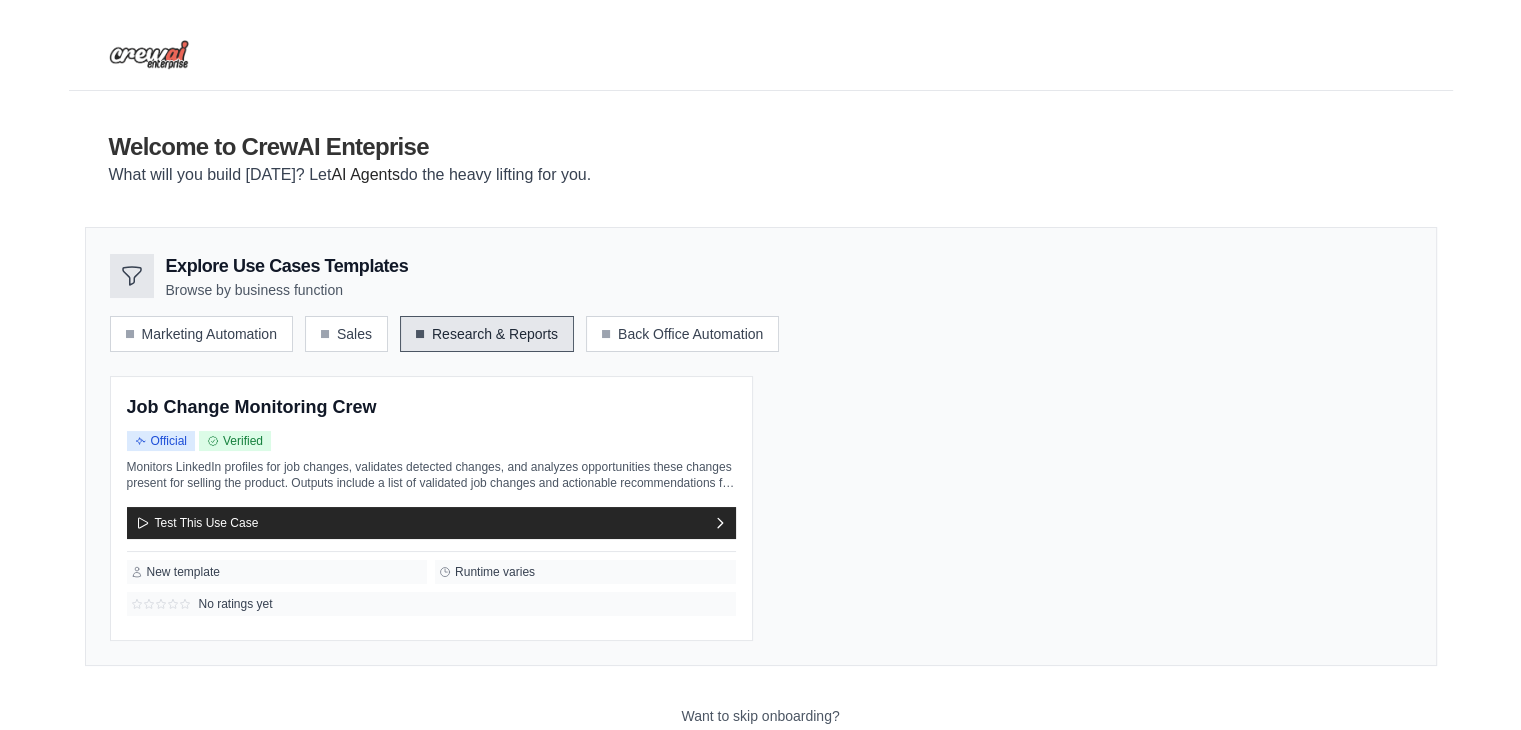 click on "Enterprise Content Marketing Crew
Official
Verified
No ratings yet" at bounding box center [761, 508] 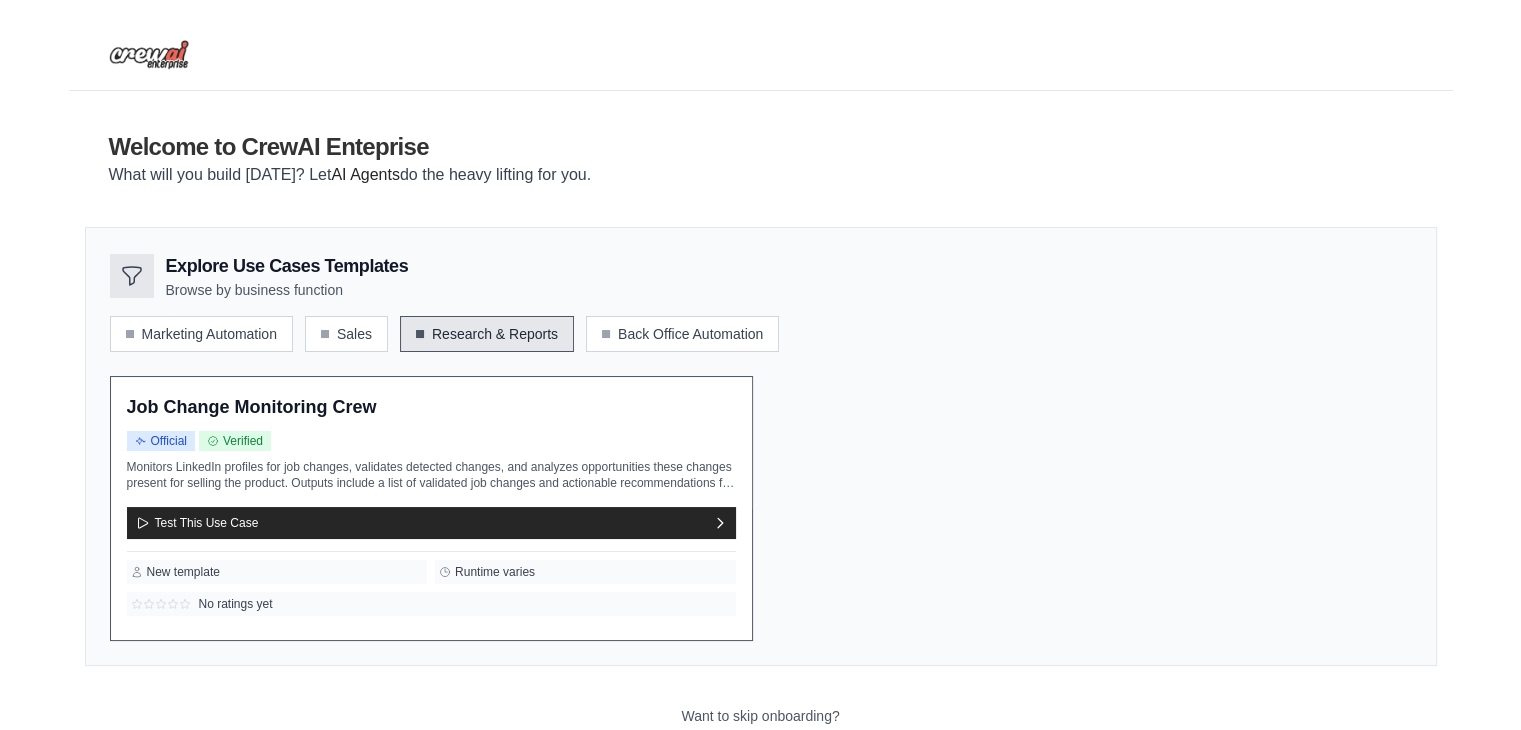 click on "Official
Verified" at bounding box center (431, 441) 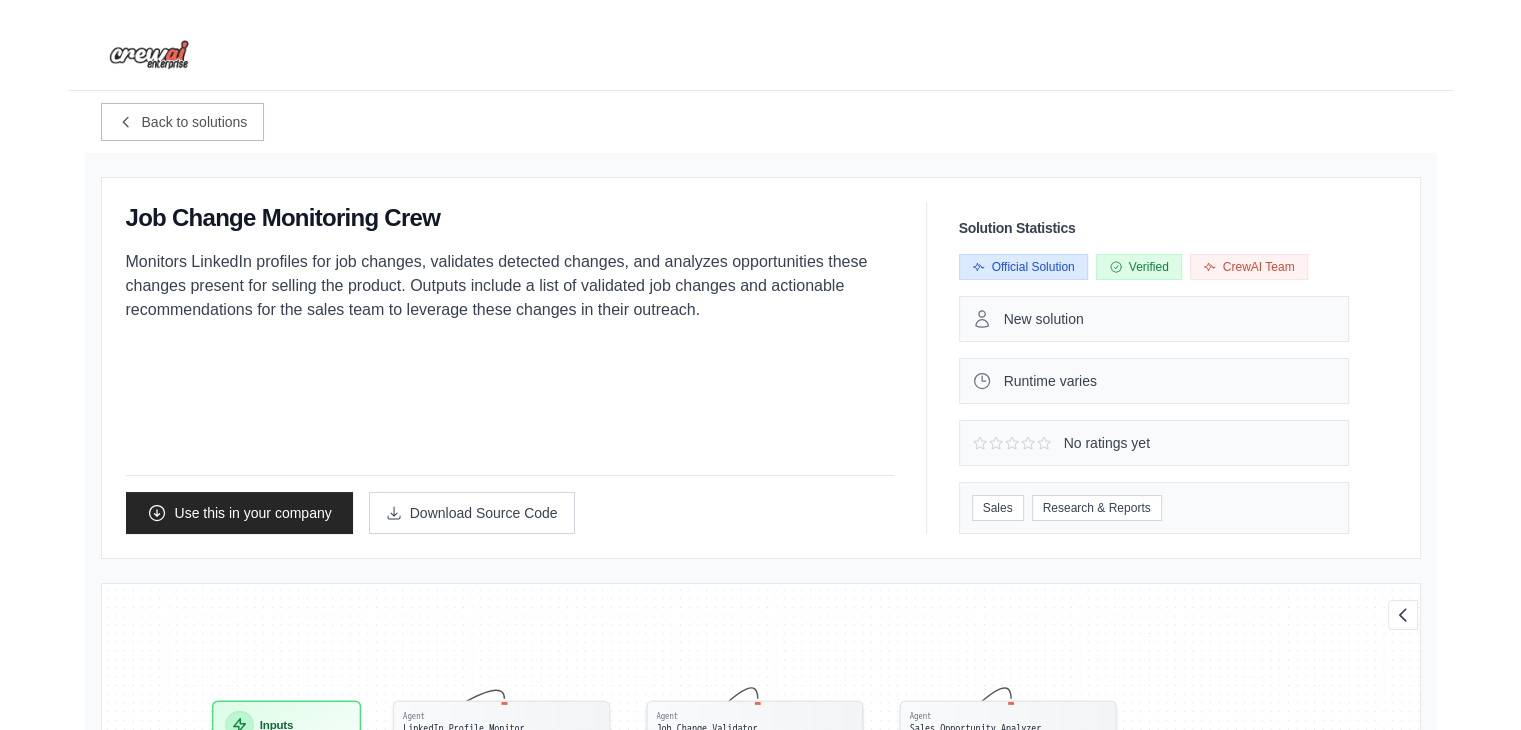 scroll, scrollTop: 28, scrollLeft: 0, axis: vertical 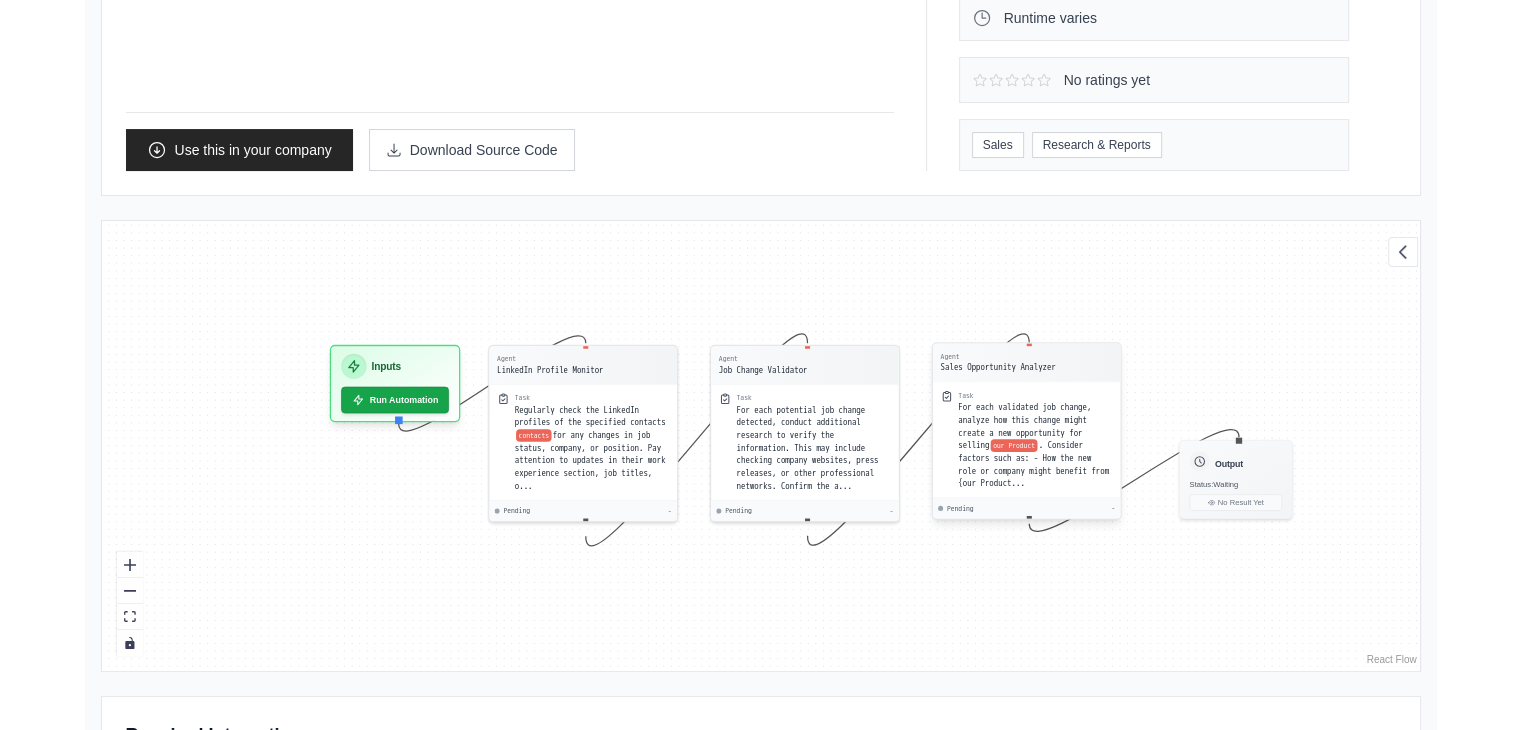 click on "For each validated job change, analyze how this change might create a new opportunity for selling" at bounding box center (1024, 426) 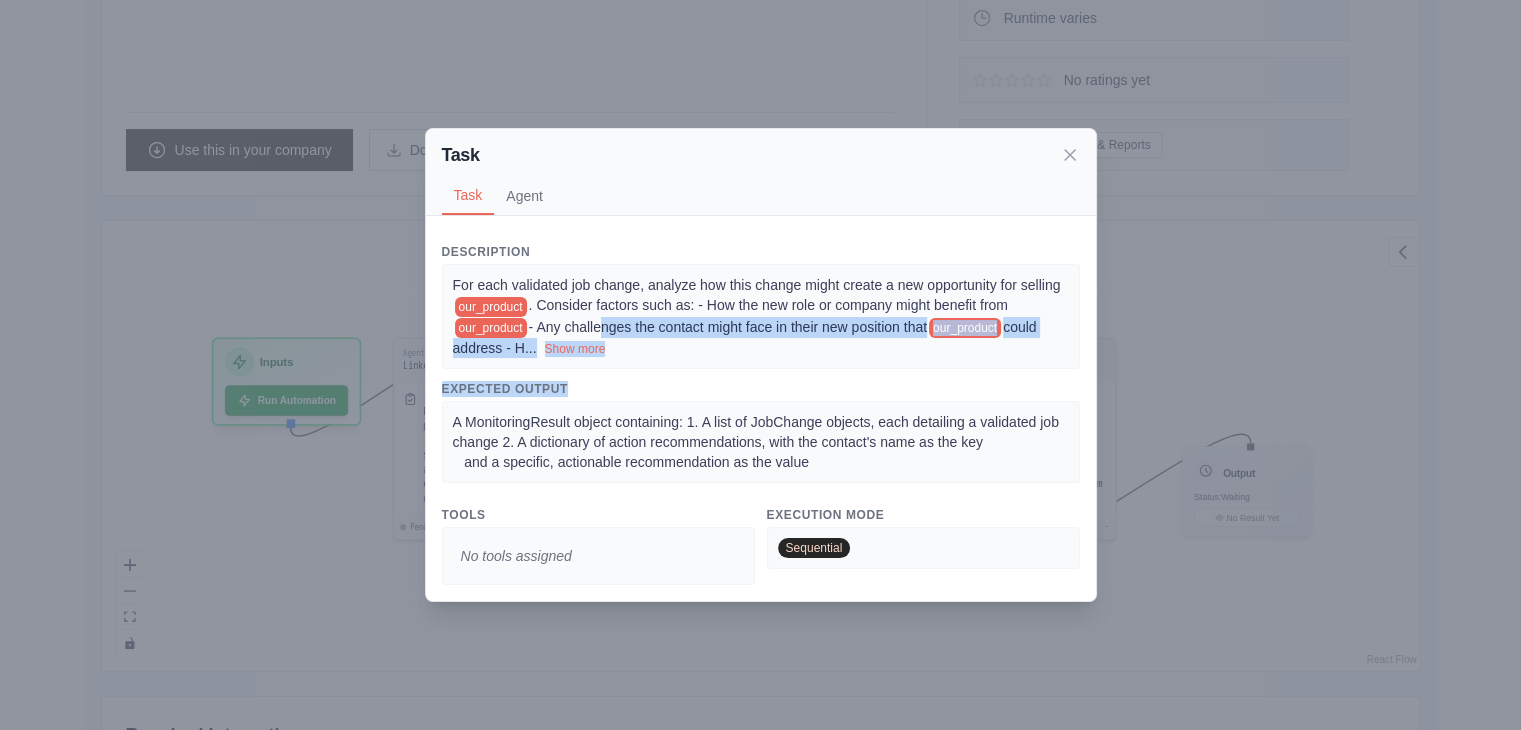 drag, startPoint x: 721, startPoint y: 370, endPoint x: 595, endPoint y: 323, distance: 134.48048 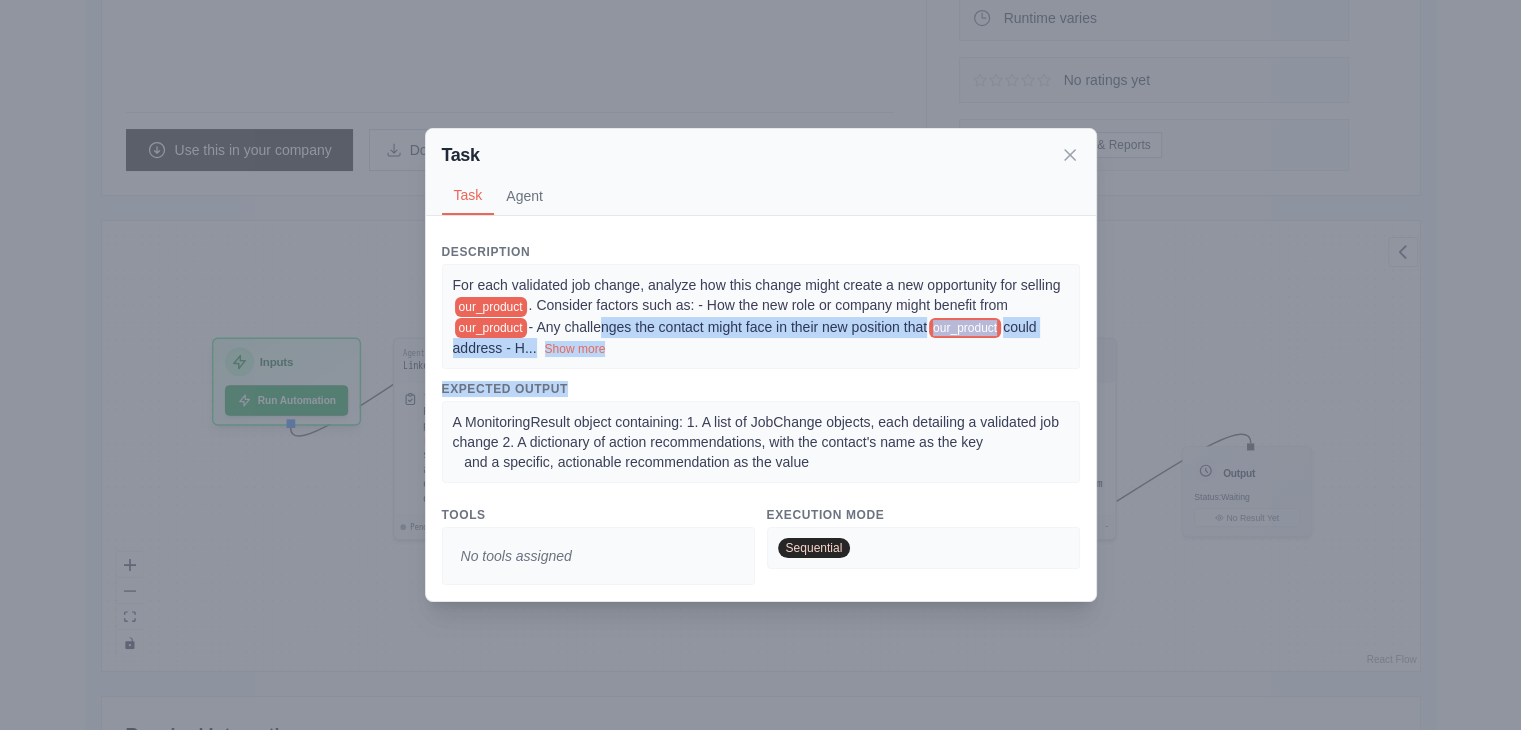 click on "Description For each validated job change, analyze how this change might create a new opportunity for selling  our_product . Consider factors such as: - How the new role or company might benefit from  our_product  - Any challenges the contact might face in their new position that  our_product  could address - H ... Show more Expected Output A MonitoringResult object containing: 1. A list of JobChange objects, each detailing a validated job change 2. A dictionary of action recommendations, with the contact's name as the key
and a specific, actionable recommendation as the value
Tools No tools assigned Execution Mode Sequential" at bounding box center (761, 414) 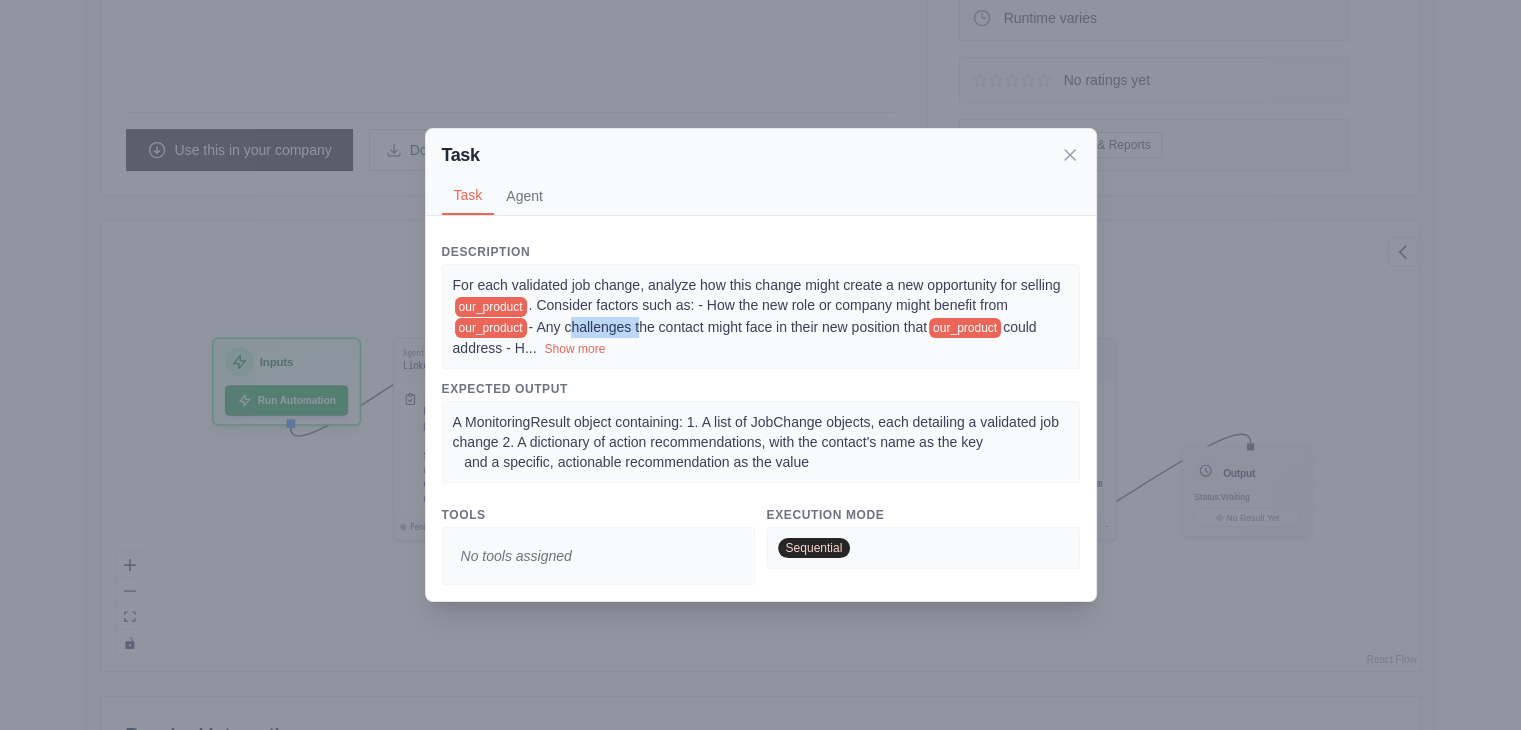 click on "- Any challenges the contact might face in their new position that" at bounding box center [728, 327] 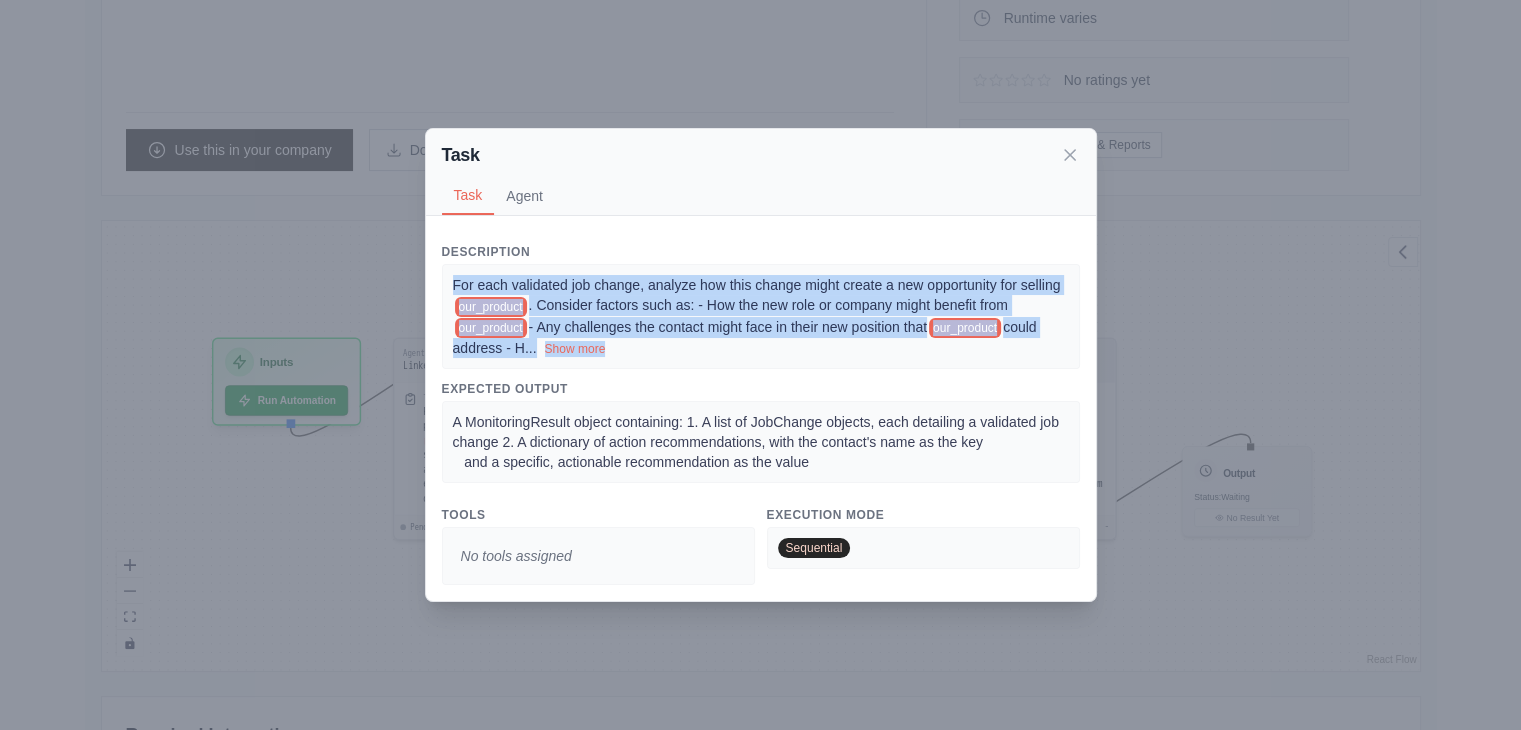 click on "- Any challenges the contact might face in their new position that" at bounding box center [728, 327] 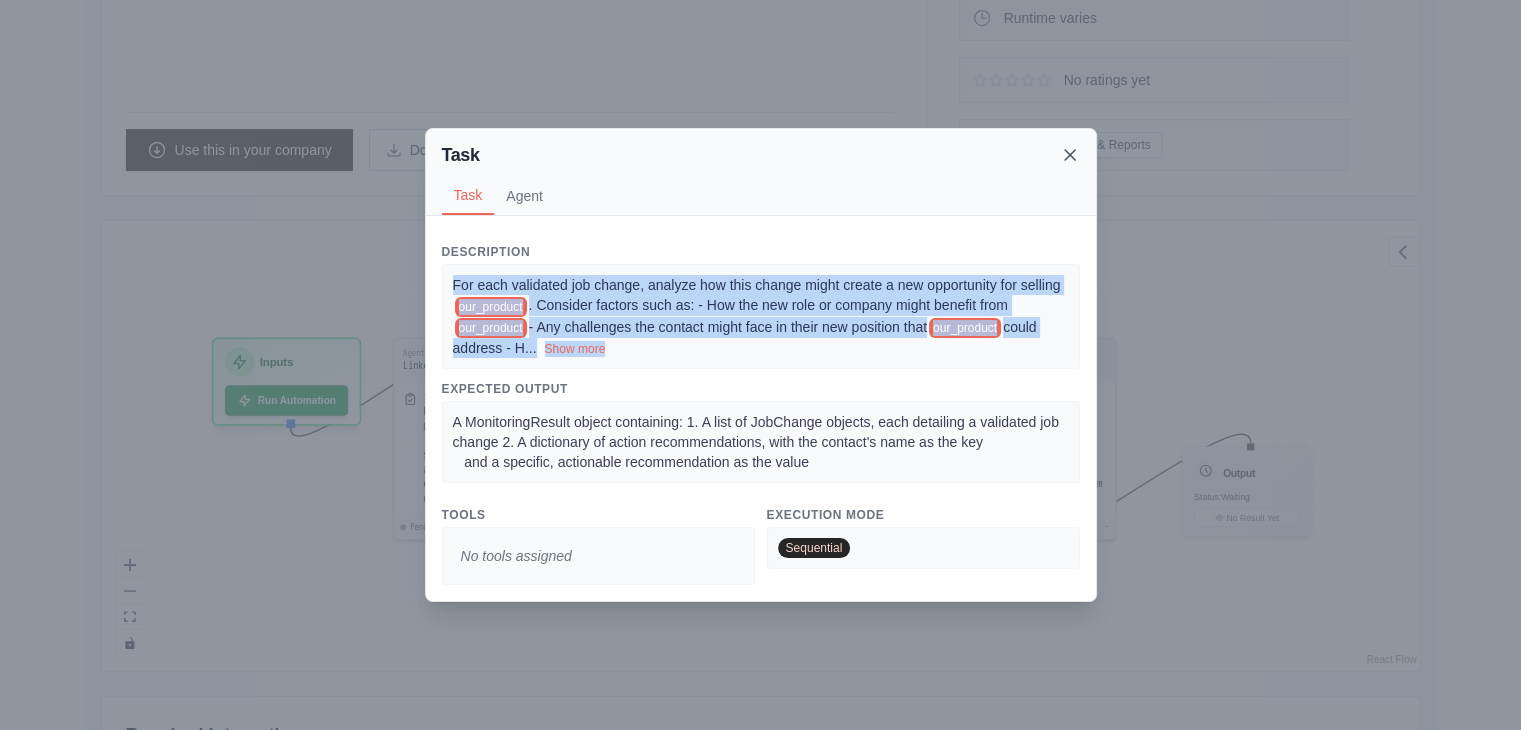 click 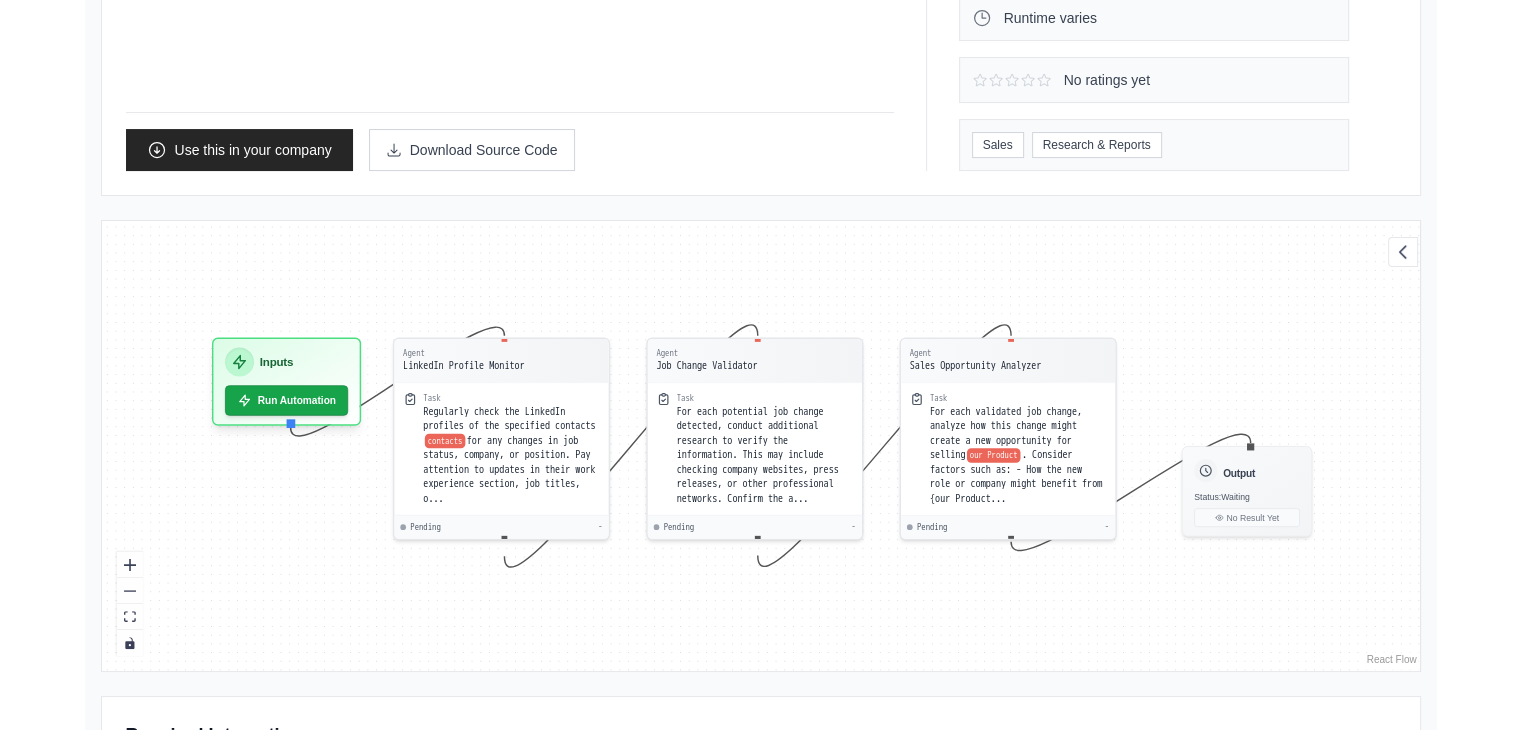 scroll, scrollTop: 0, scrollLeft: 0, axis: both 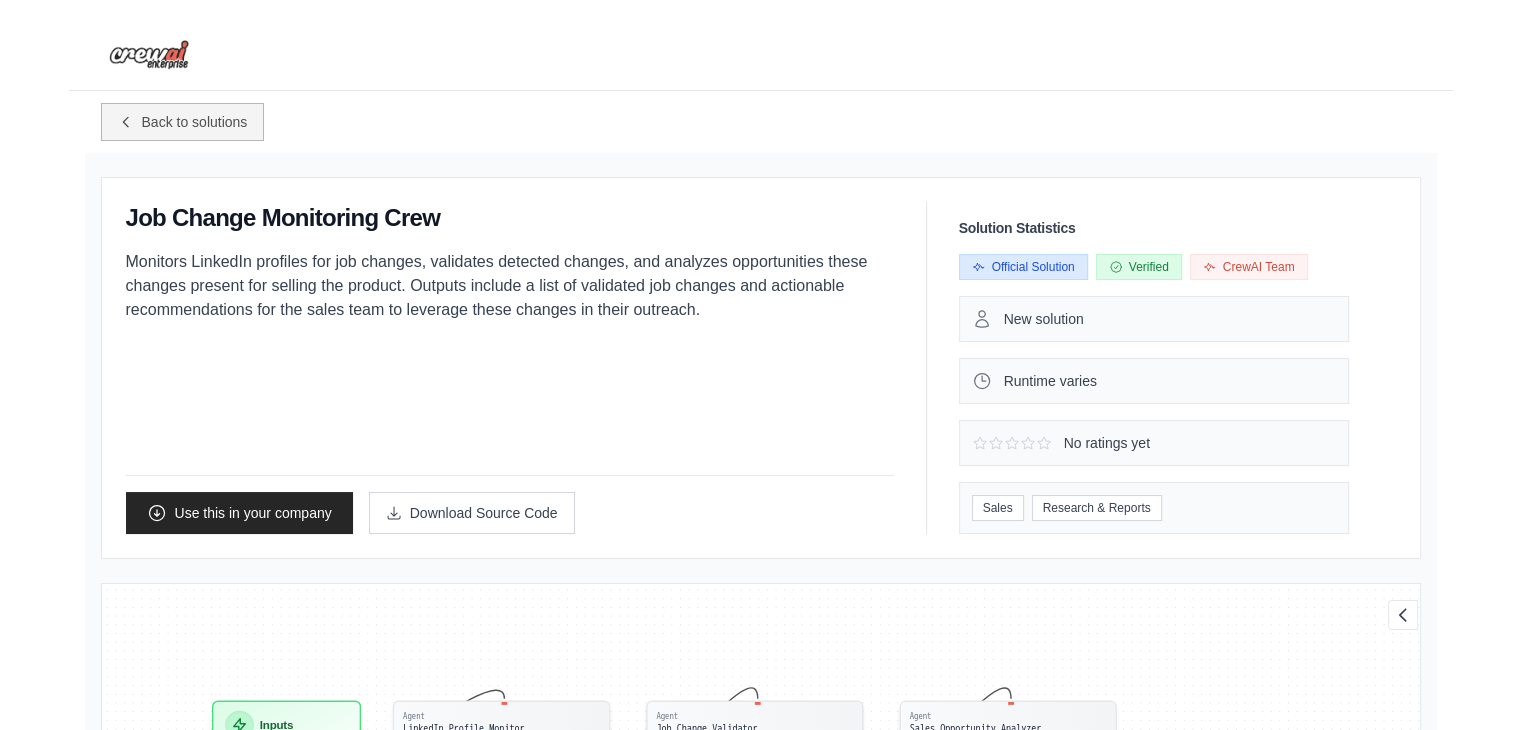 click 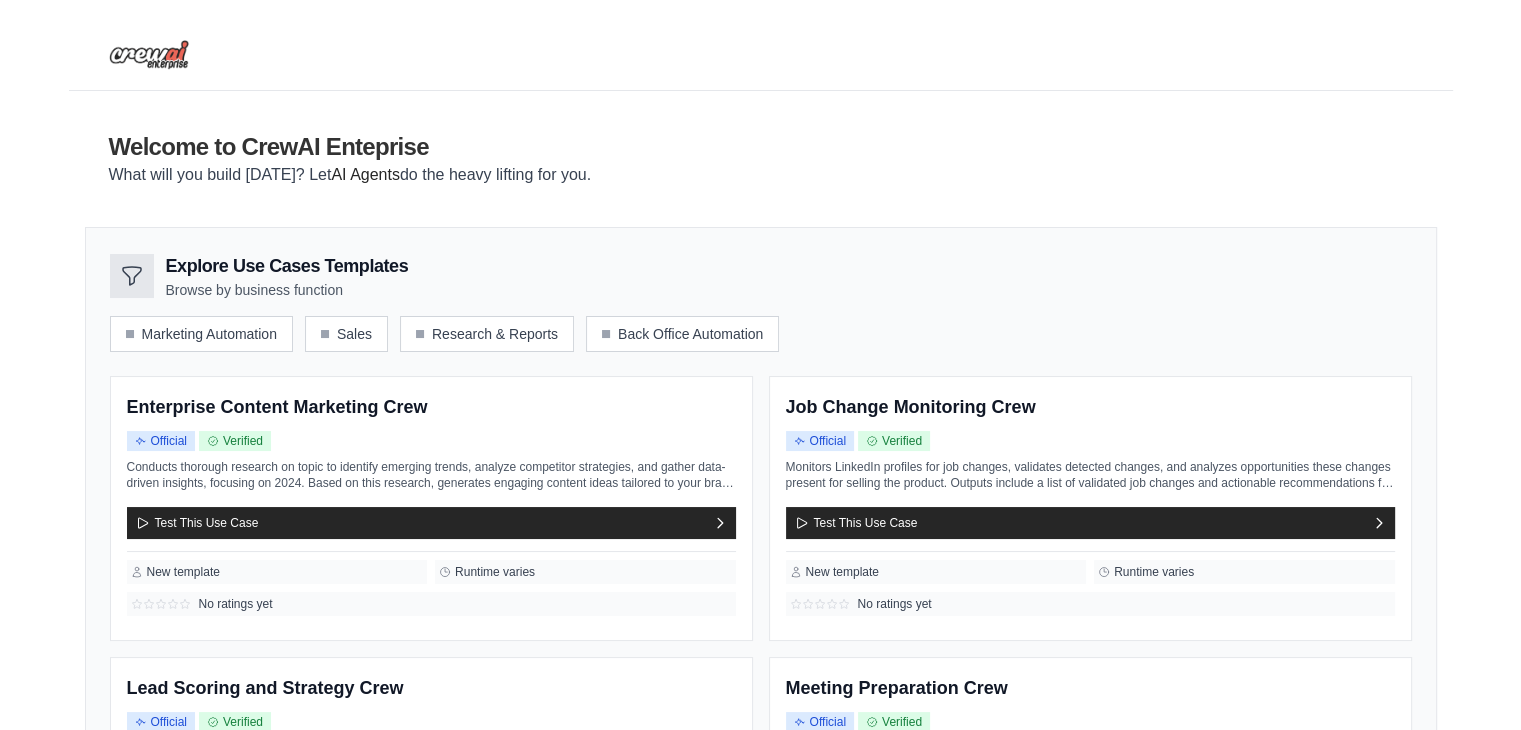 click at bounding box center [149, 55] 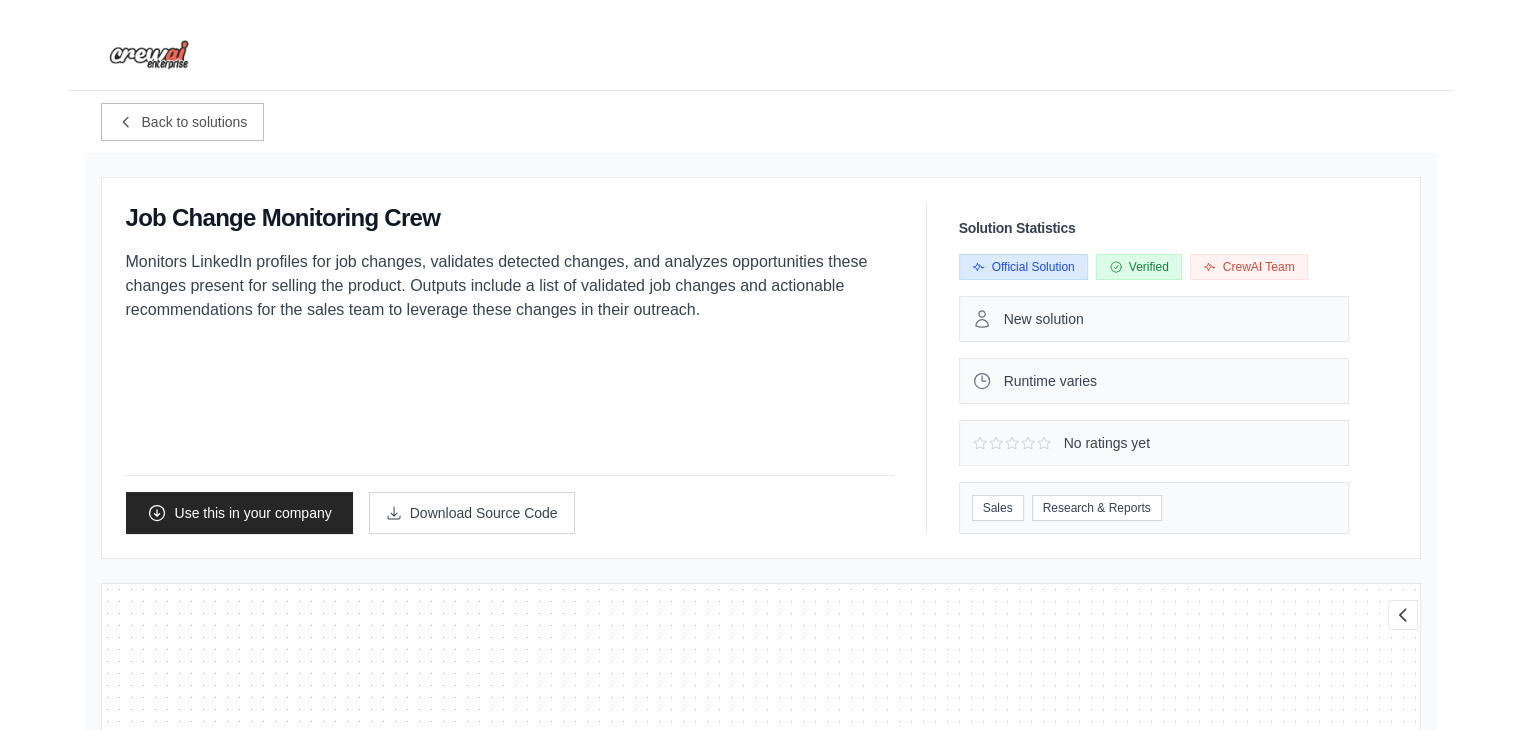 scroll, scrollTop: 28, scrollLeft: 0, axis: vertical 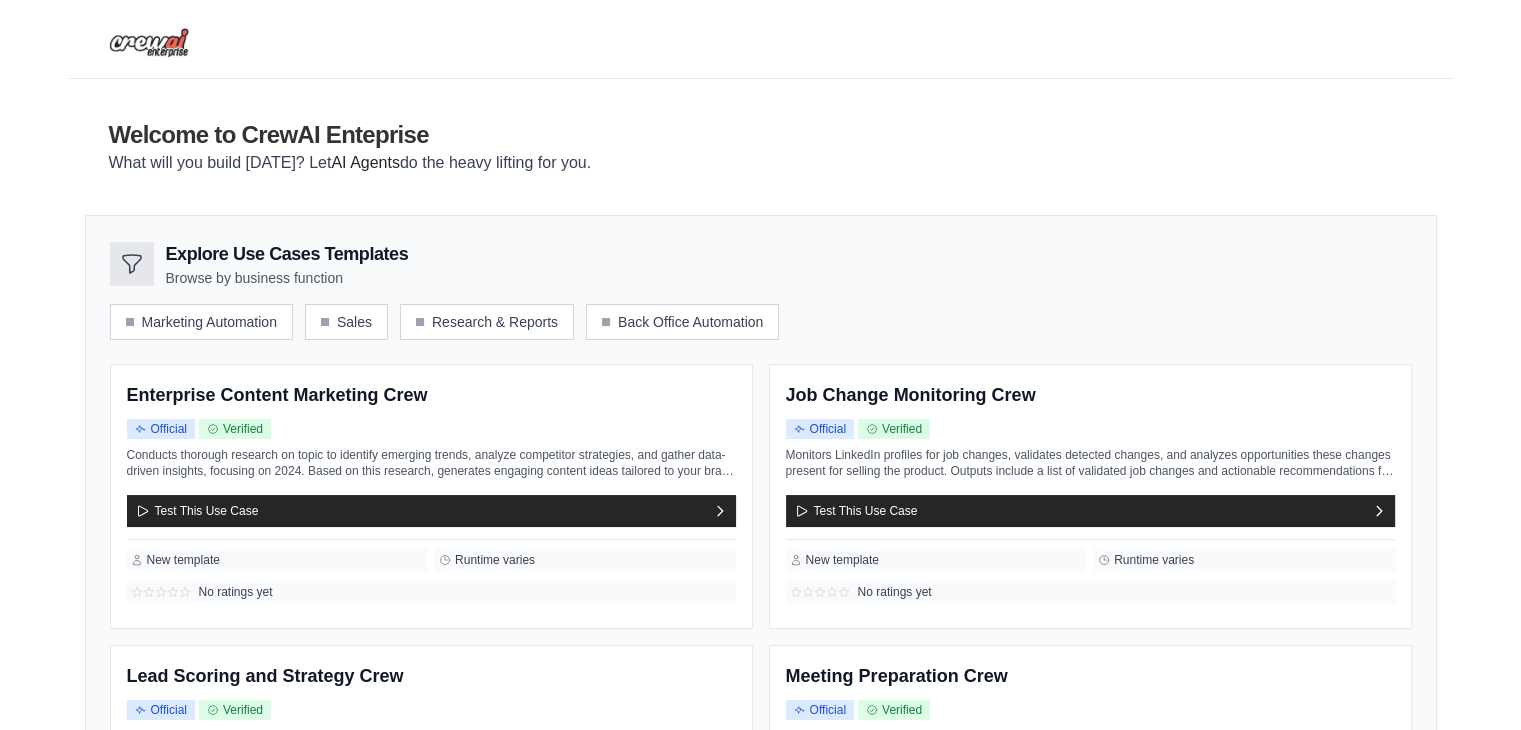 click on "AI Agents" at bounding box center (365, 162) 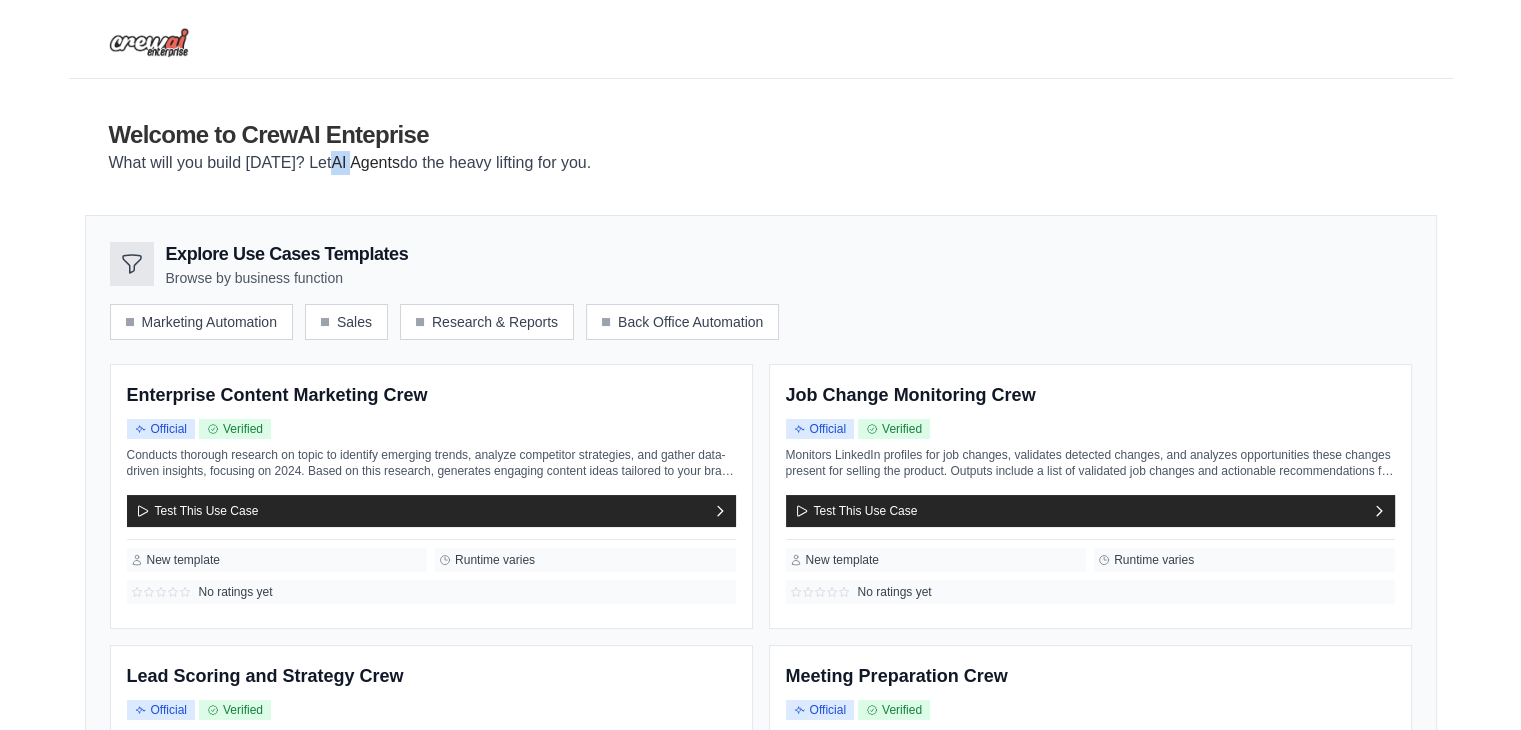 click on "AI Agents" at bounding box center [365, 162] 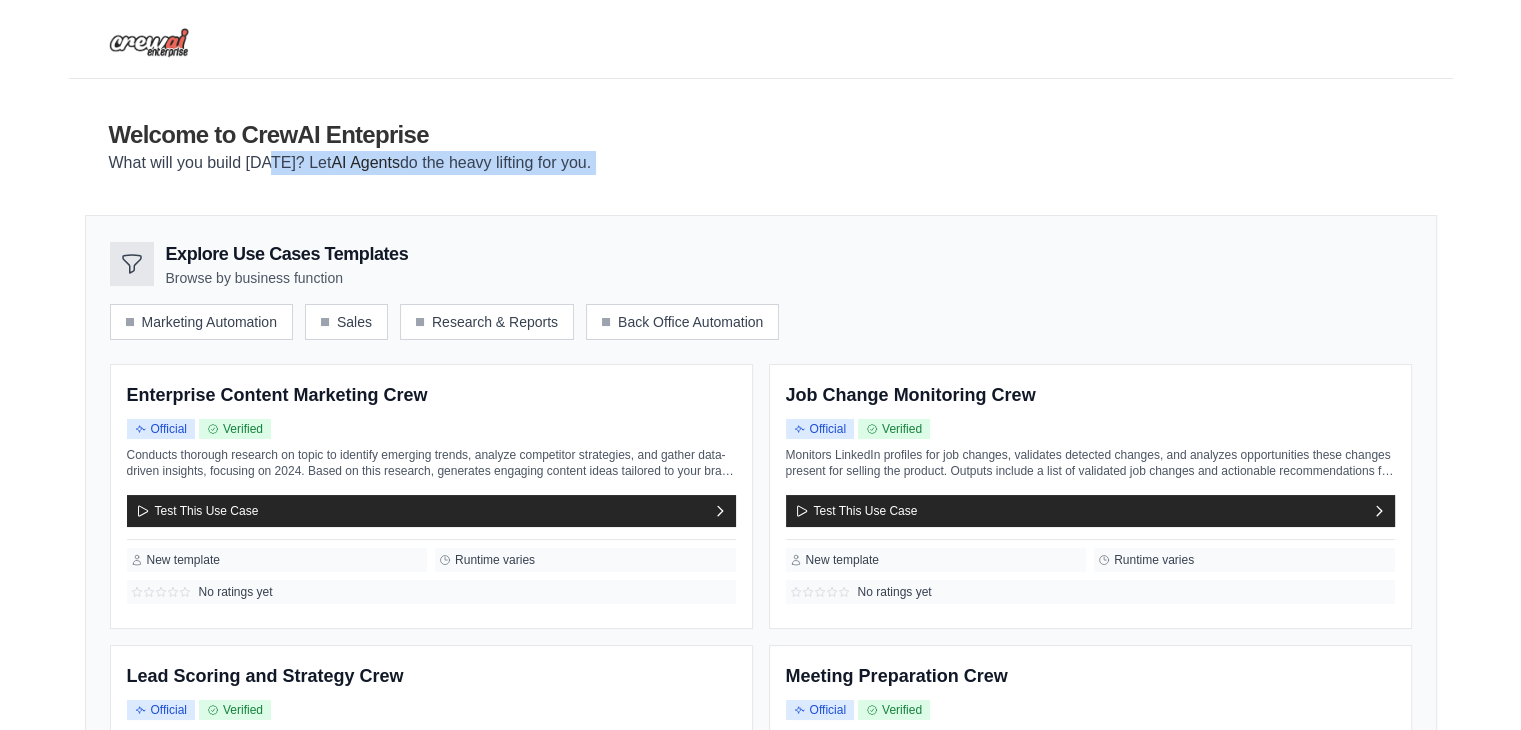 click on "AI Agents" at bounding box center (365, 162) 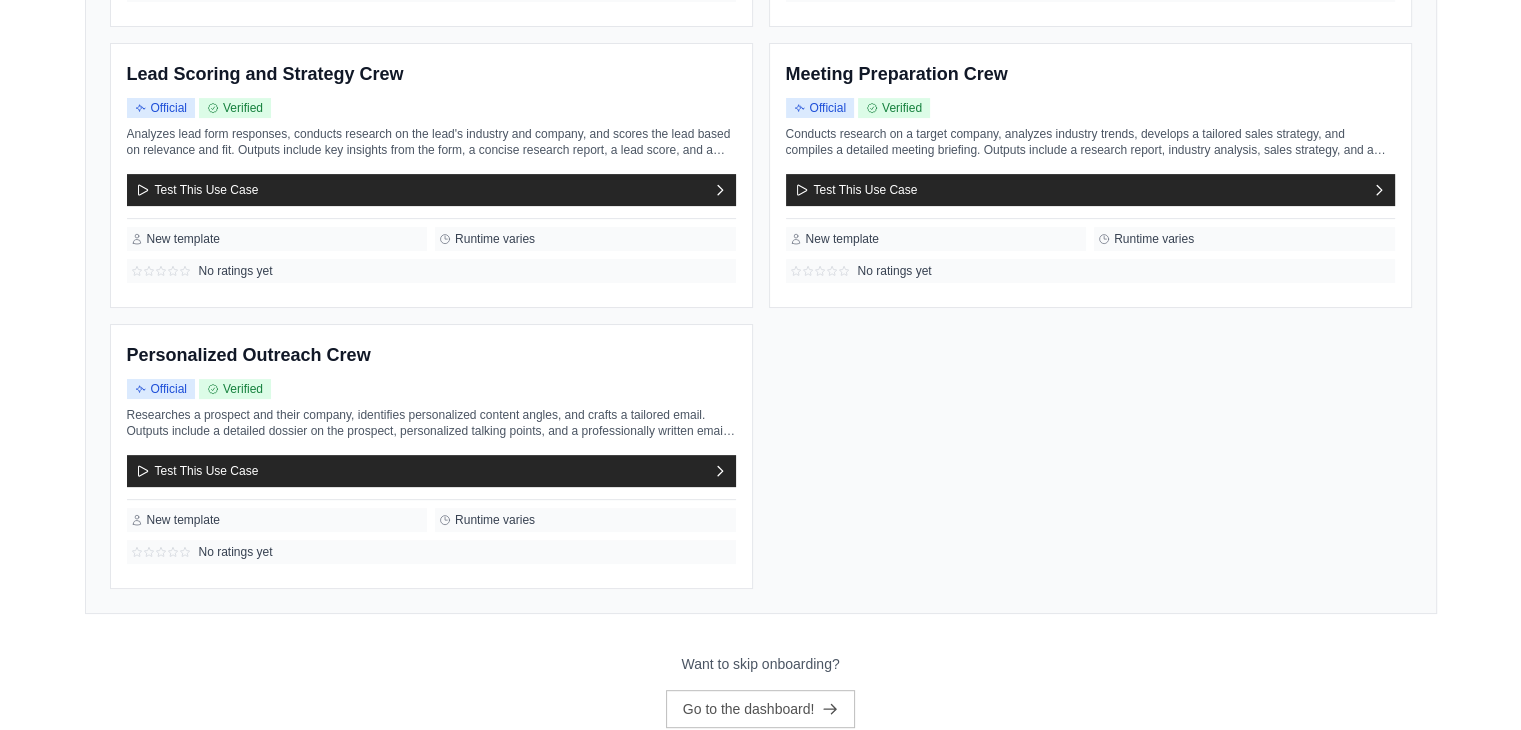 scroll, scrollTop: 669, scrollLeft: 0, axis: vertical 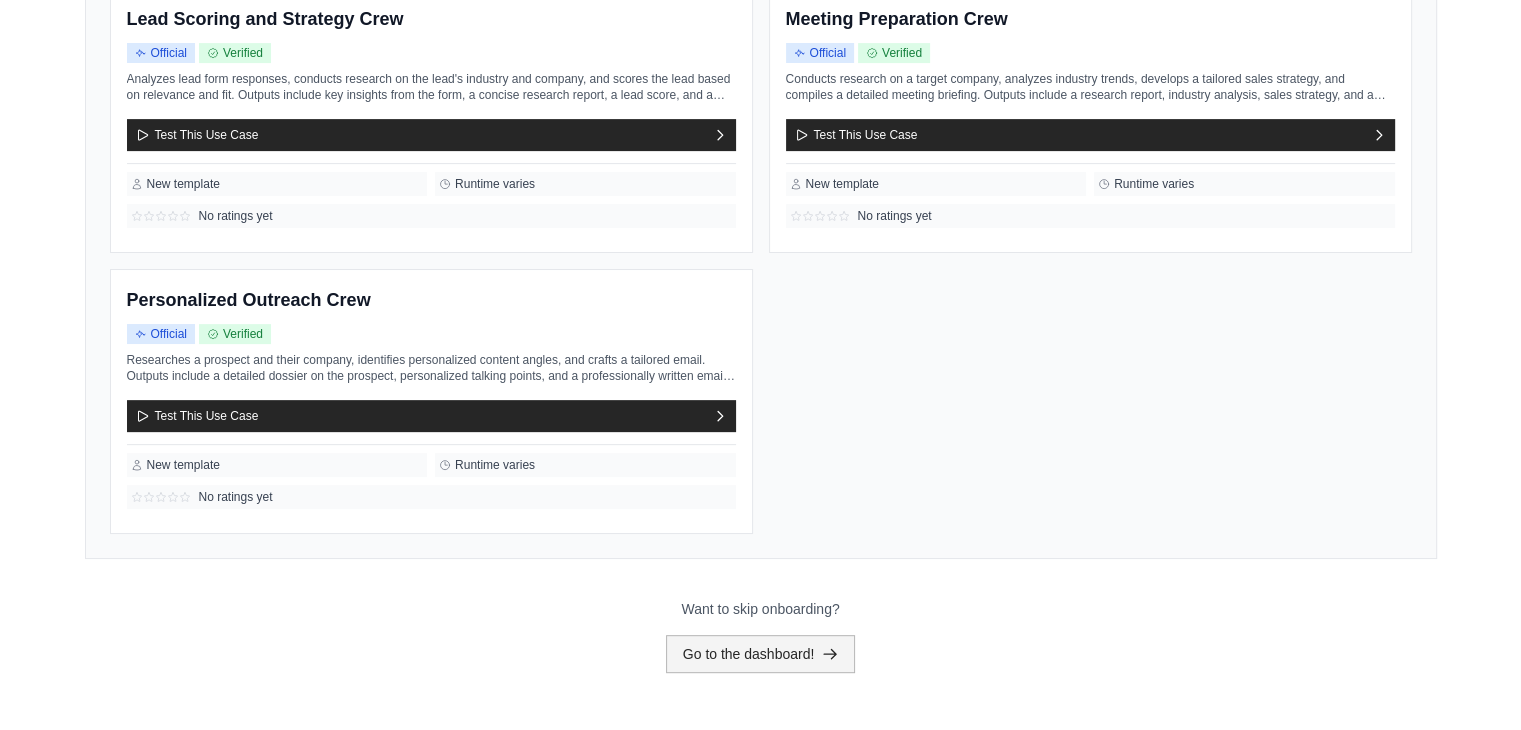 click on "Go to the dashboard!" at bounding box center (761, 654) 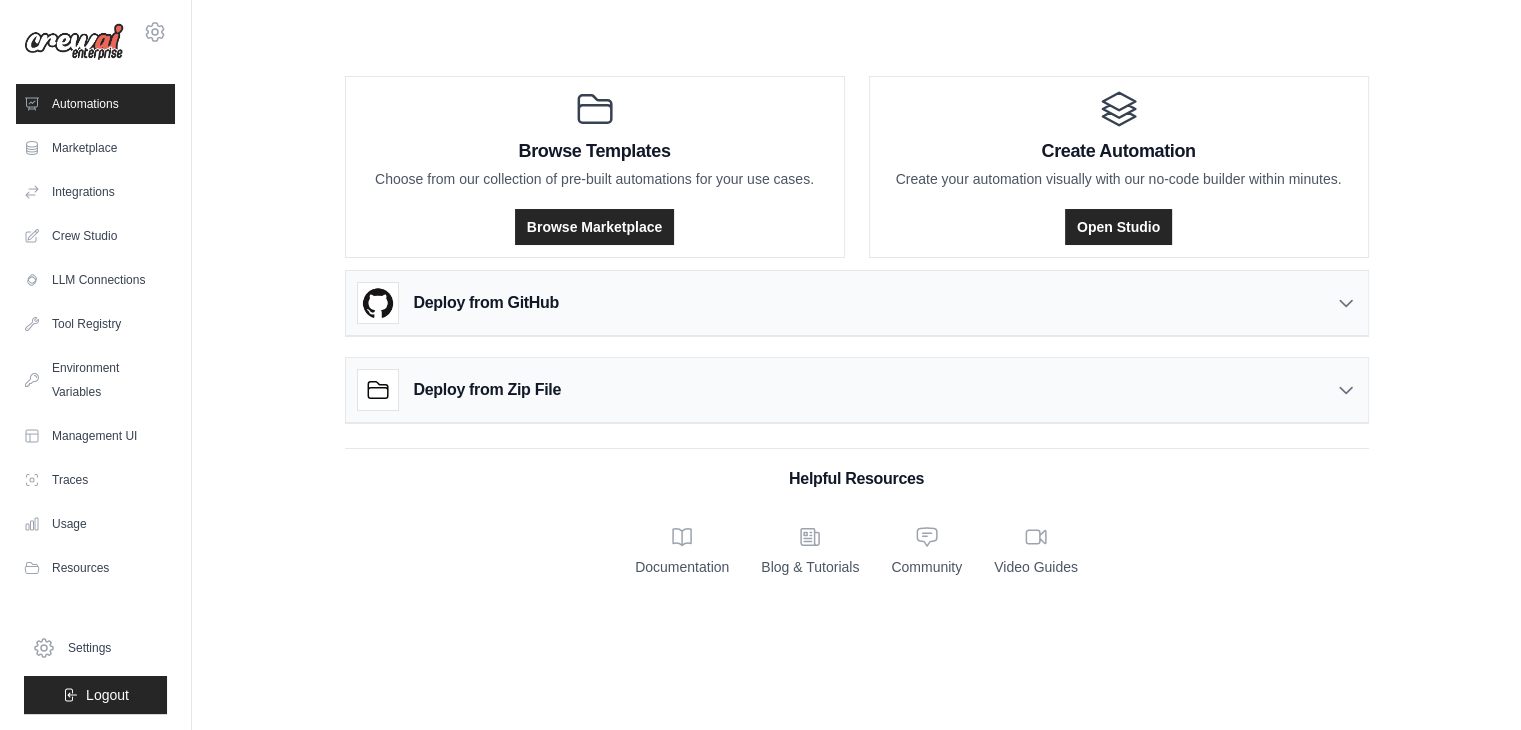 scroll, scrollTop: 0, scrollLeft: 0, axis: both 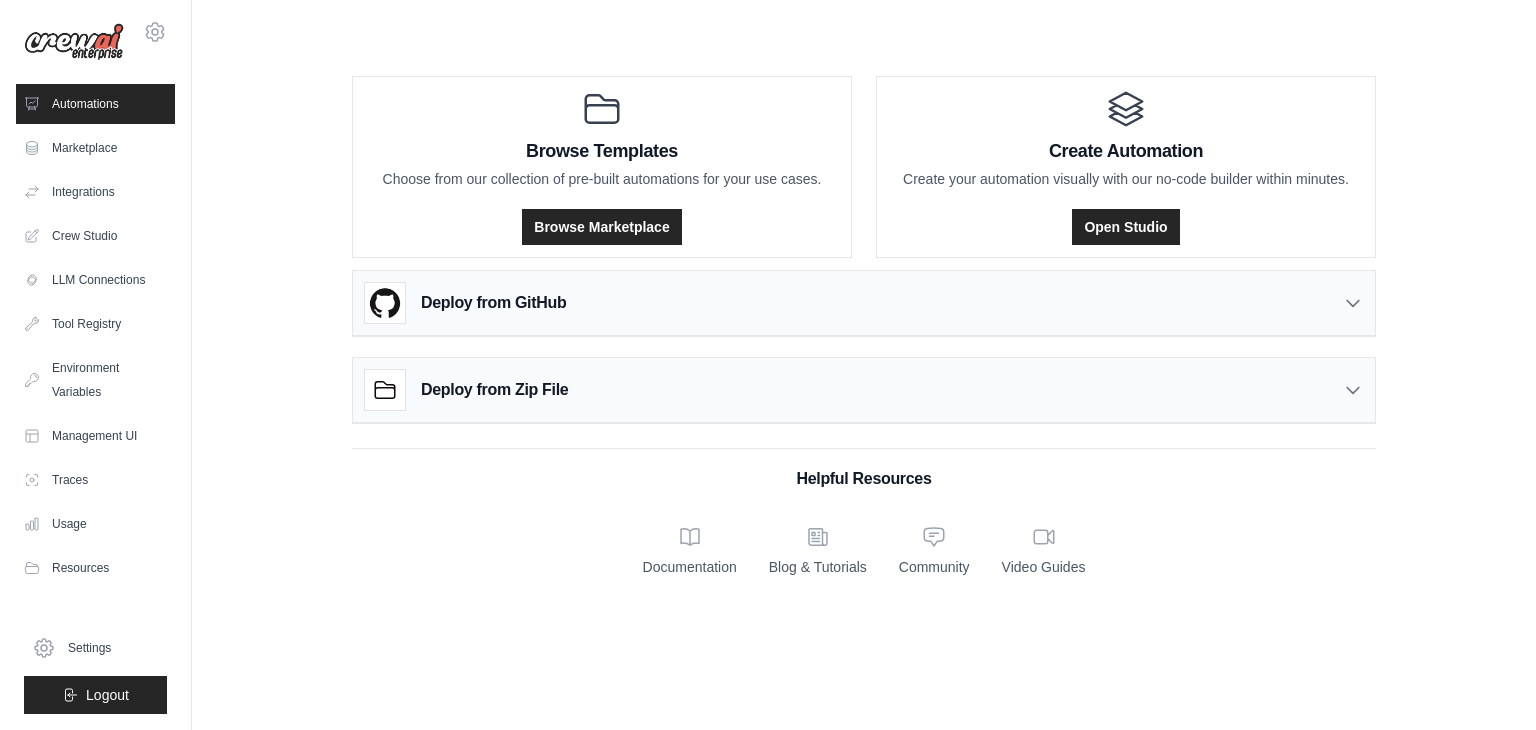 click on "burakcivelekk61@gmail.com
Settings
Automations
Marketplace
Integrations" at bounding box center [768, 365] 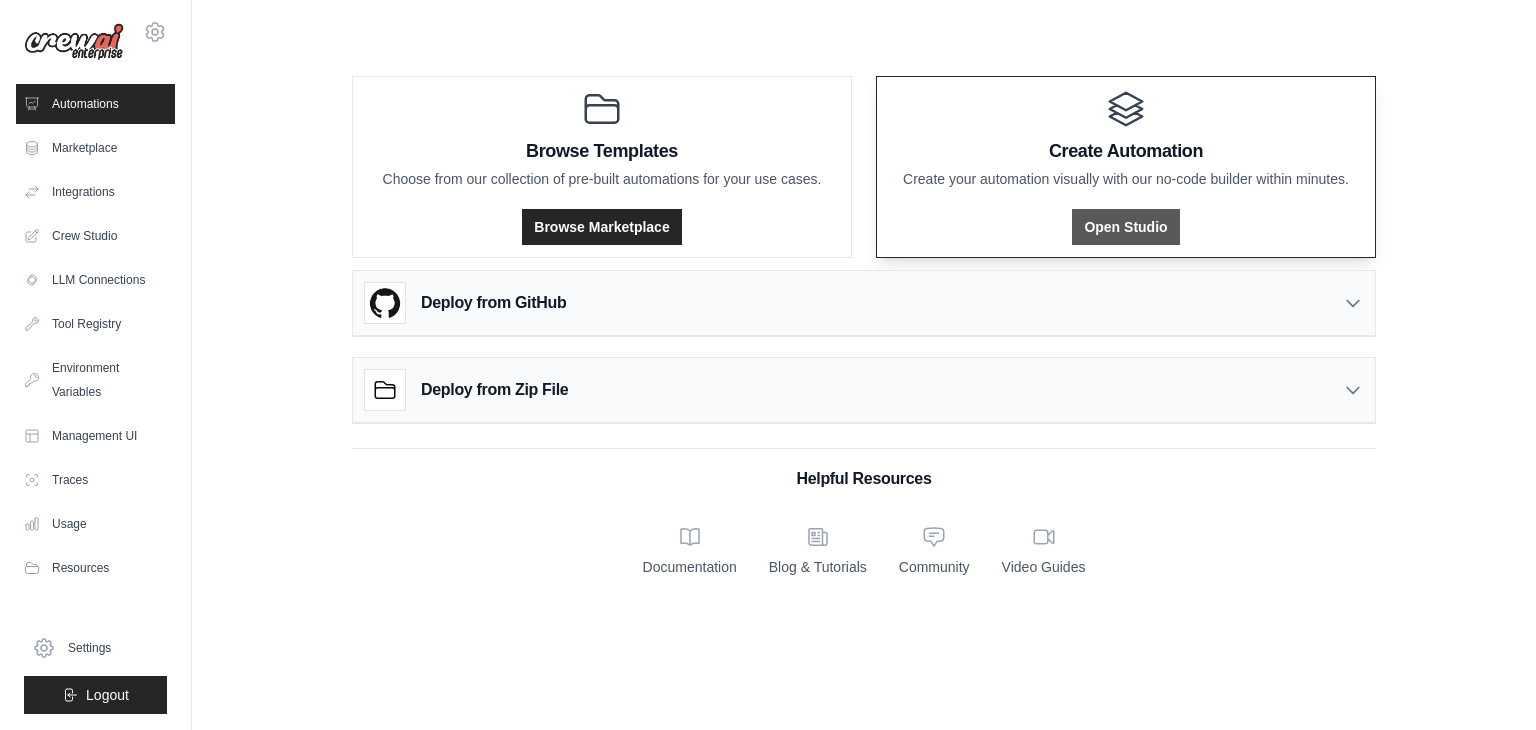 click on "Open Studio" at bounding box center [1125, 227] 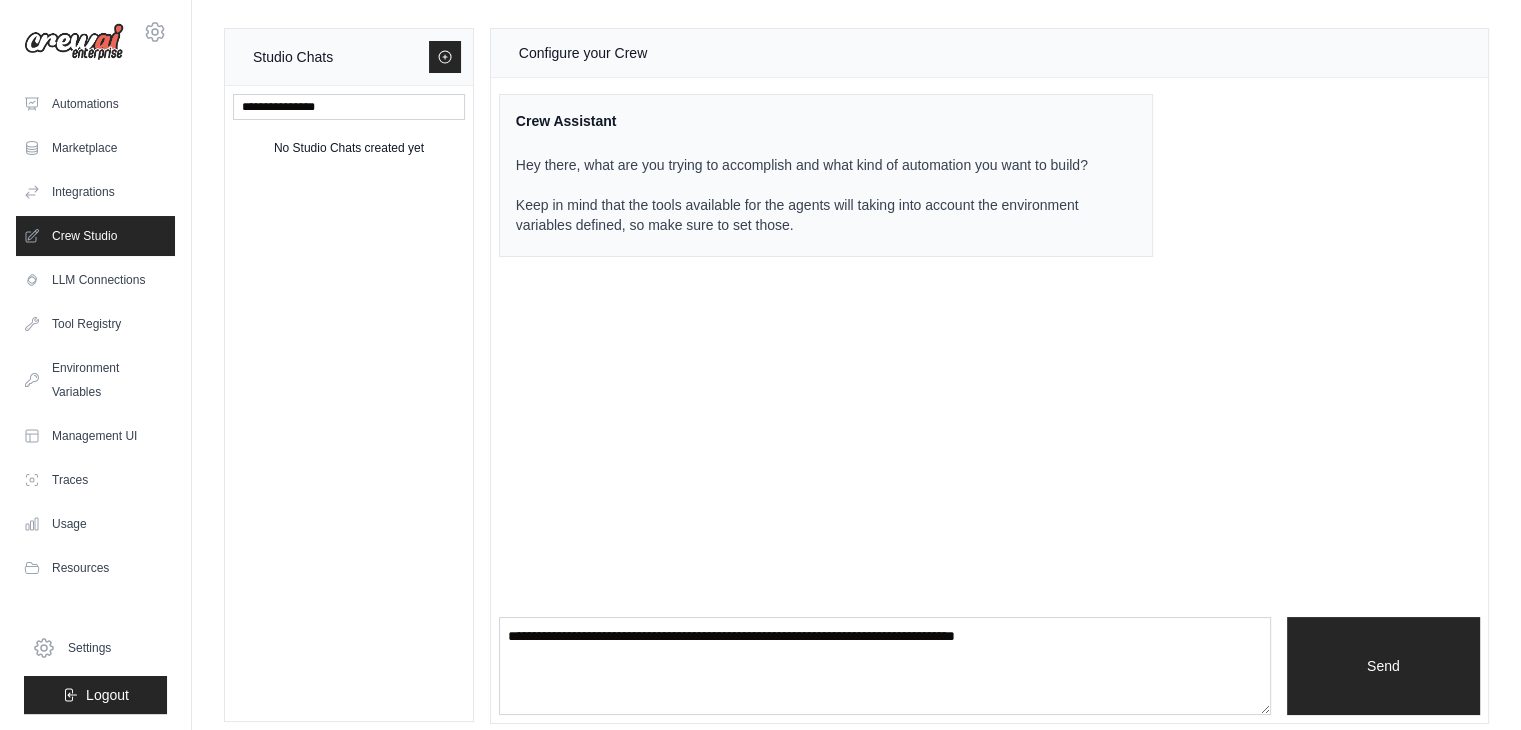 click on "Hey there, what are you trying to accomplish and what kind of automation you want to build? Keep in mind that the tools available for the agents will taking into account the environment variables defined, so make sure to set those." at bounding box center [814, 195] 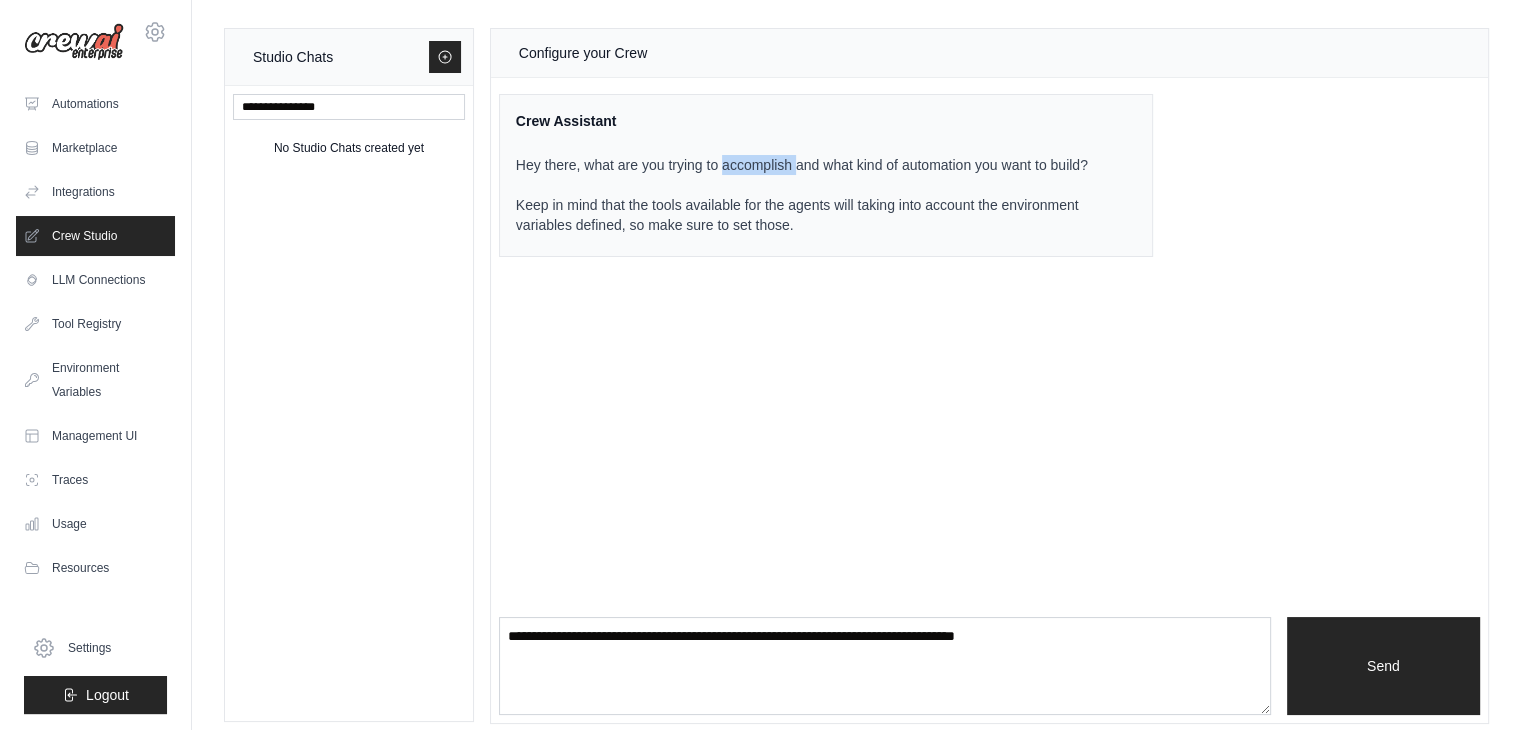 click on "Hey there, what are you trying to accomplish and what kind of automation you want to build? Keep in mind that the tools available for the agents will taking into account the environment variables defined, so make sure to set those." at bounding box center [814, 195] 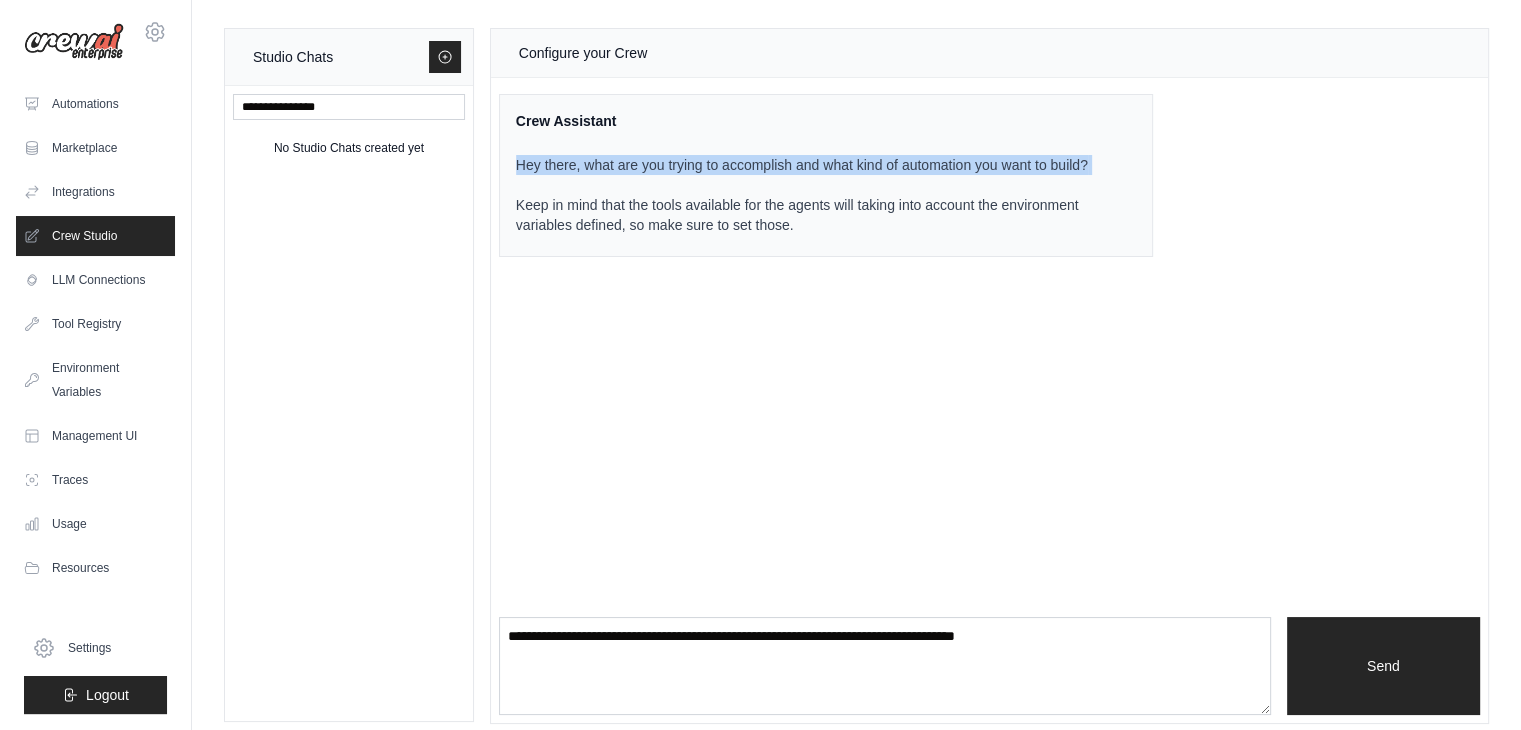 click on "Hey there, what are you trying to accomplish and what kind of automation you want to build? Keep in mind that the tools available for the agents will taking into account the environment variables defined, so make sure to set those." at bounding box center (814, 195) 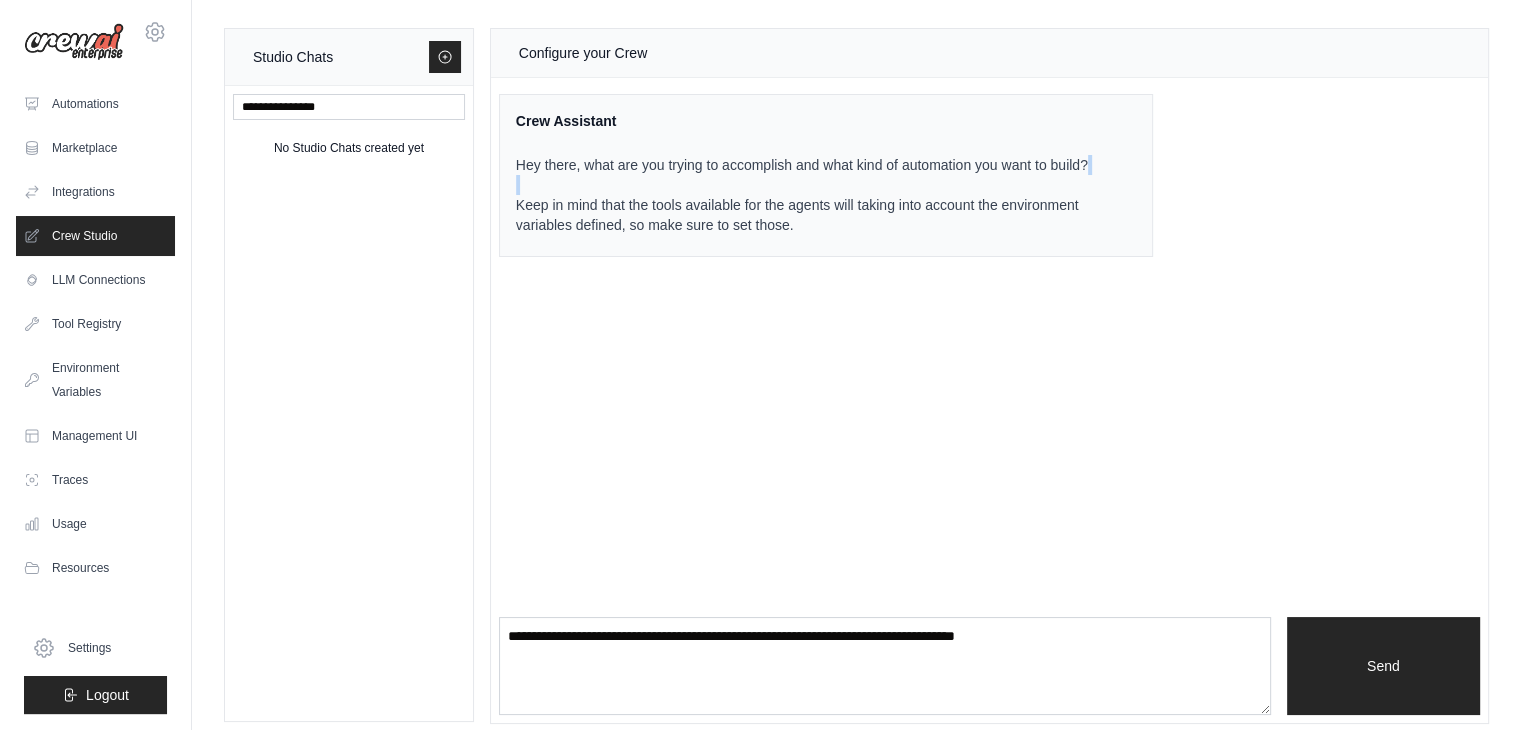 click on "Hey there, what are you trying to accomplish and what kind of automation you want to build? Keep in mind that the tools available for the agents will taking into account the environment variables defined, so make sure to set those." at bounding box center [814, 195] 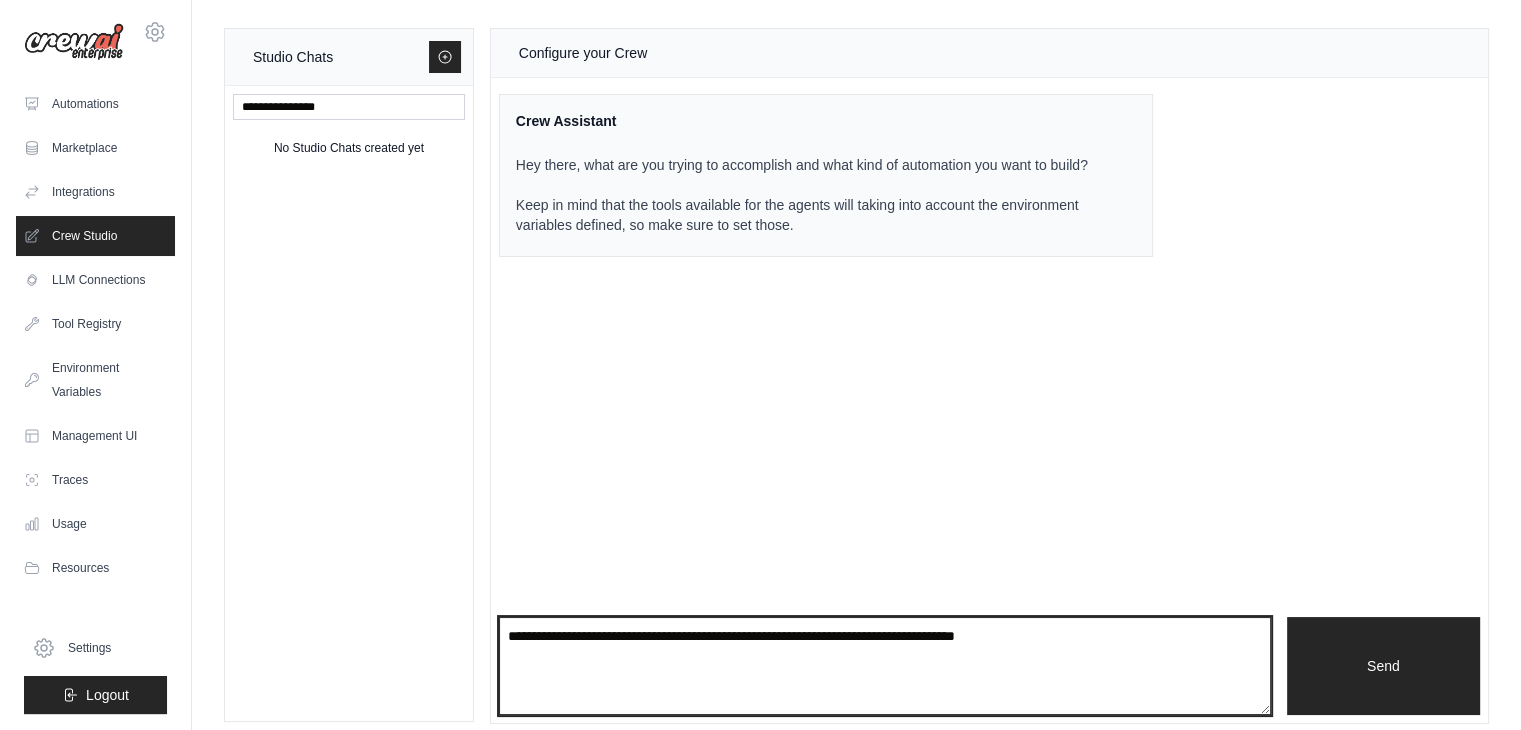 click at bounding box center [885, 666] 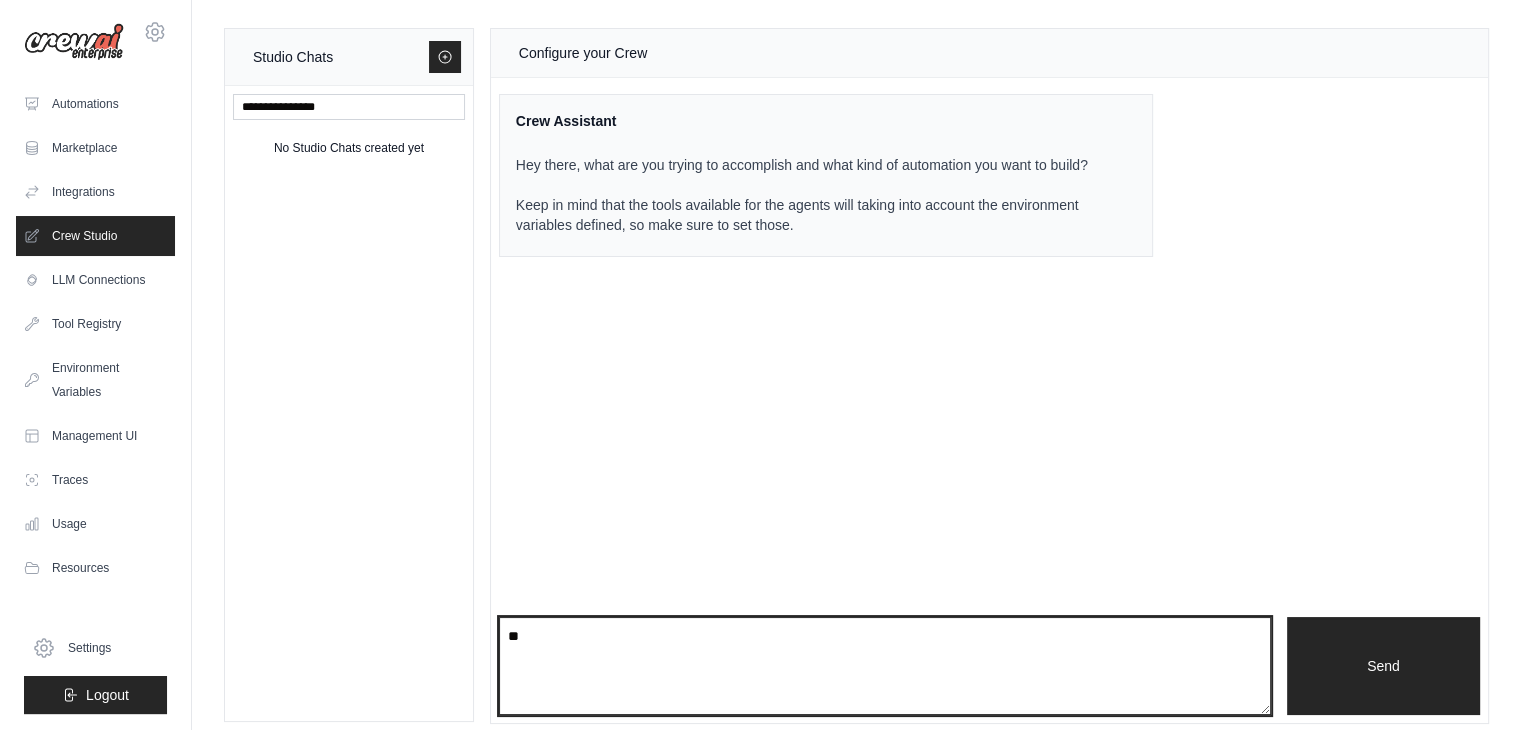 type on "***" 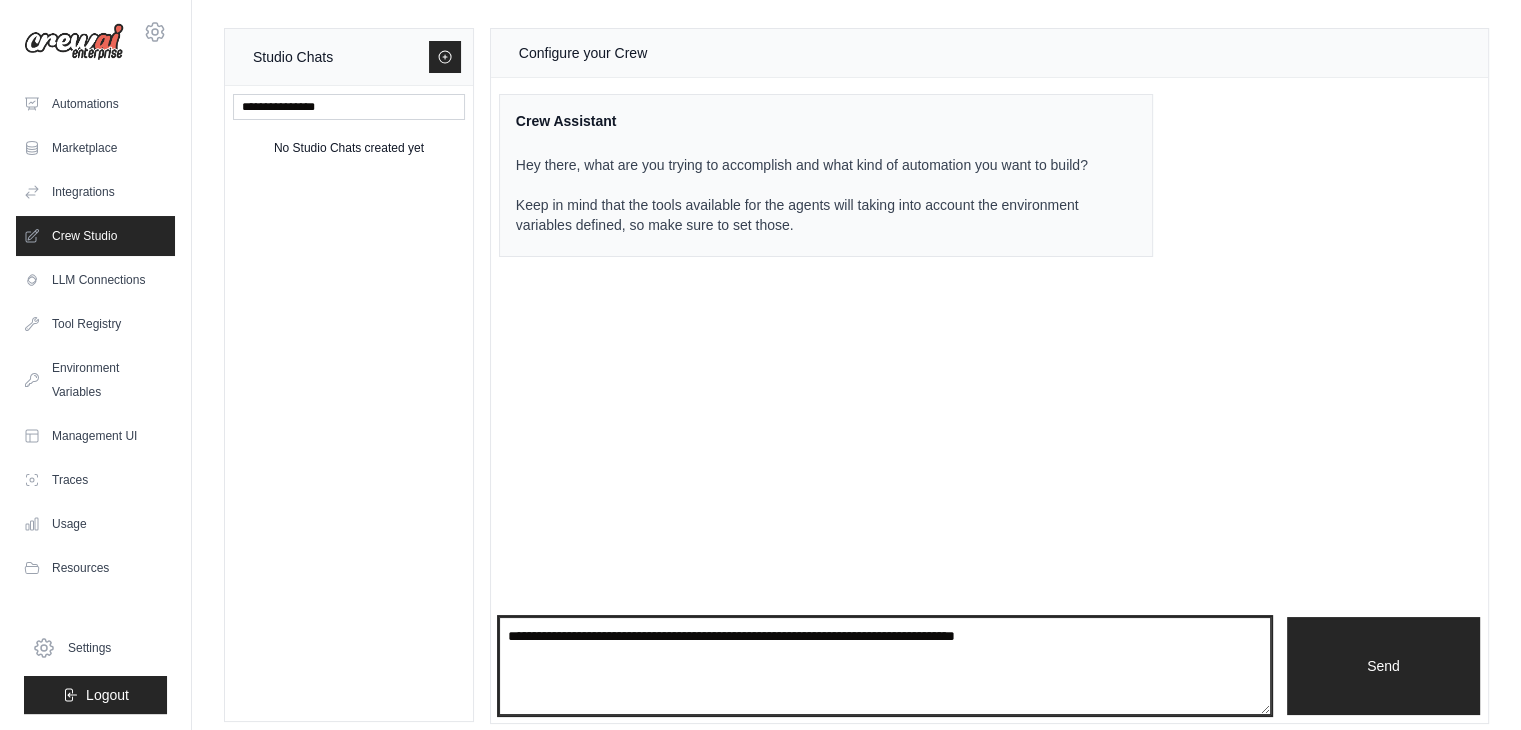 paste on "**********" 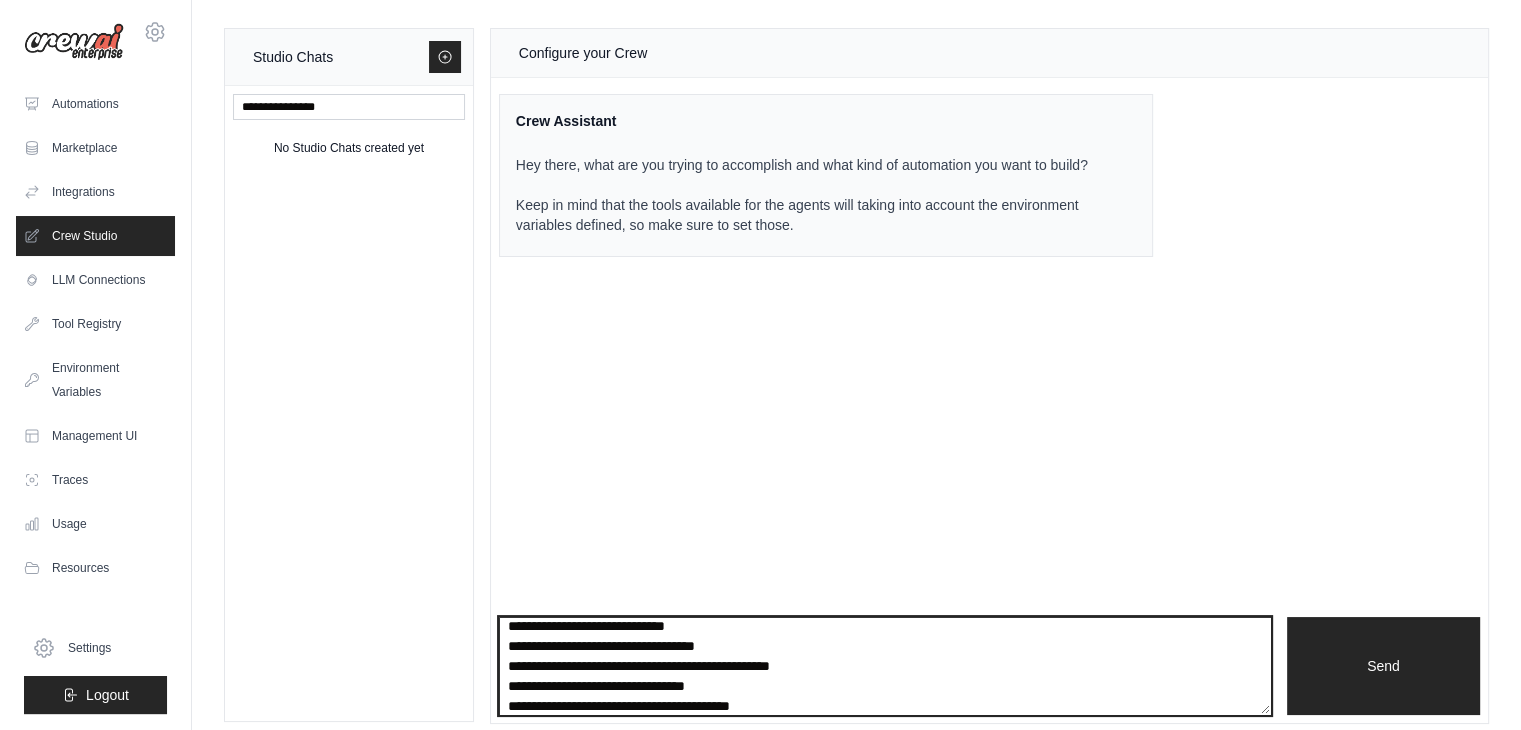 scroll, scrollTop: 0, scrollLeft: 0, axis: both 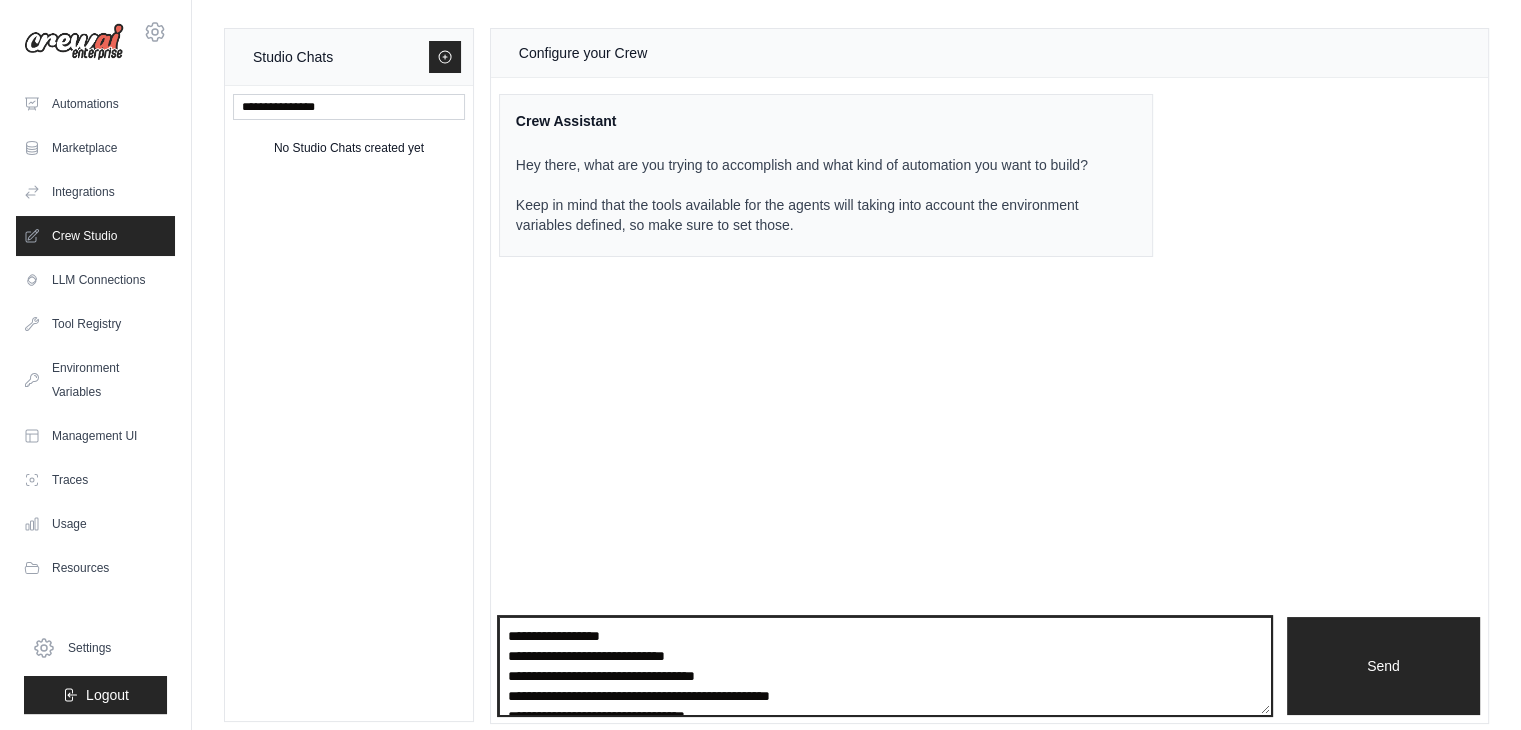 click on "**********" at bounding box center [885, 666] 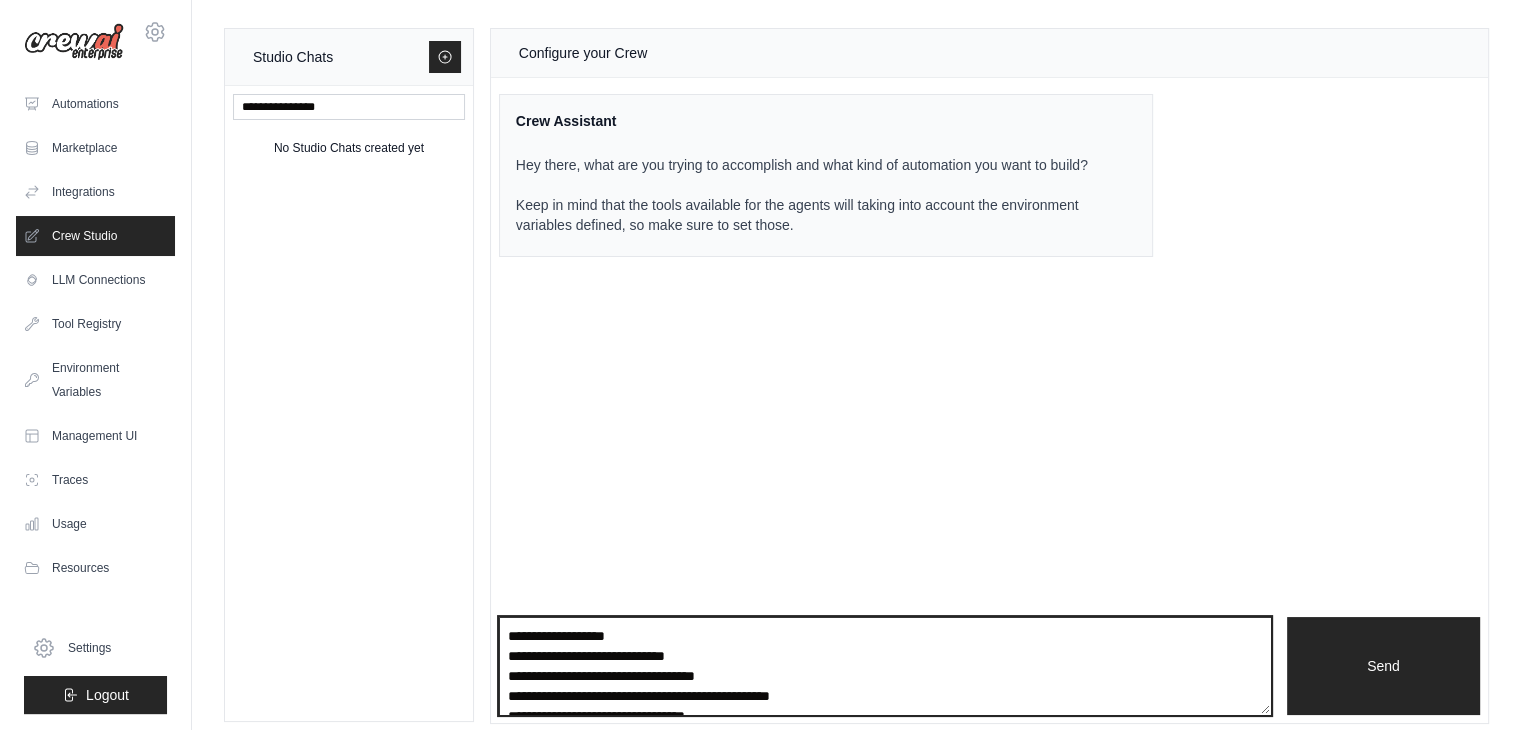 click on "**********" at bounding box center [885, 666] 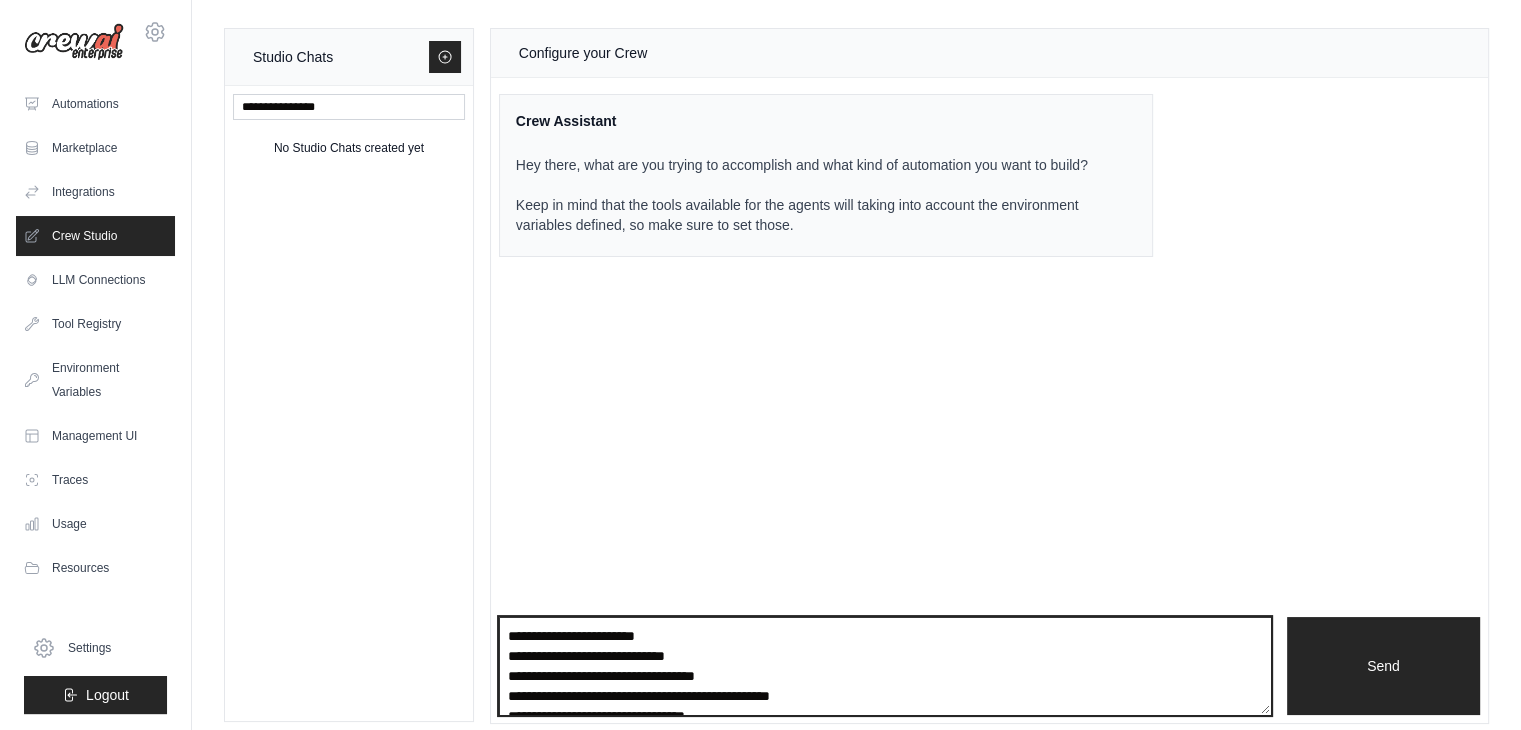 scroll, scrollTop: 40, scrollLeft: 0, axis: vertical 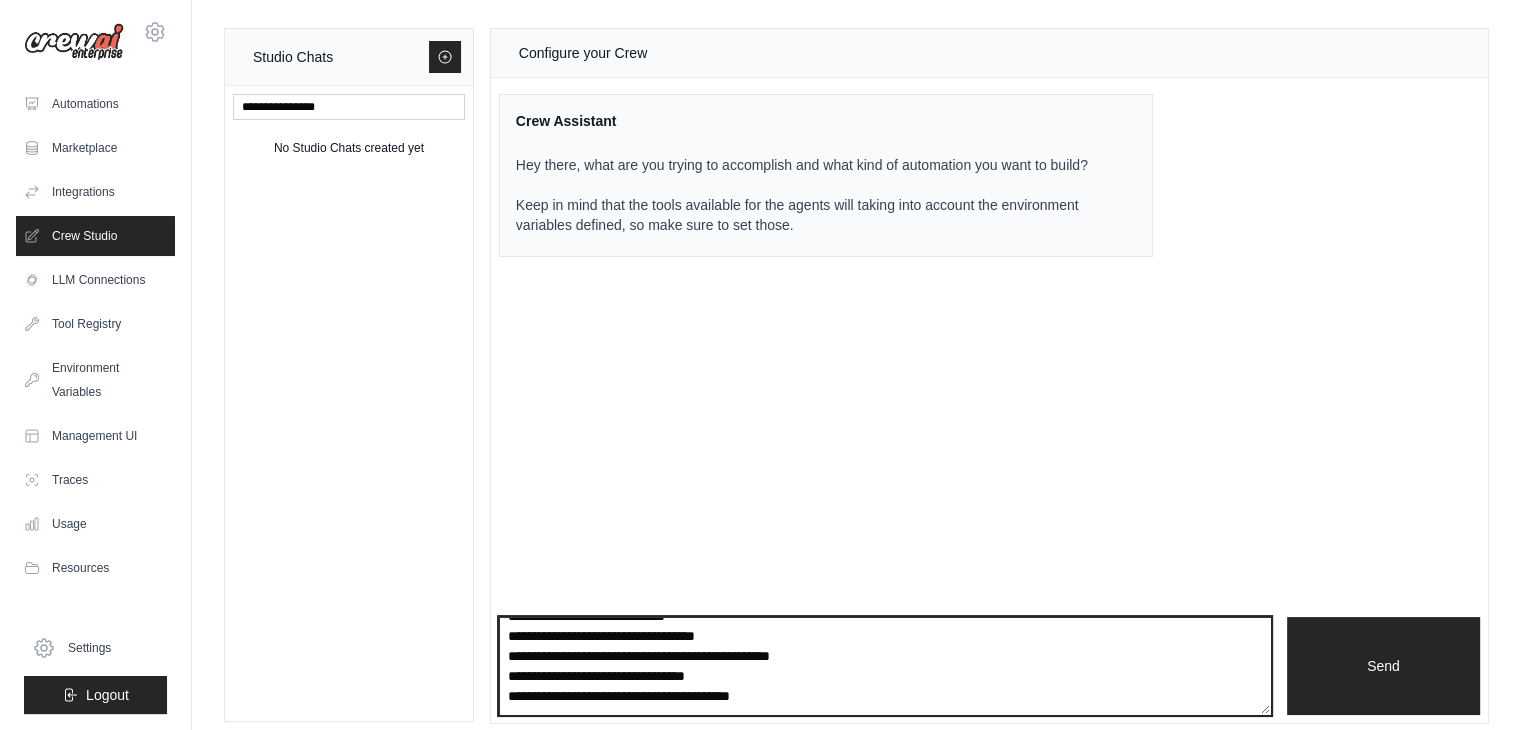 type on "**********" 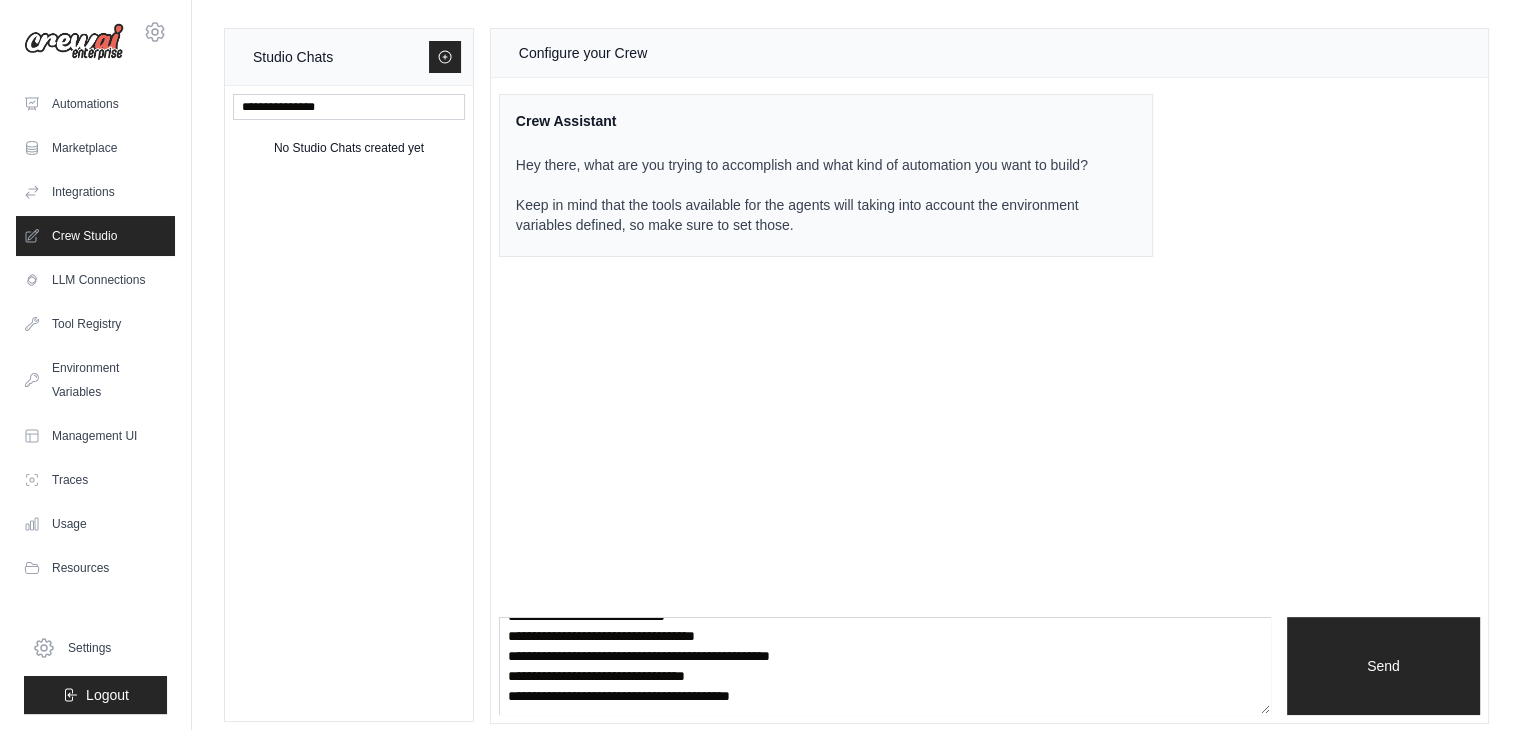 click on "Hey there, what are you trying to accomplish and what kind of automation you want to build? Keep in mind that the tools available for the agents will taking into account the environment variables defined, so make sure to set those." at bounding box center [814, 195] 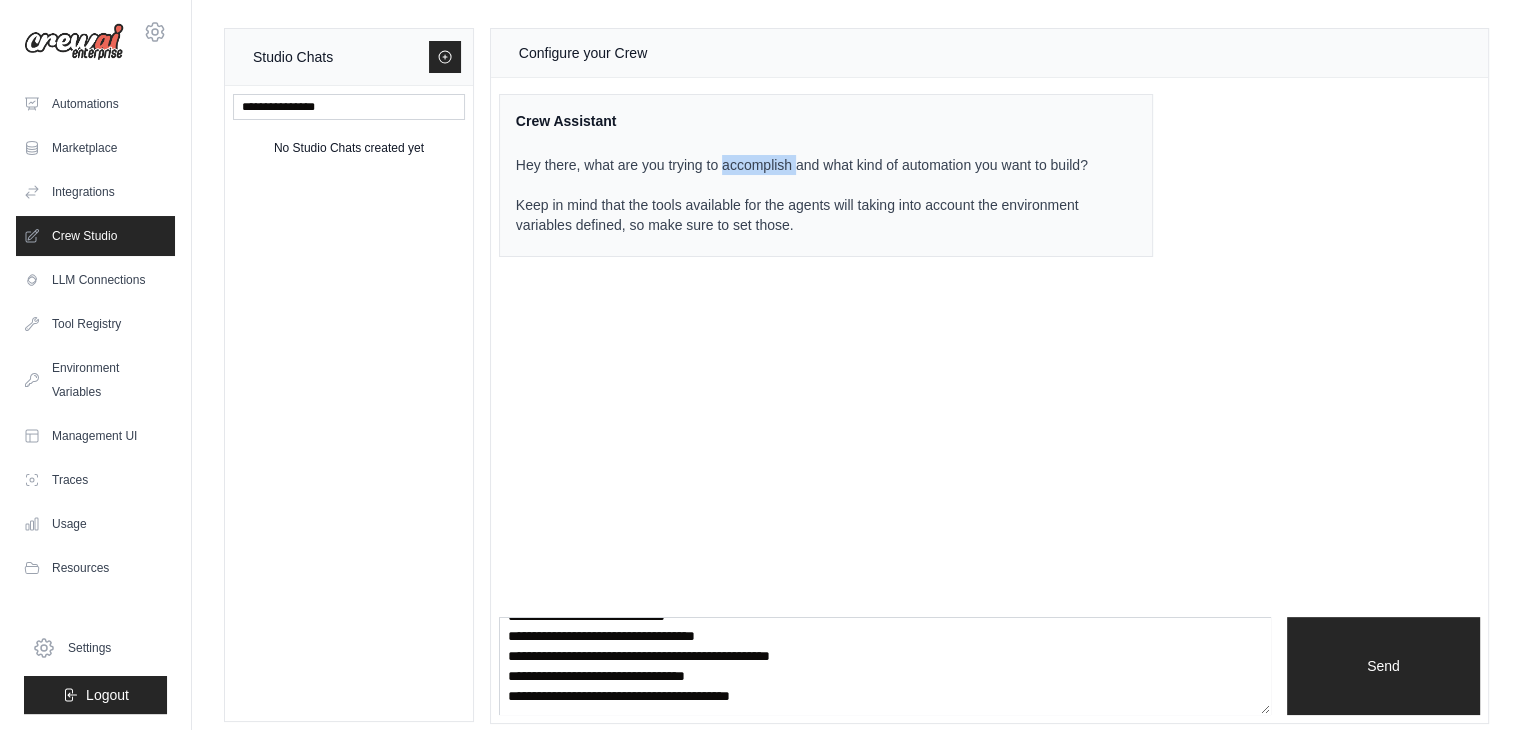 click on "Hey there, what are you trying to accomplish and what kind of automation you want to build? Keep in mind that the tools available for the agents will taking into account the environment variables defined, so make sure to set those." at bounding box center (814, 195) 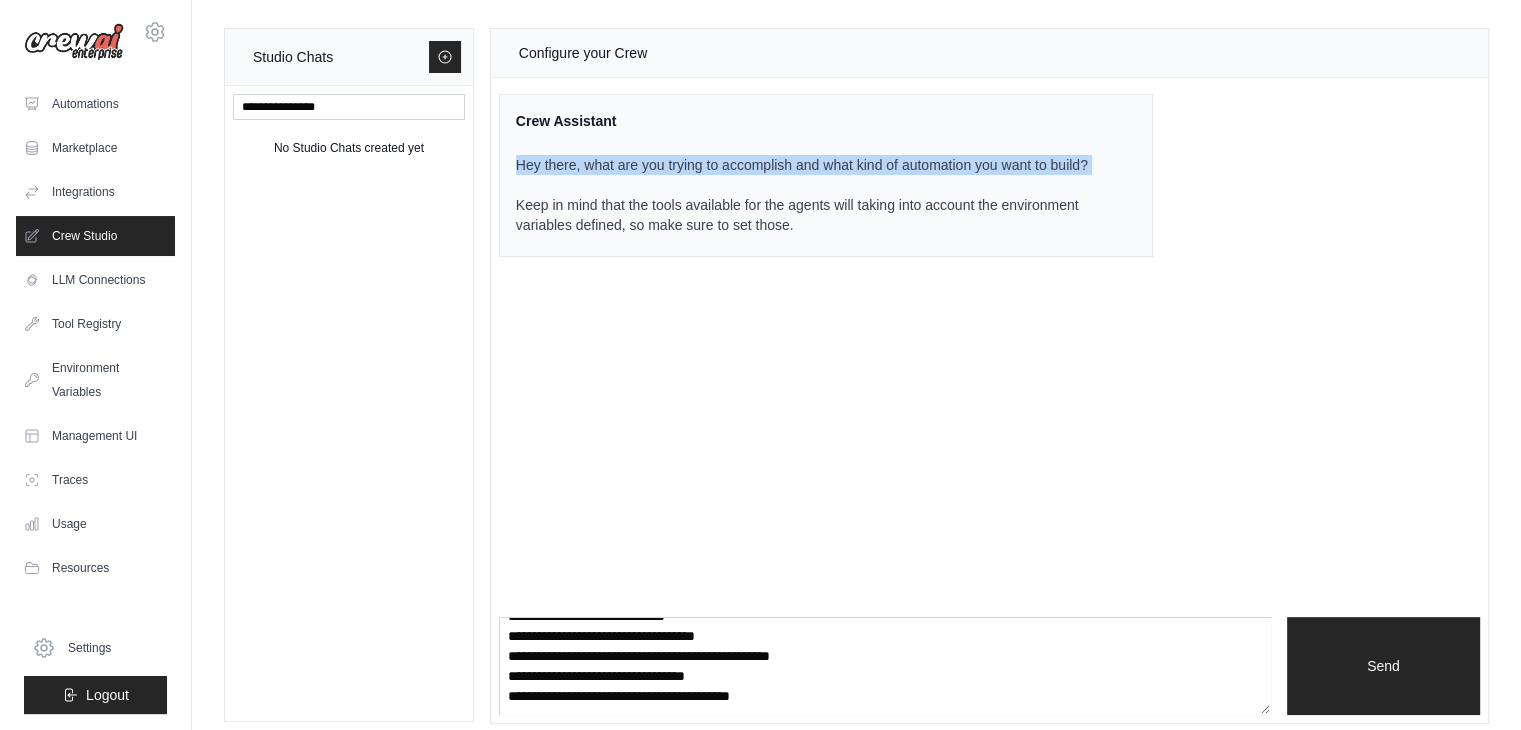 click on "Hey there, what are you trying to accomplish and what kind of automation you want to build? Keep in mind that the tools available for the agents will taking into account the environment variables defined, so make sure to set those." at bounding box center (814, 195) 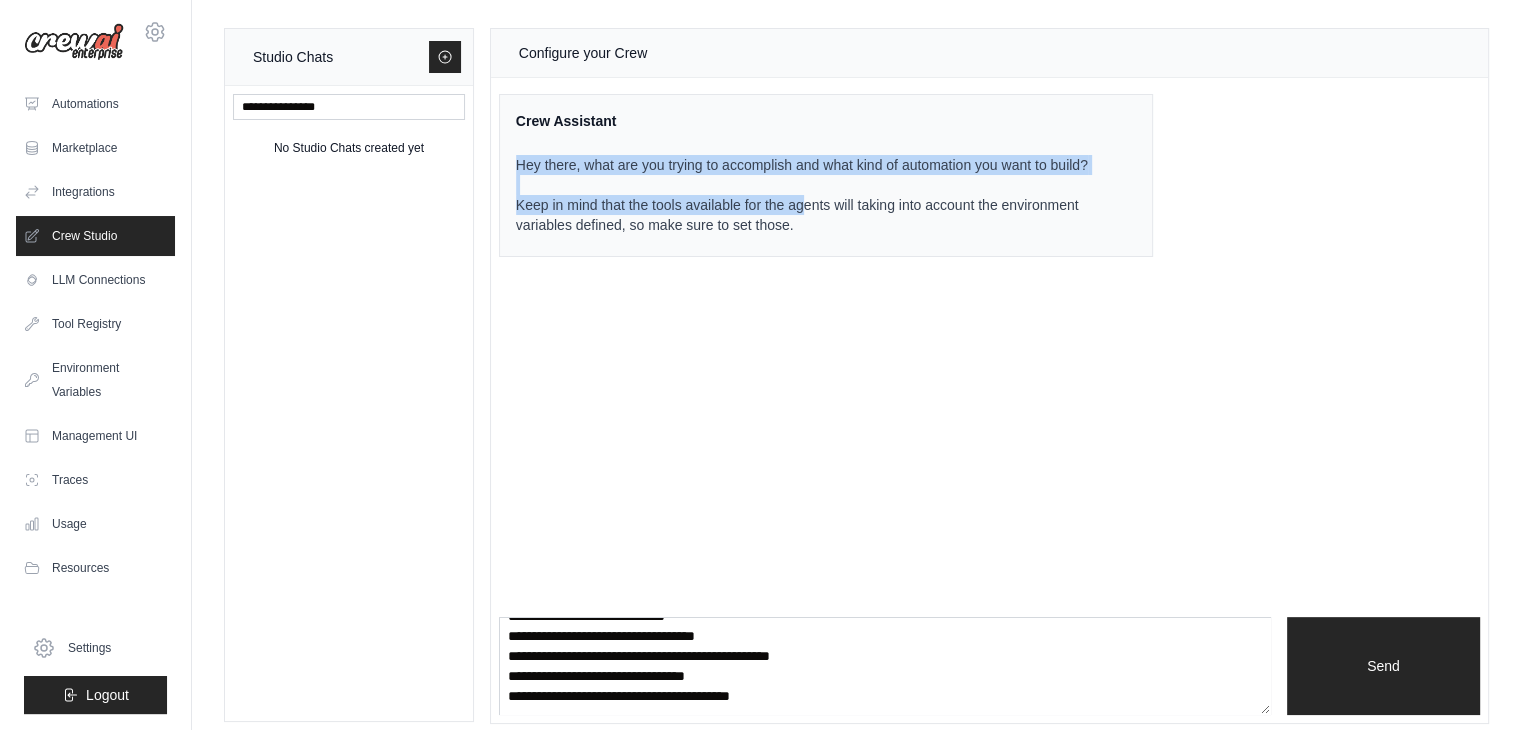 drag, startPoint x: 803, startPoint y: 212, endPoint x: 504, endPoint y: 169, distance: 302.07614 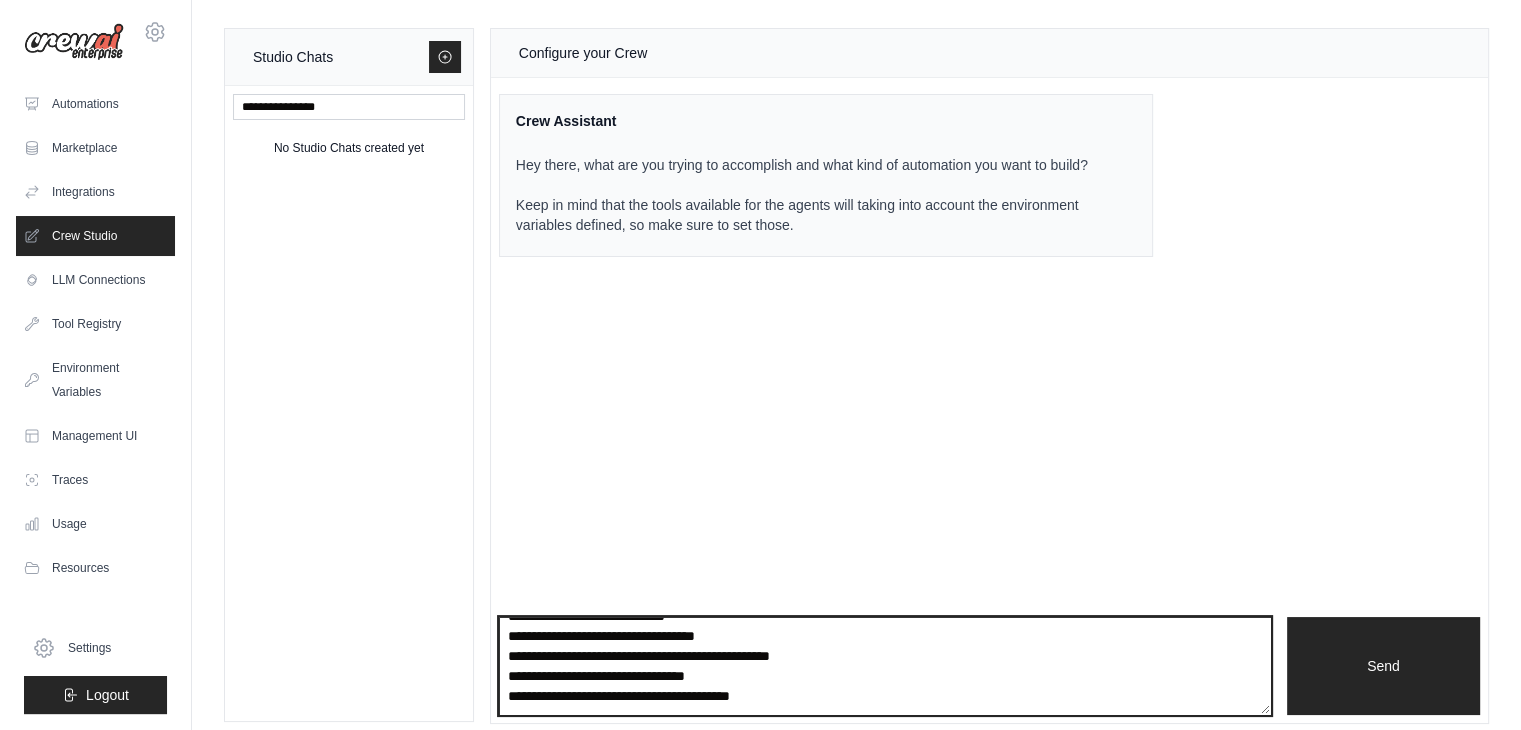 click on "**********" at bounding box center (885, 666) 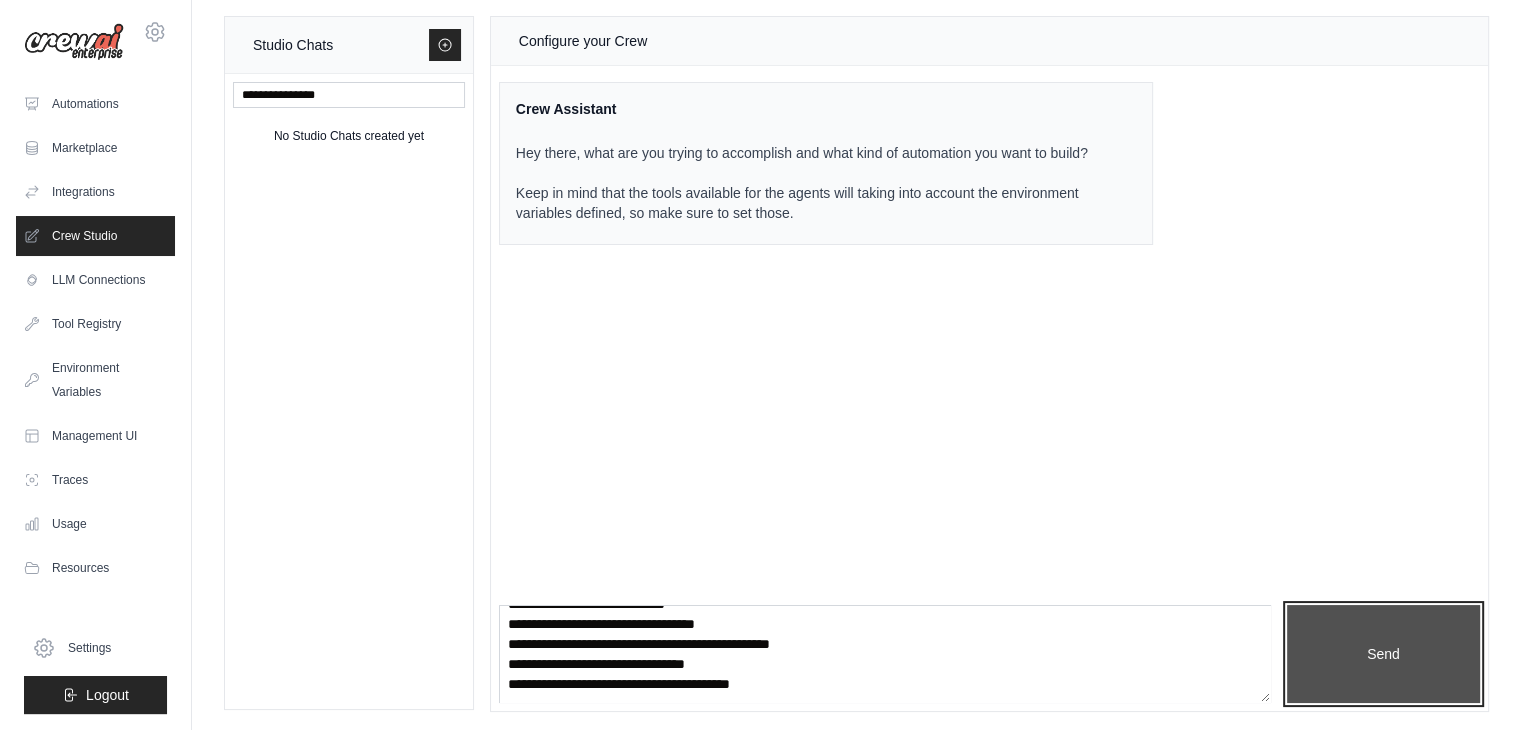 click on "Send" at bounding box center [1383, 654] 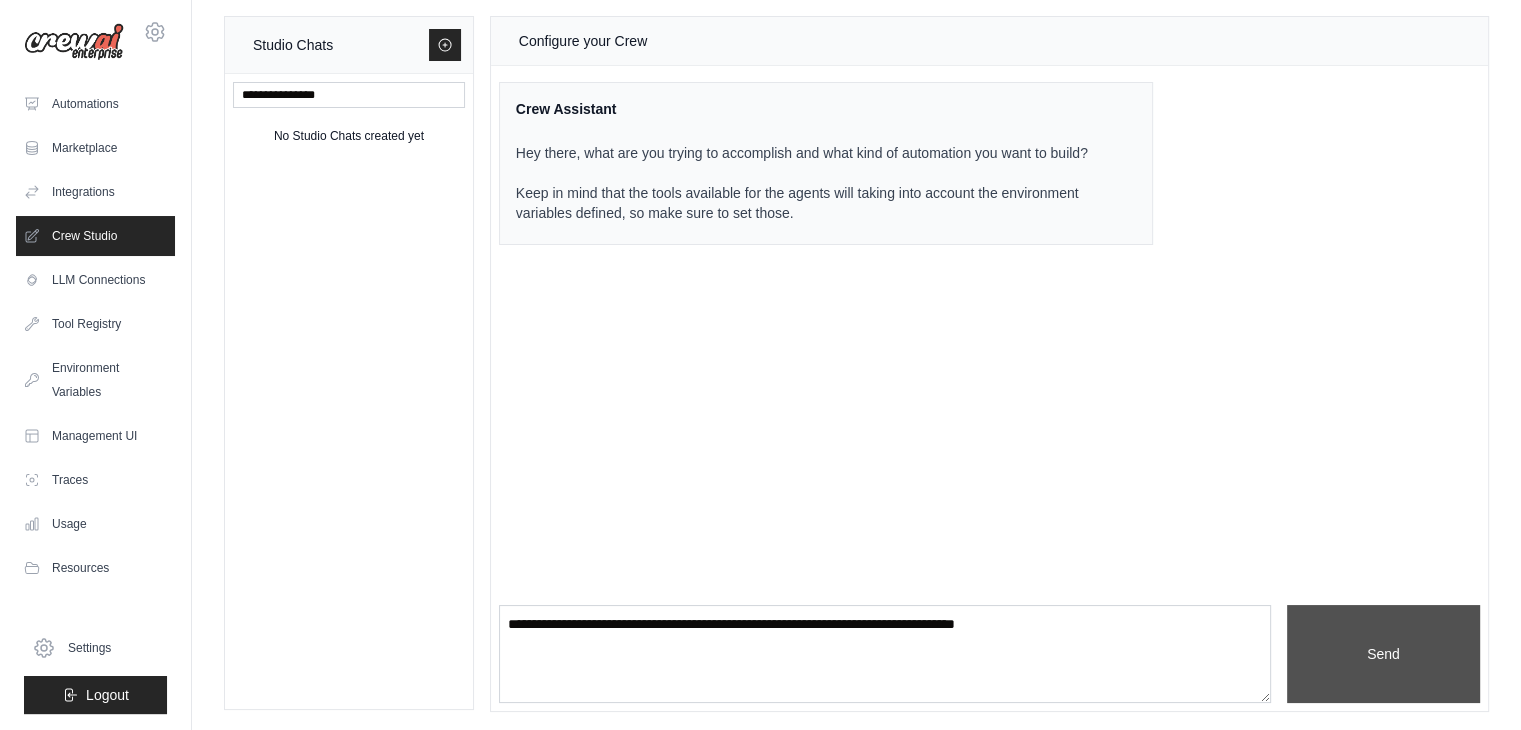 scroll, scrollTop: 0, scrollLeft: 0, axis: both 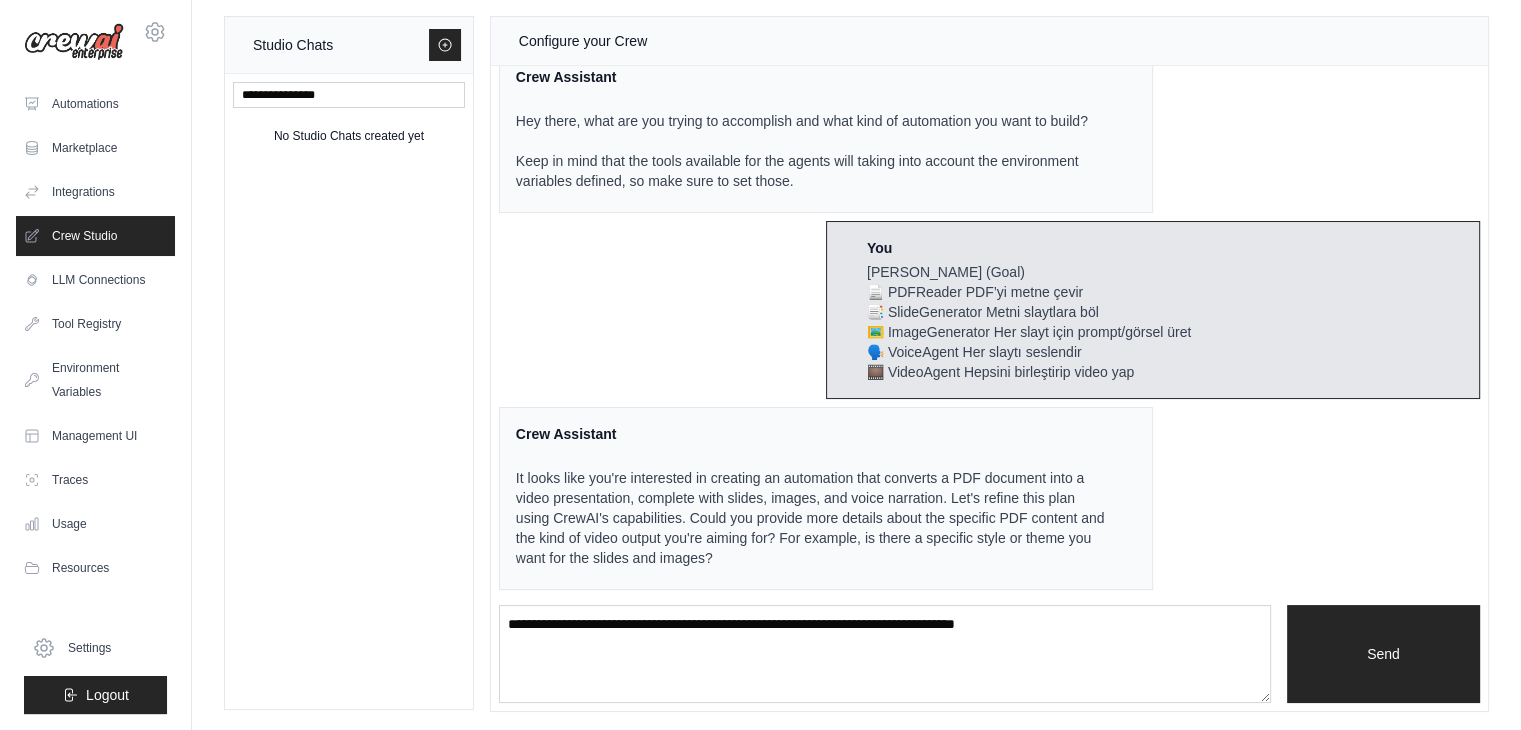 drag, startPoint x: 789, startPoint y: 577, endPoint x: 479, endPoint y: 478, distance: 325.42435 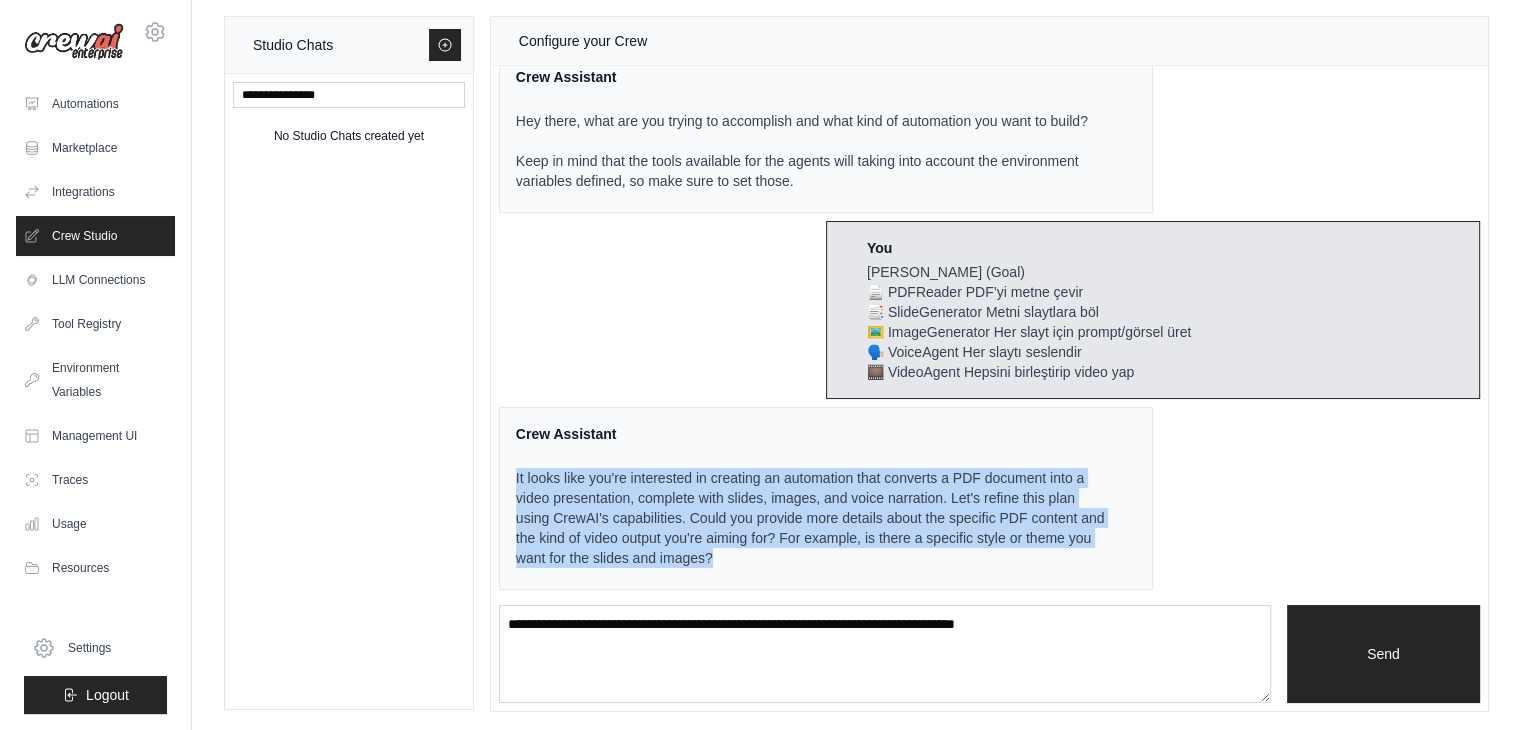 drag, startPoint x: 796, startPoint y: 553, endPoint x: 508, endPoint y: 480, distance: 297.10773 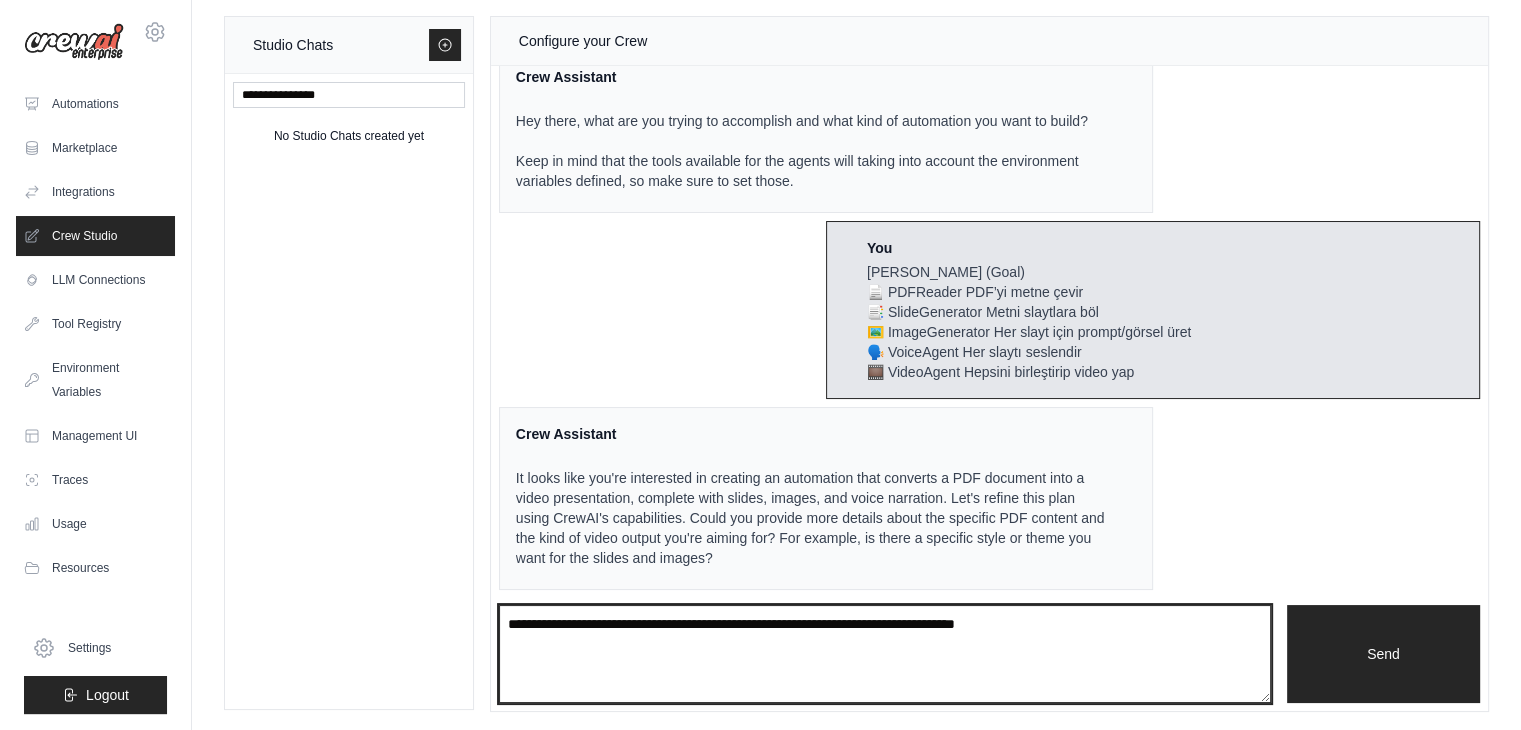 click at bounding box center [885, 654] 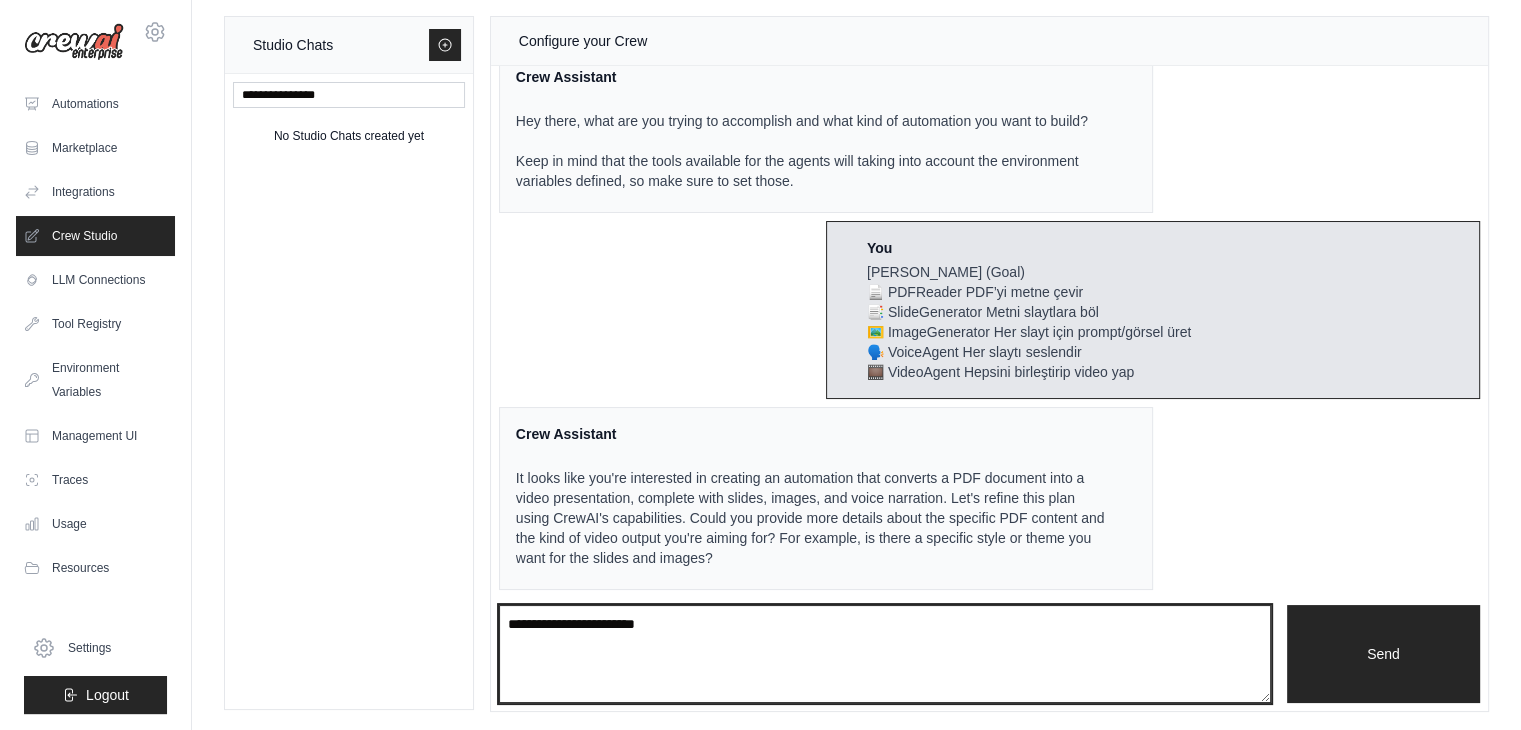 type on "**********" 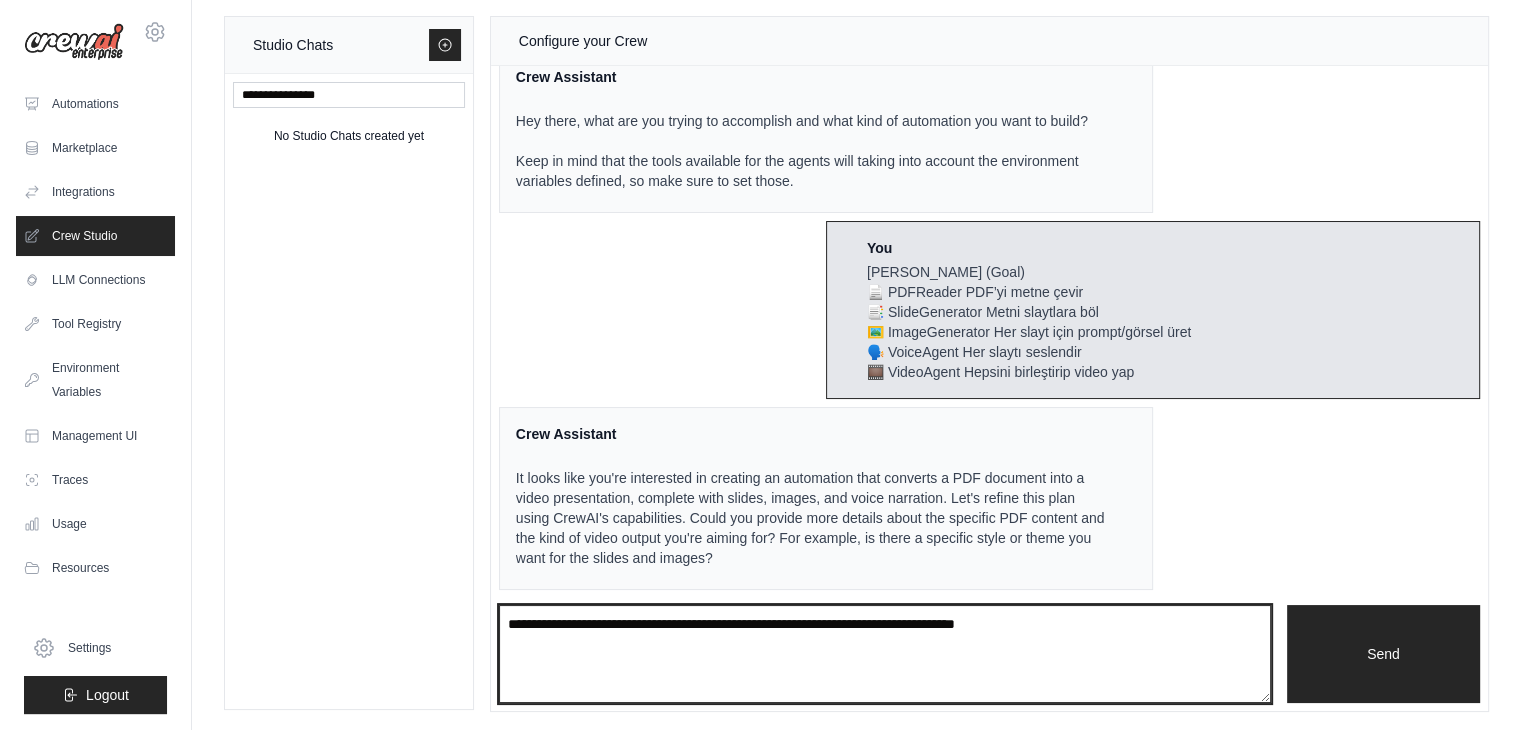 click at bounding box center (885, 654) 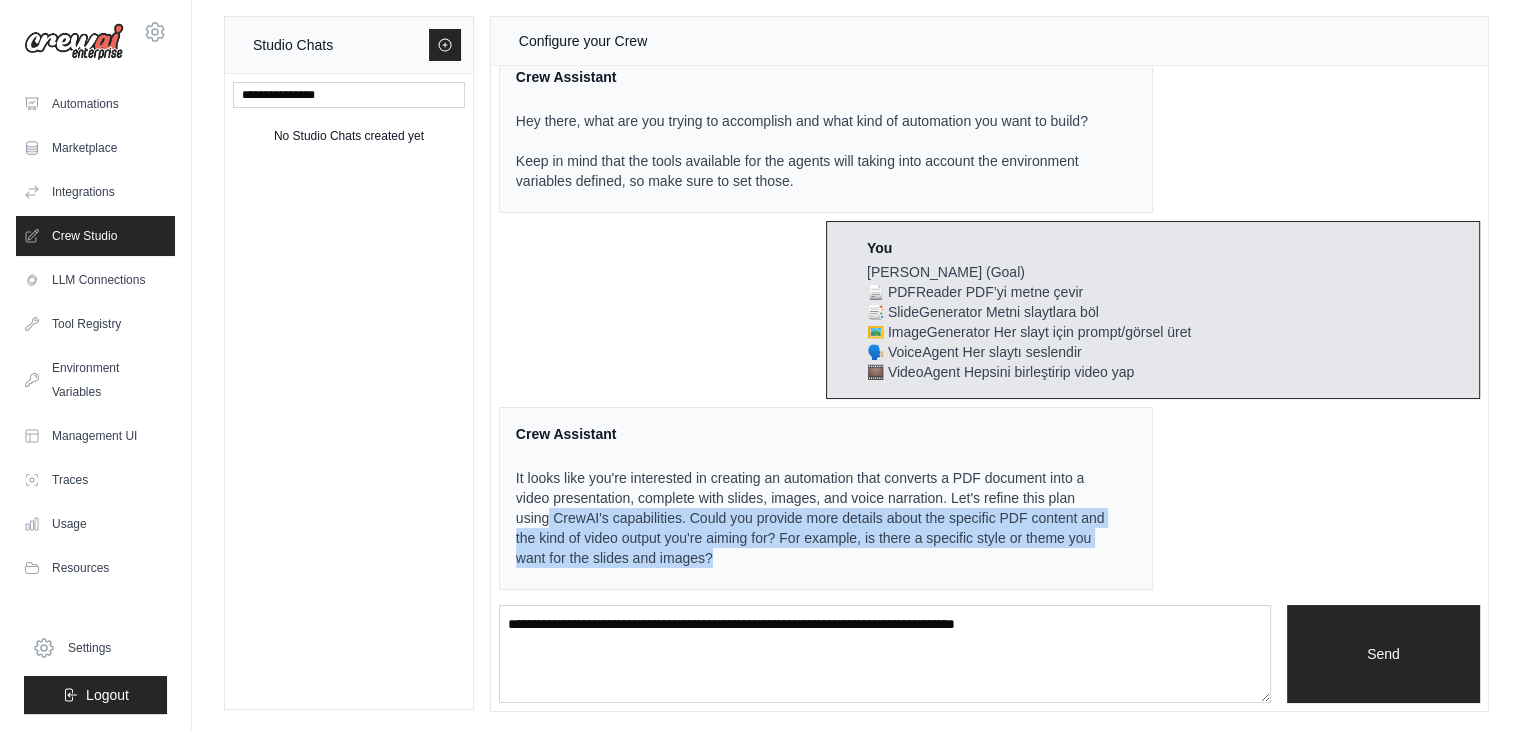 drag, startPoint x: 790, startPoint y: 566, endPoint x: 550, endPoint y: 508, distance: 246.90889 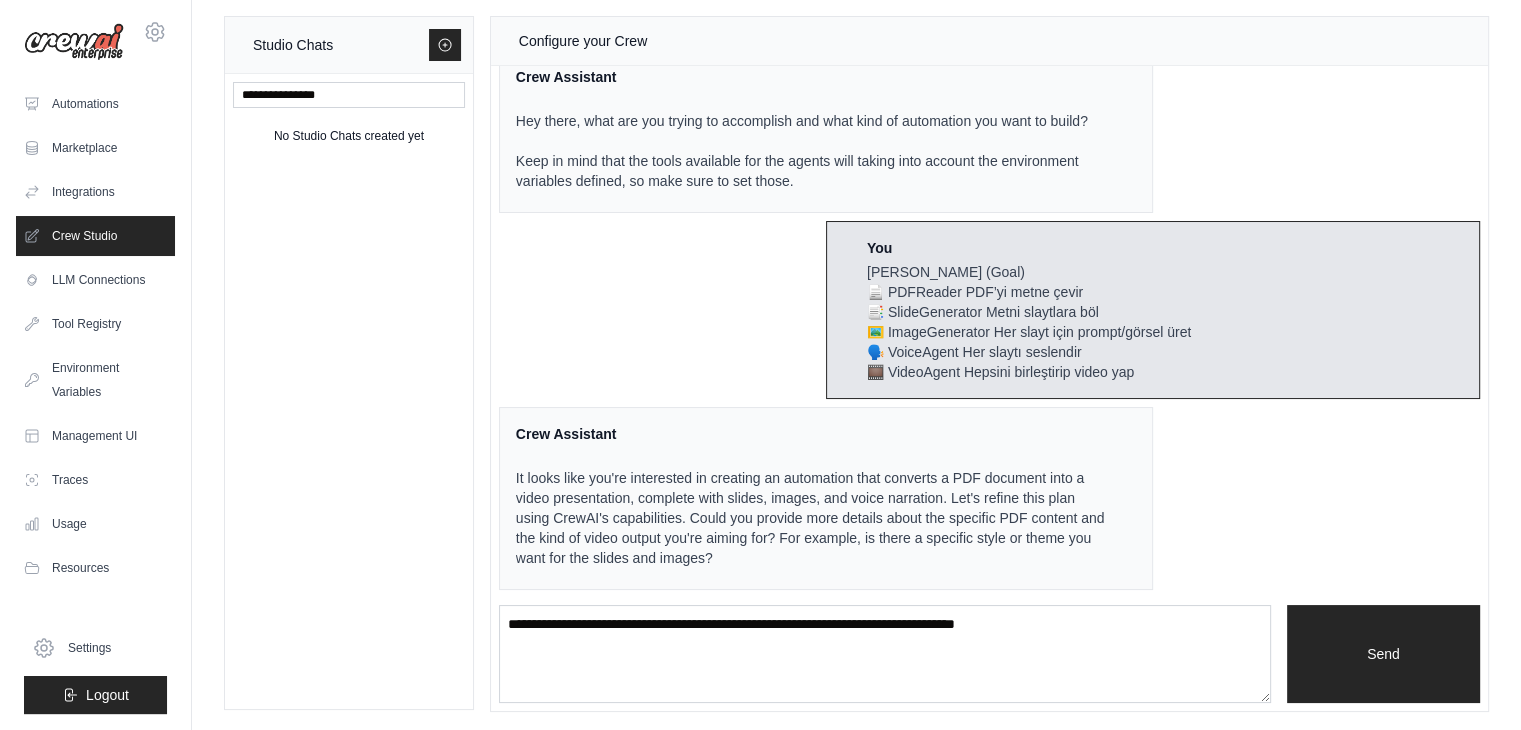 click on "It looks like you're interested in creating an automation that converts a PDF document into a video presentation, complete with slides, images, and voice narration. Let's refine this plan using CrewAI's capabilities. Could you provide more details about the specific PDF content and the kind of video output you're aiming for? For example, is there a specific style or theme you want for the slides and images?" at bounding box center [814, 518] 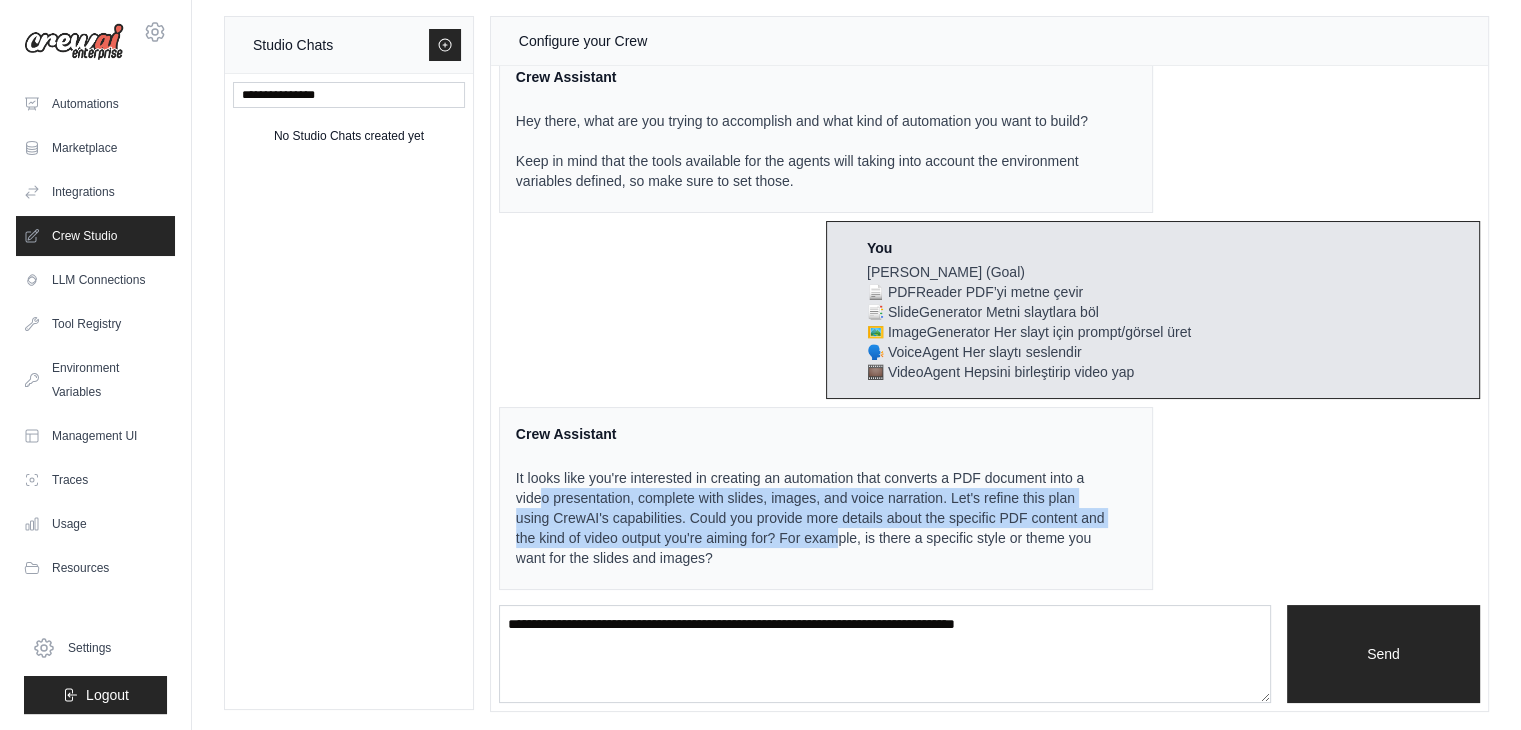 drag, startPoint x: 860, startPoint y: 544, endPoint x: 544, endPoint y: 486, distance: 321.2787 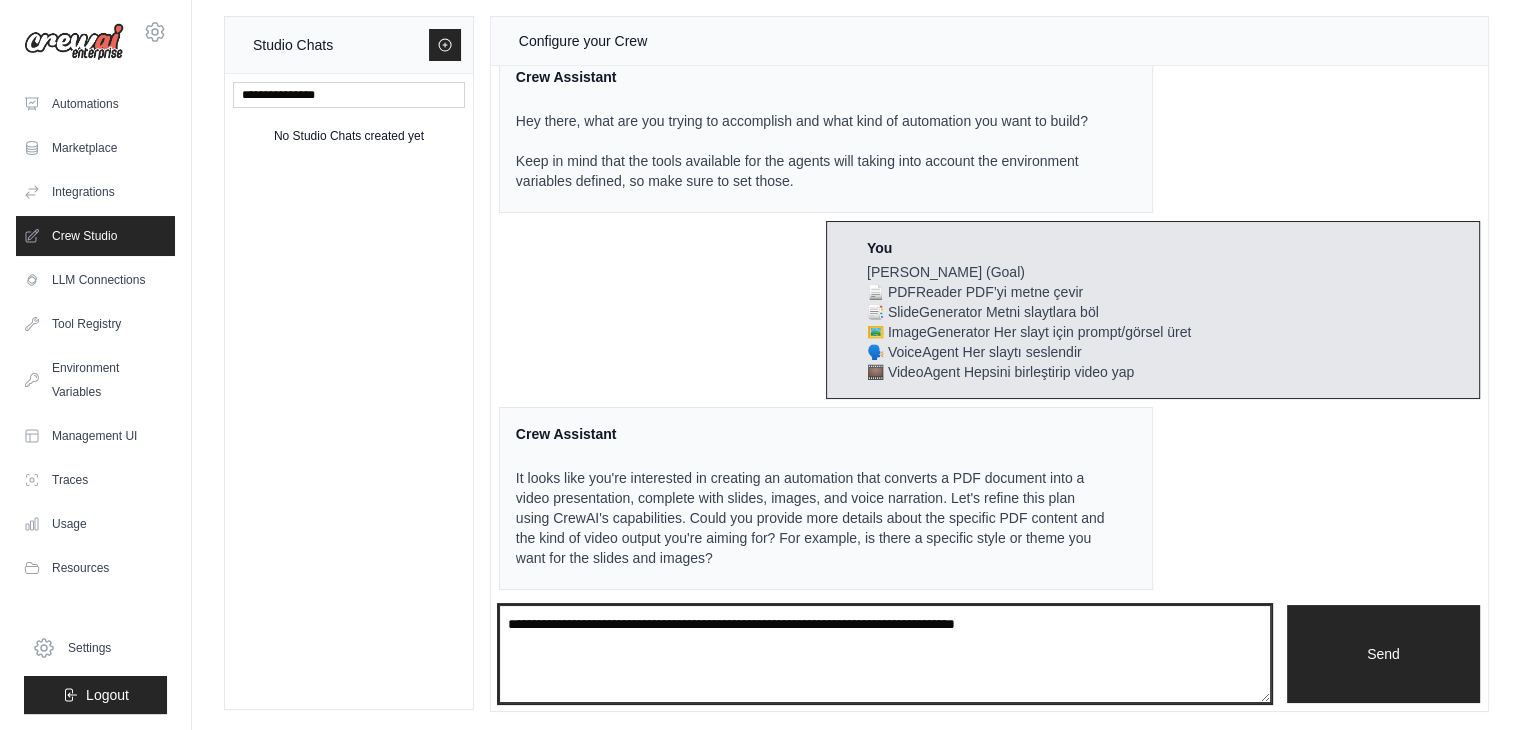 click at bounding box center (885, 654) 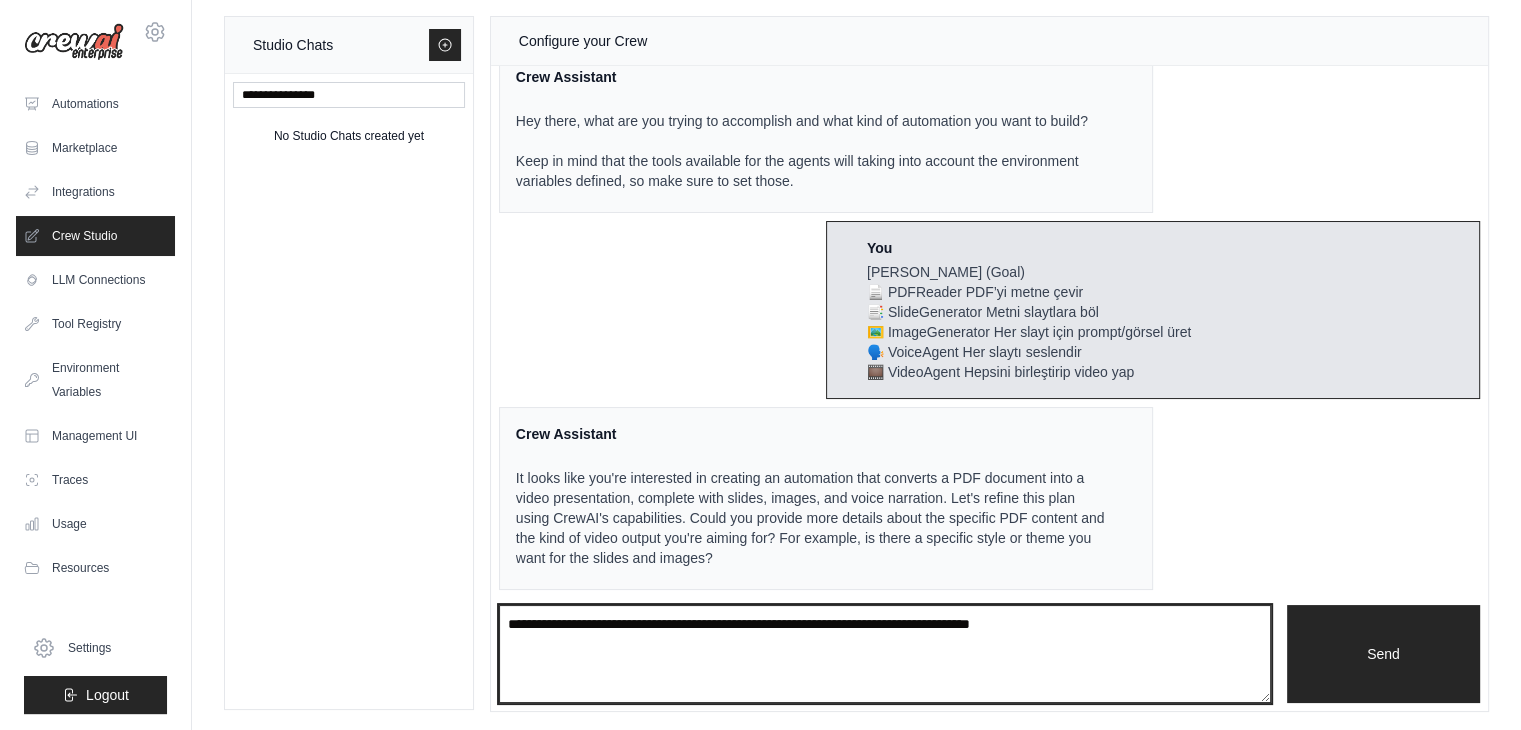 type on "**********" 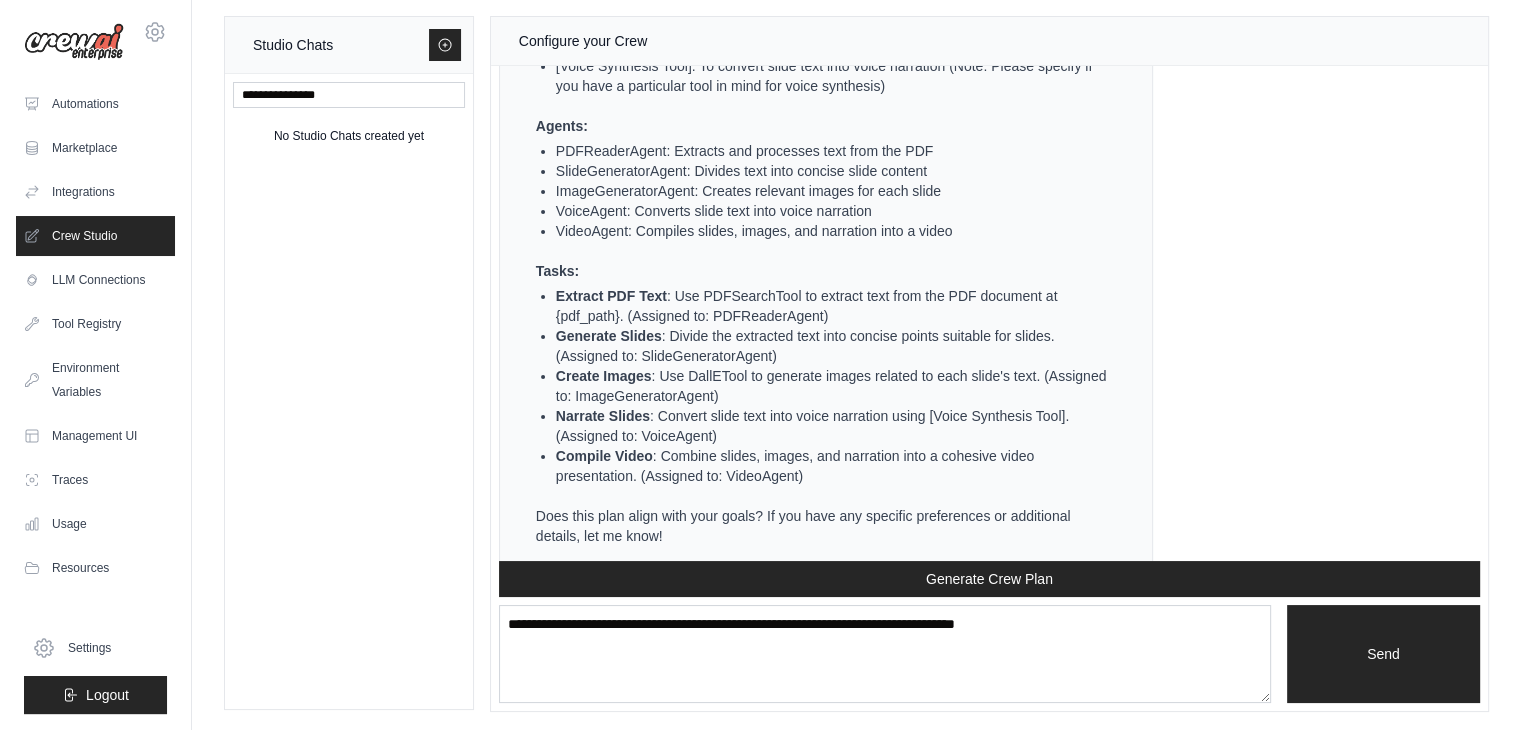 scroll, scrollTop: 1089, scrollLeft: 0, axis: vertical 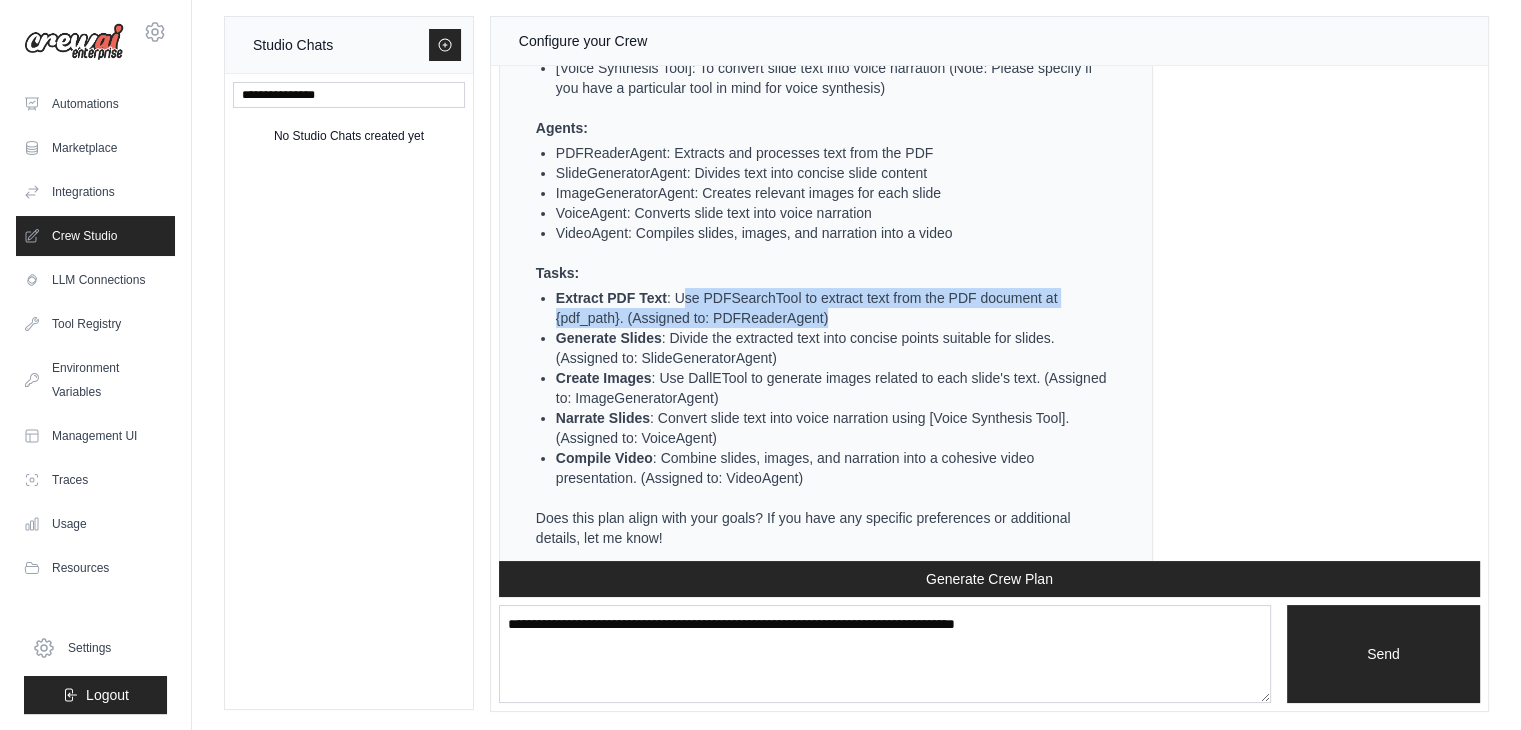 drag, startPoint x: 681, startPoint y: 294, endPoint x: 855, endPoint y: 313, distance: 175.03429 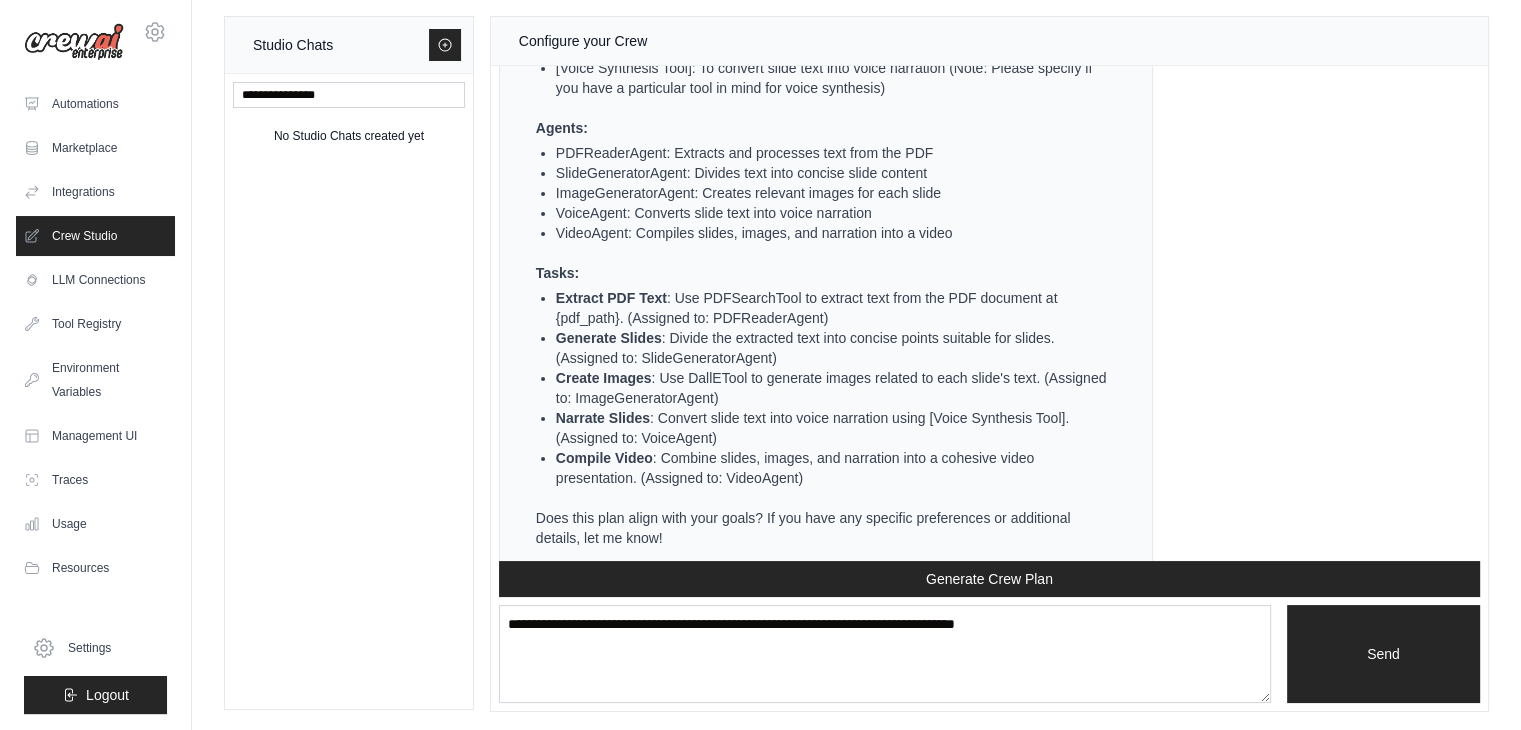 scroll, scrollTop: 1112, scrollLeft: 0, axis: vertical 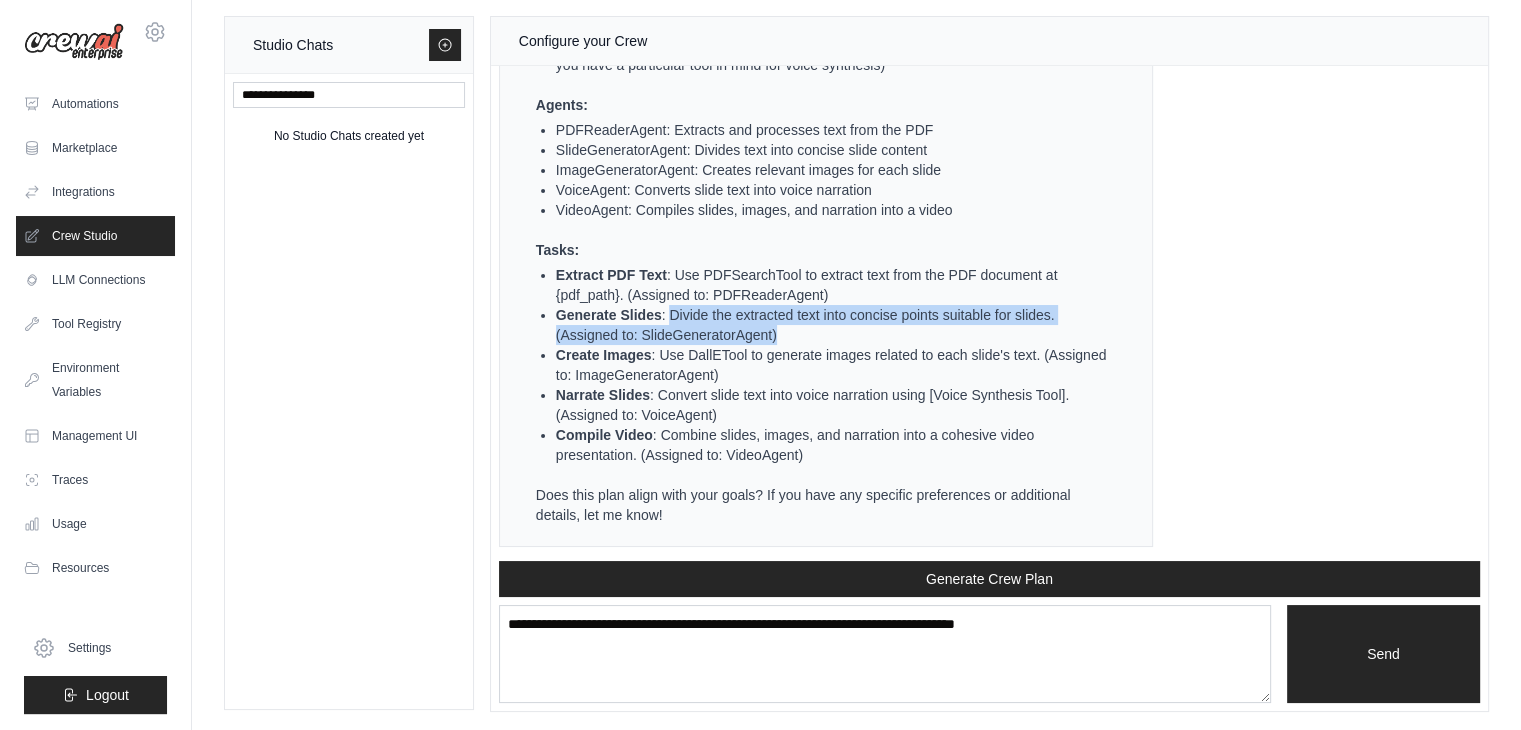 drag, startPoint x: 670, startPoint y: 317, endPoint x: 836, endPoint y: 331, distance: 166.58931 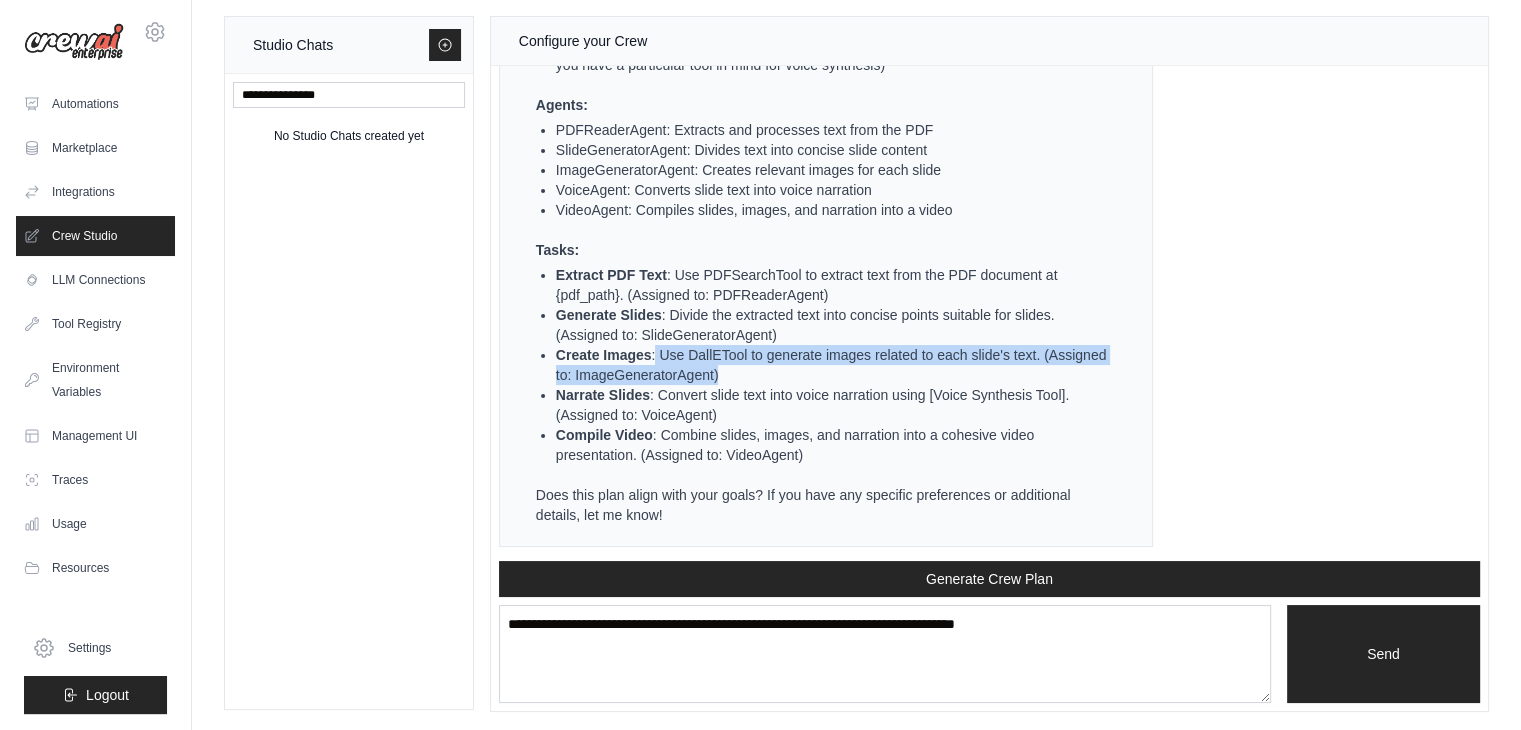 drag, startPoint x: 656, startPoint y: 344, endPoint x: 859, endPoint y: 377, distance: 205.66478 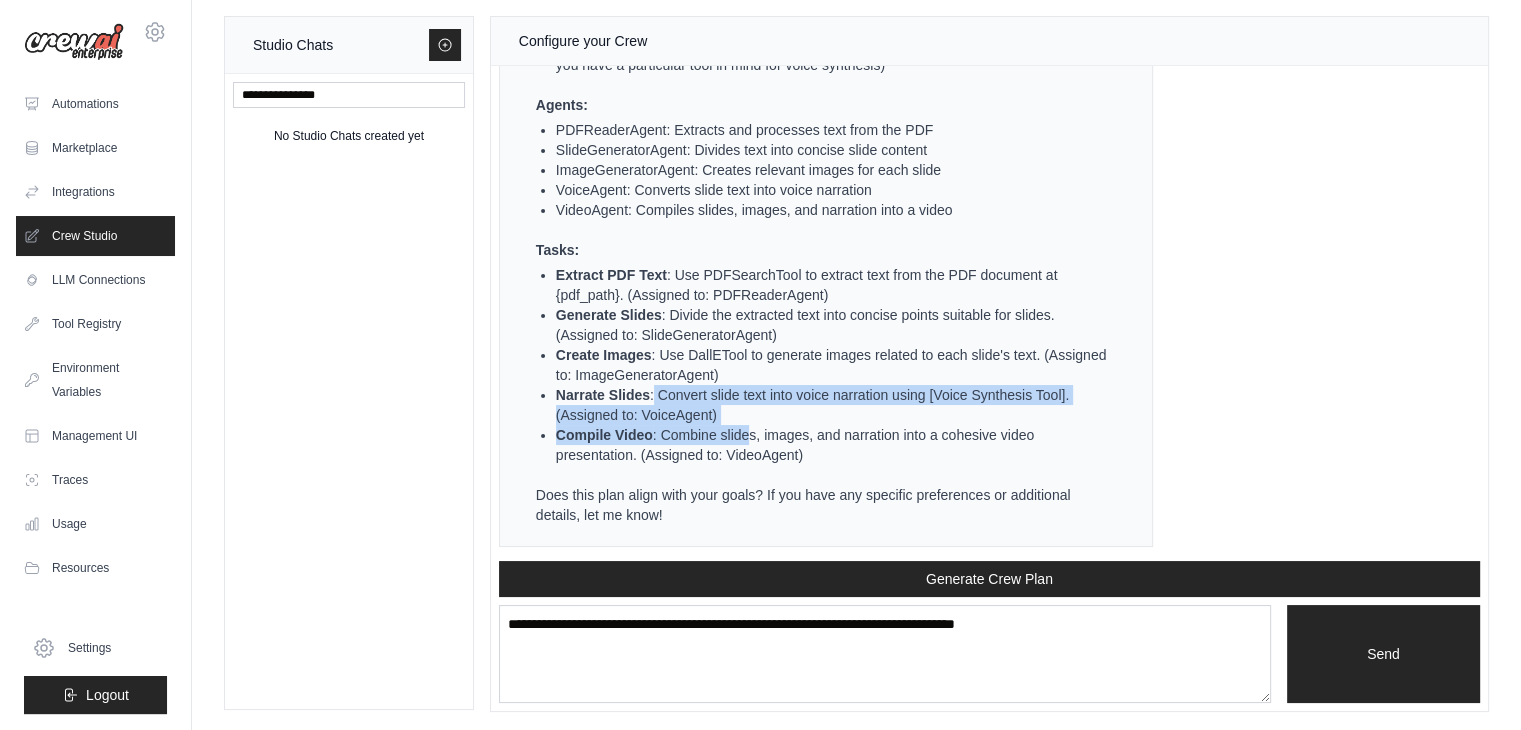 drag, startPoint x: 653, startPoint y: 390, endPoint x: 749, endPoint y: 425, distance: 102.18121 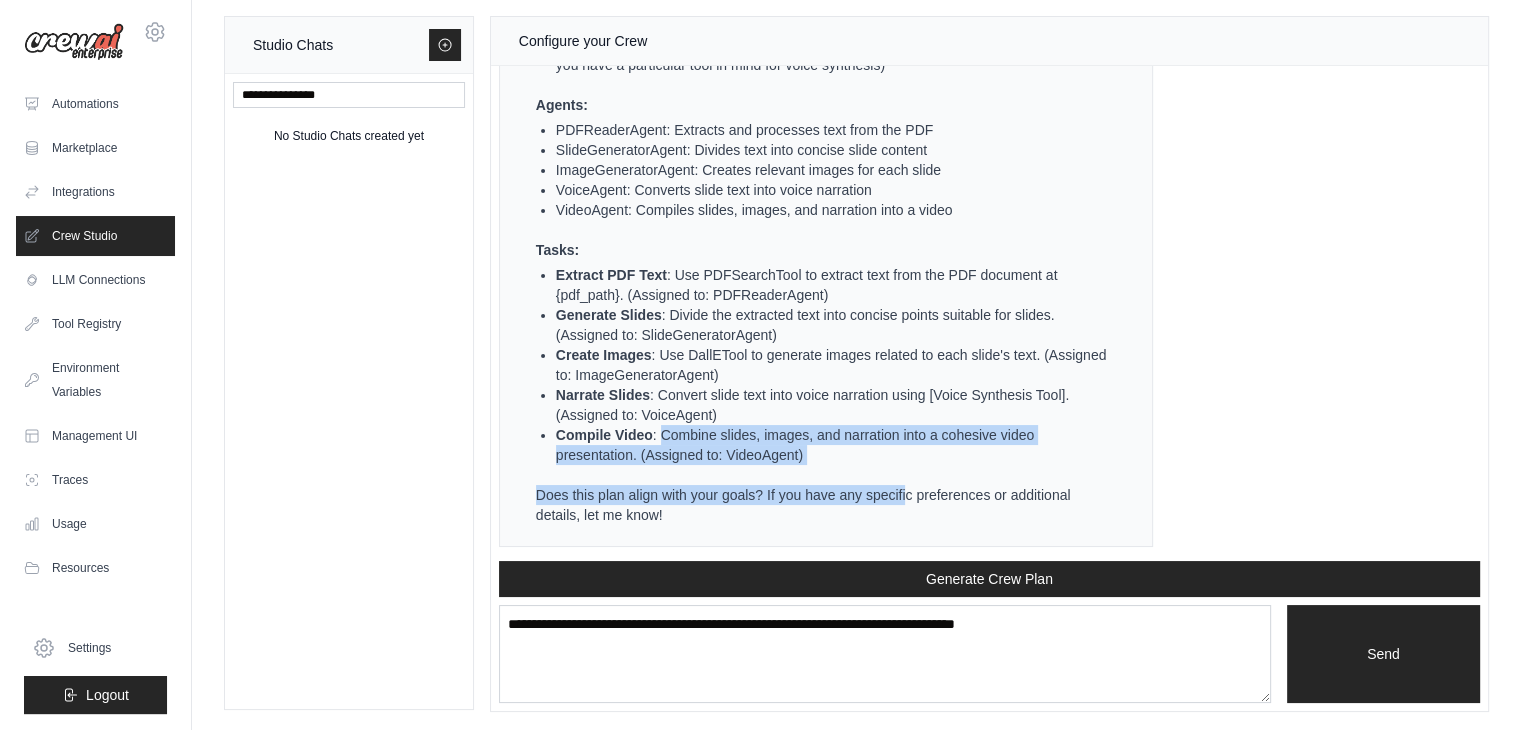 drag, startPoint x: 664, startPoint y: 432, endPoint x: 904, endPoint y: 479, distance: 244.55879 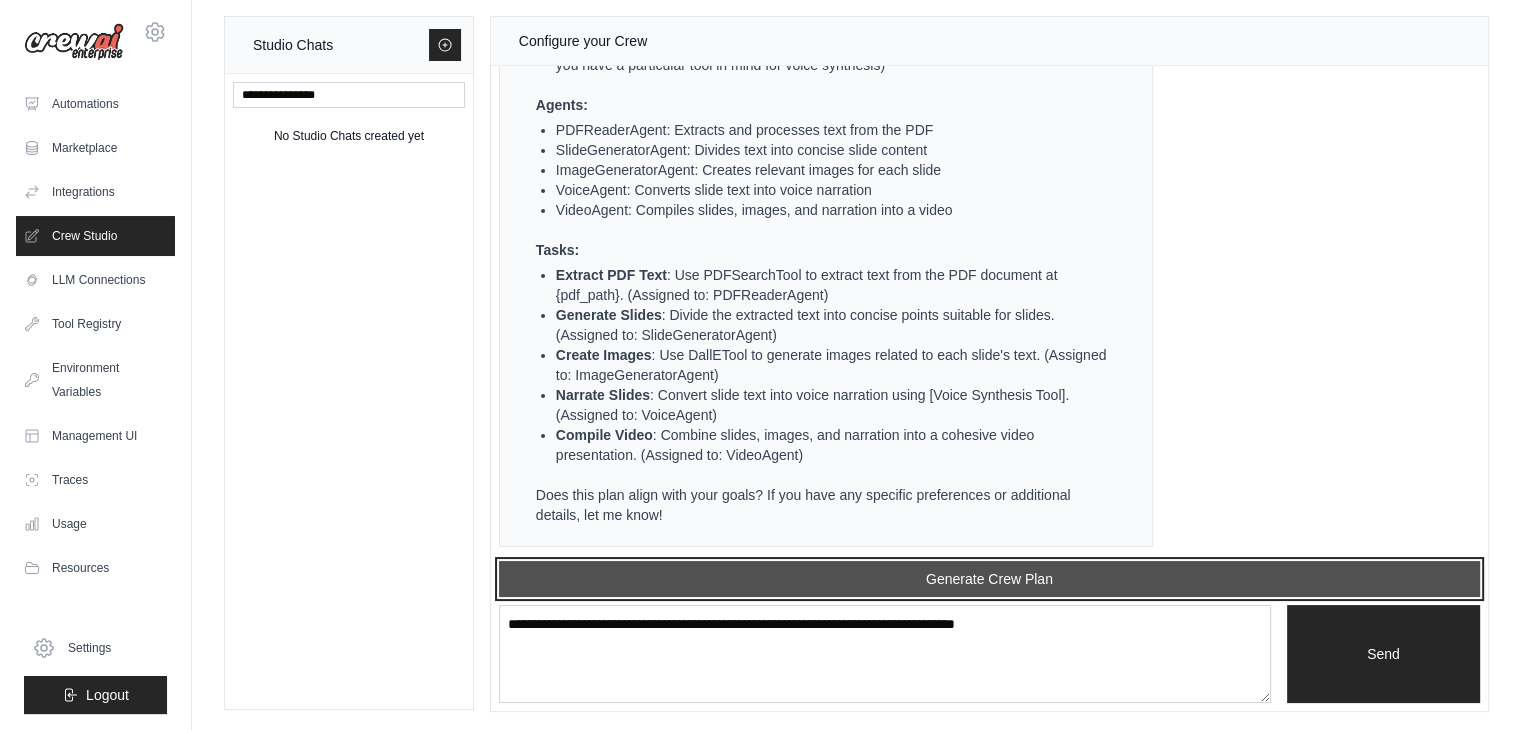 click on "Generate Crew Plan" at bounding box center (989, 579) 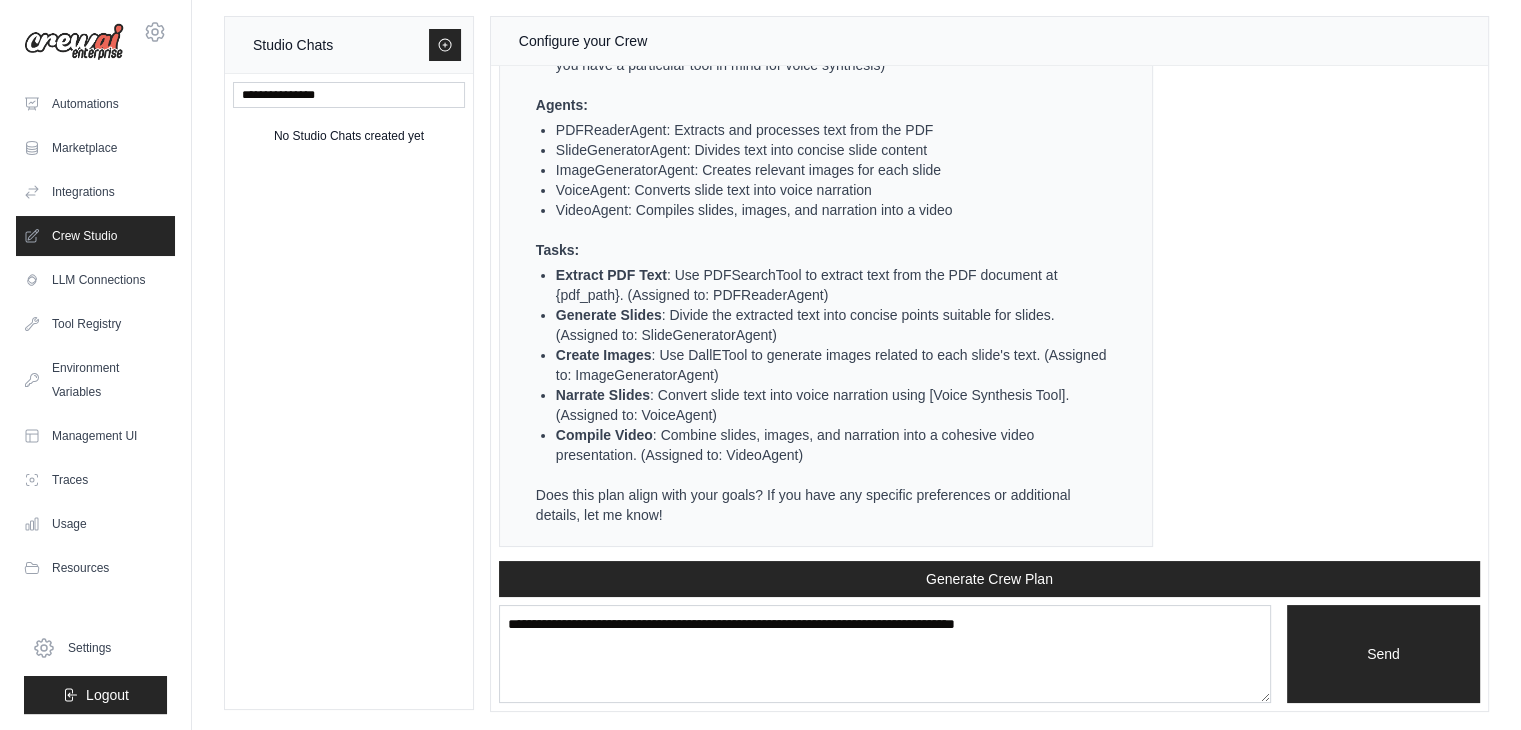 scroll, scrollTop: 2160, scrollLeft: 0, axis: vertical 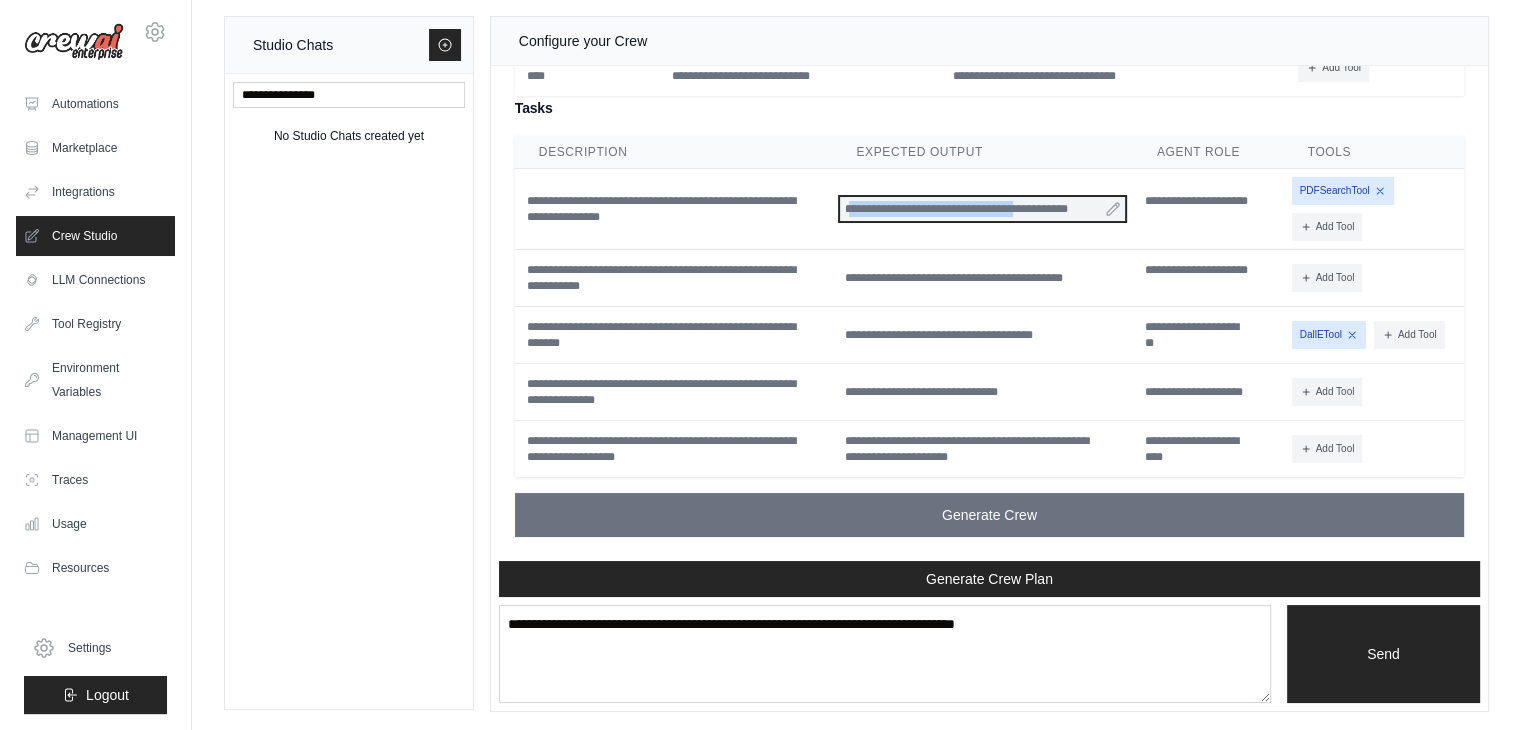 drag, startPoint x: 848, startPoint y: 189, endPoint x: 1024, endPoint y: 189, distance: 176 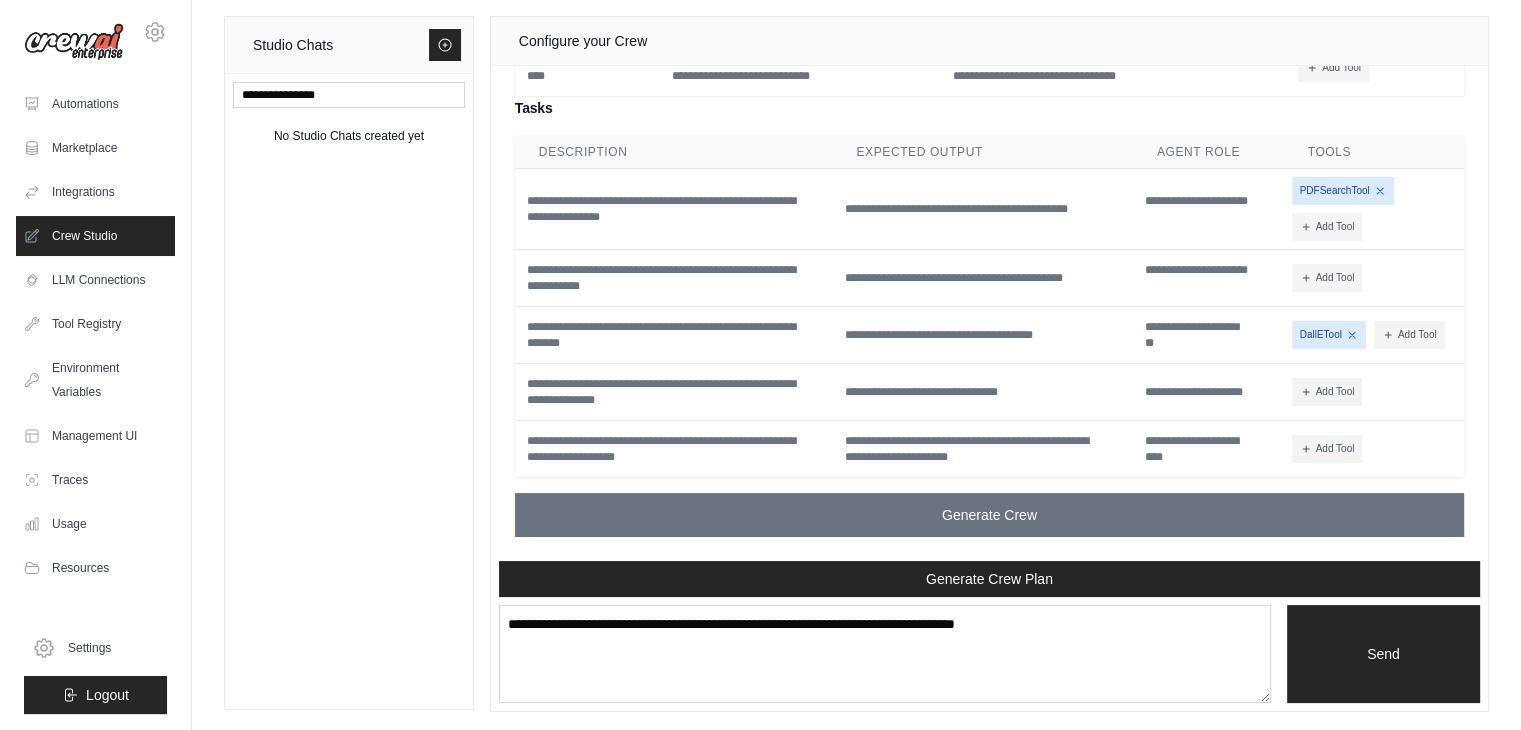 click on "**********" at bounding box center (982, 209) 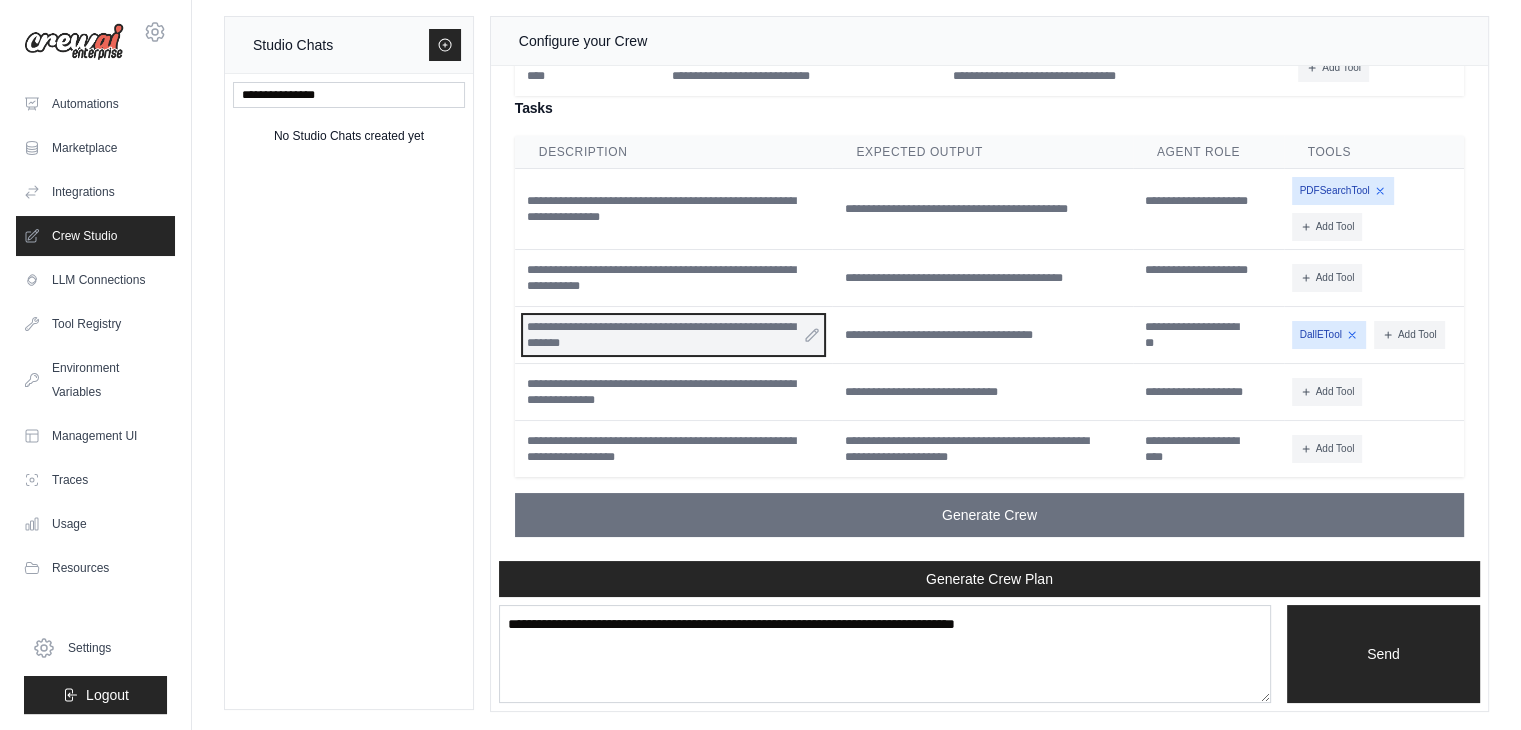 click on "**********" at bounding box center [674, 335] 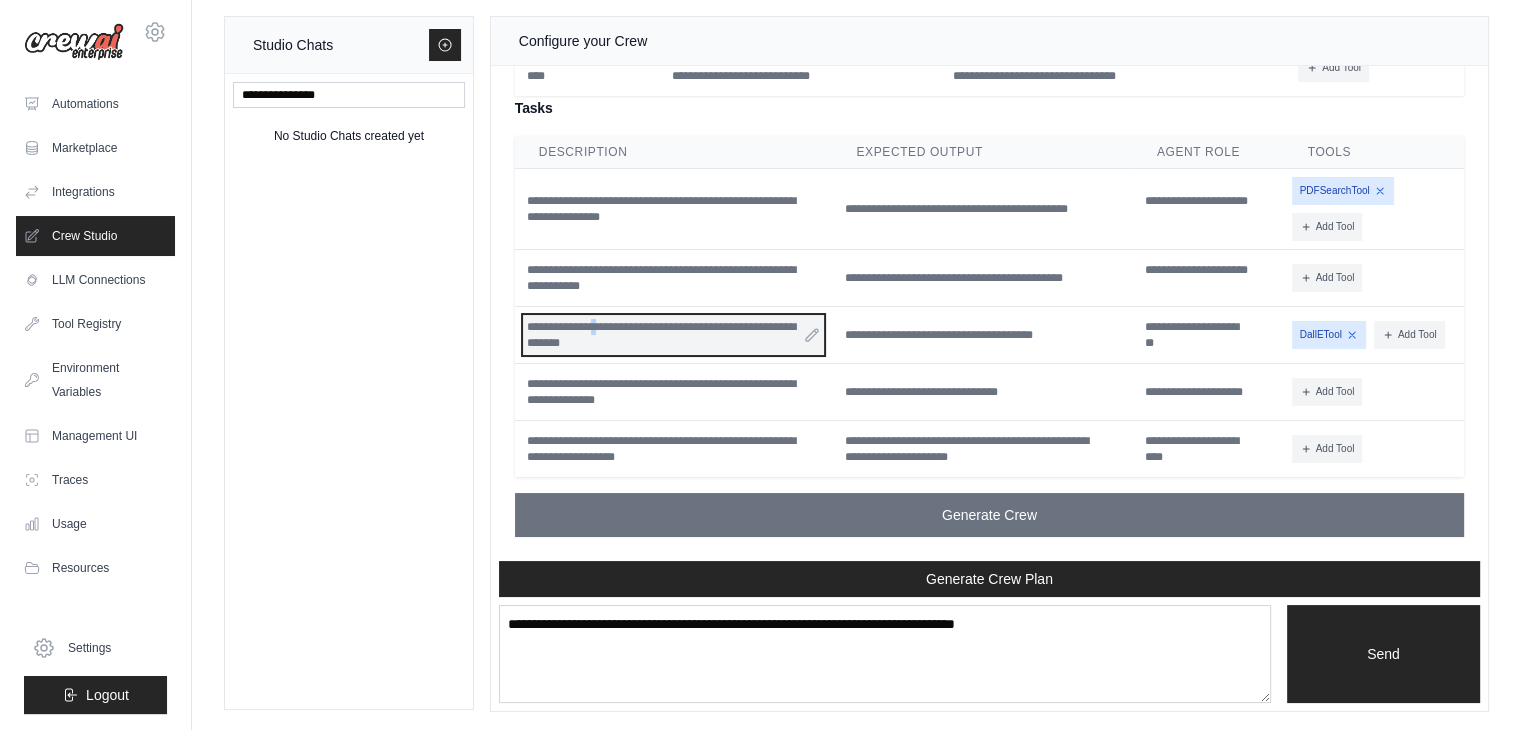 click on "**********" at bounding box center [674, 335] 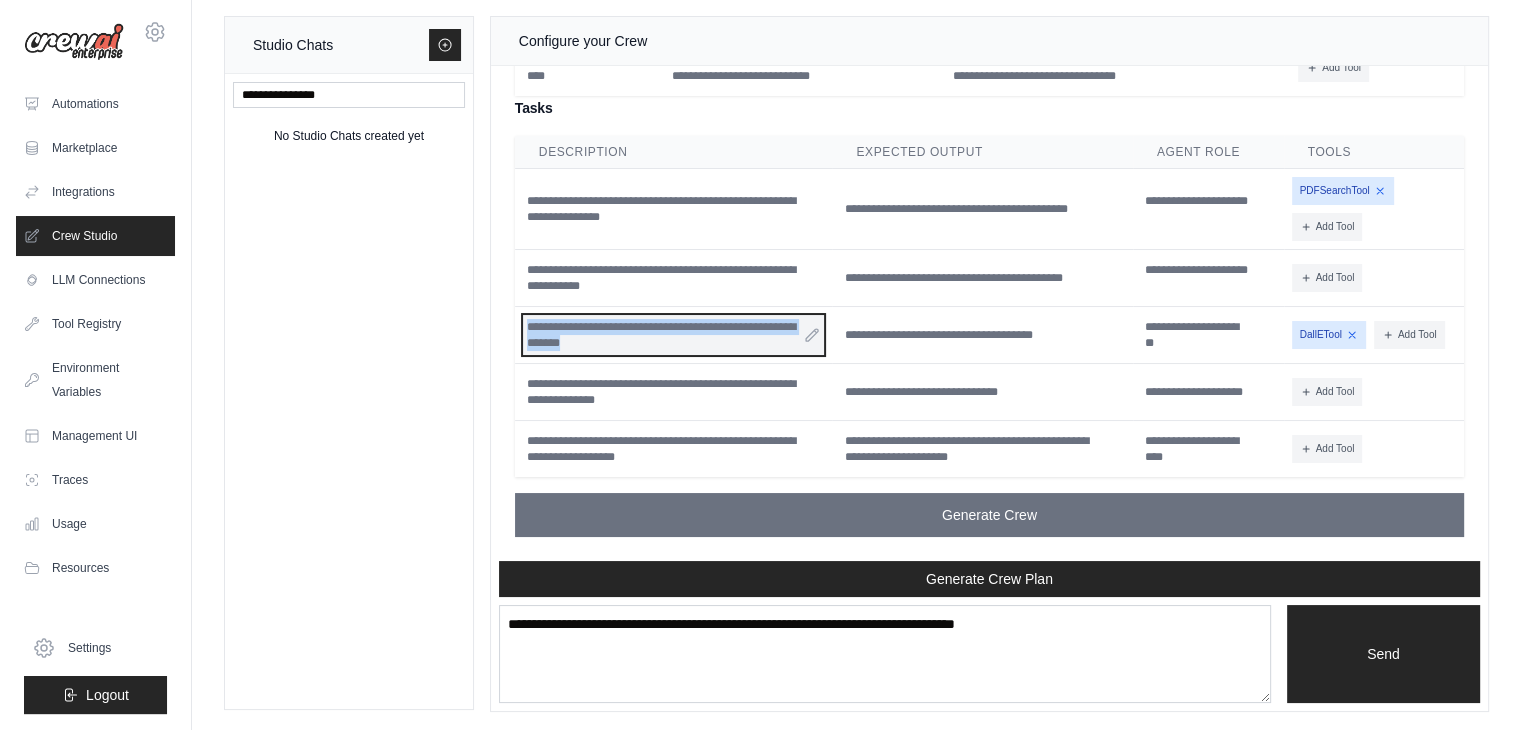 click on "**********" at bounding box center [674, 335] 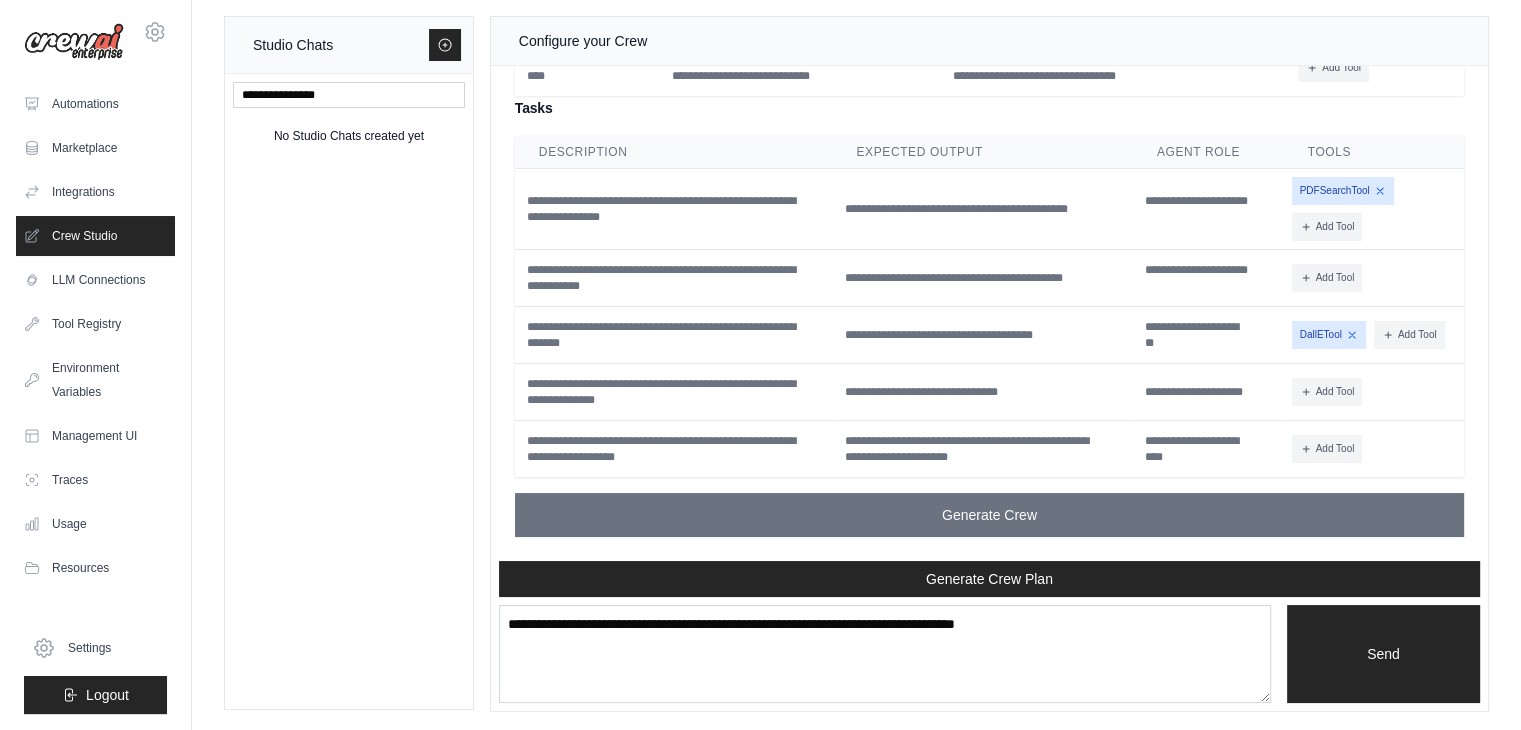 click on "No Studio Chats created yet" at bounding box center (349, 391) 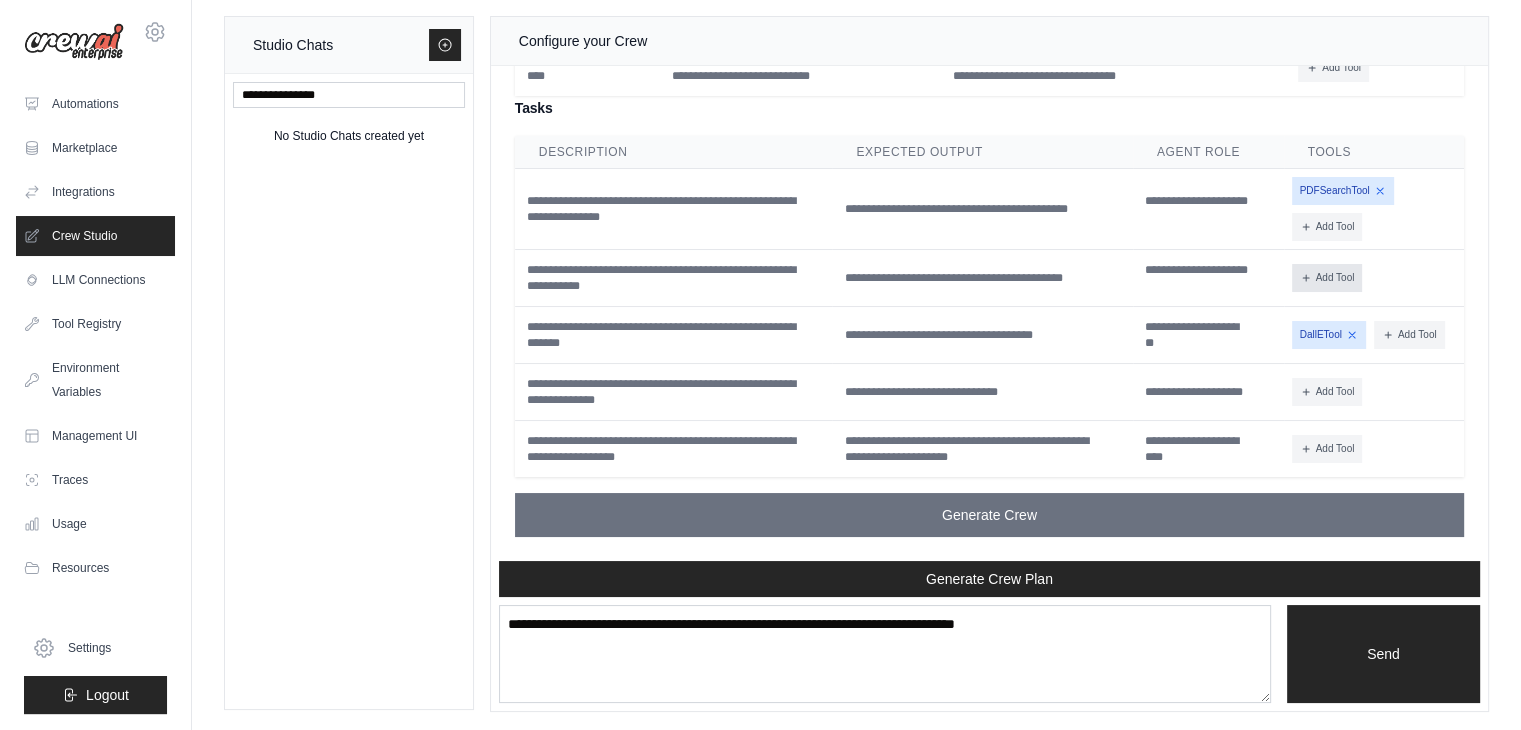 click on "Add Tool" at bounding box center (1327, 278) 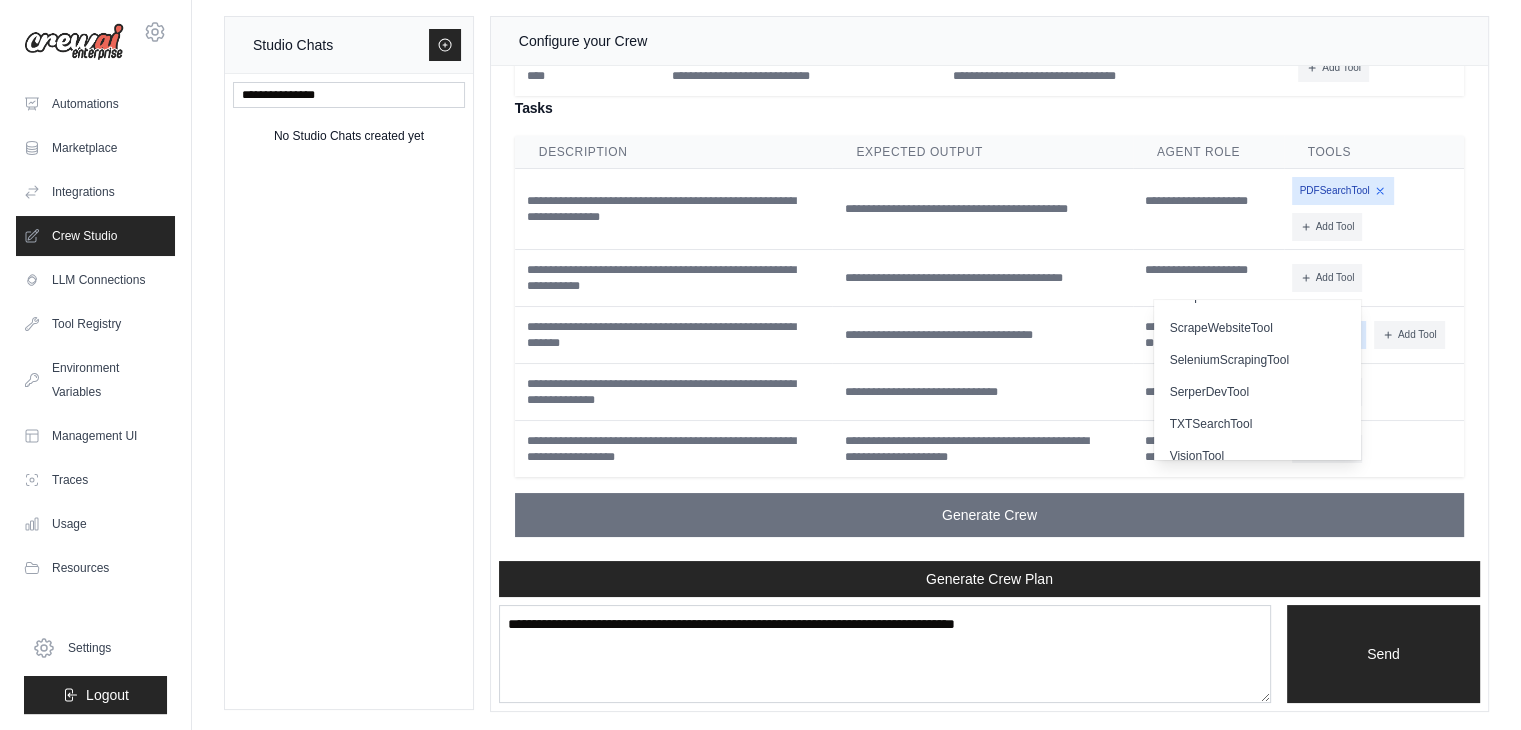 scroll, scrollTop: 616, scrollLeft: 0, axis: vertical 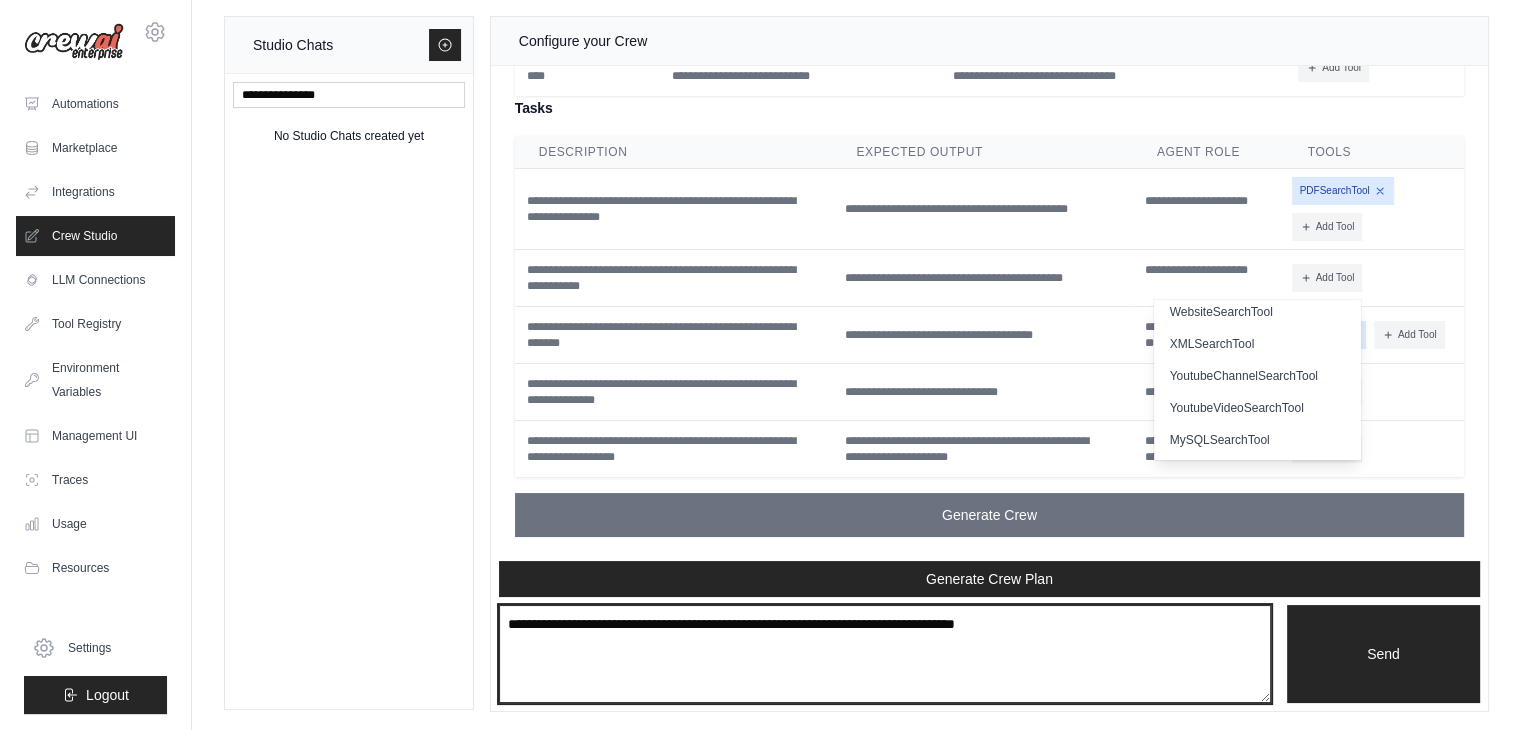 click at bounding box center (885, 654) 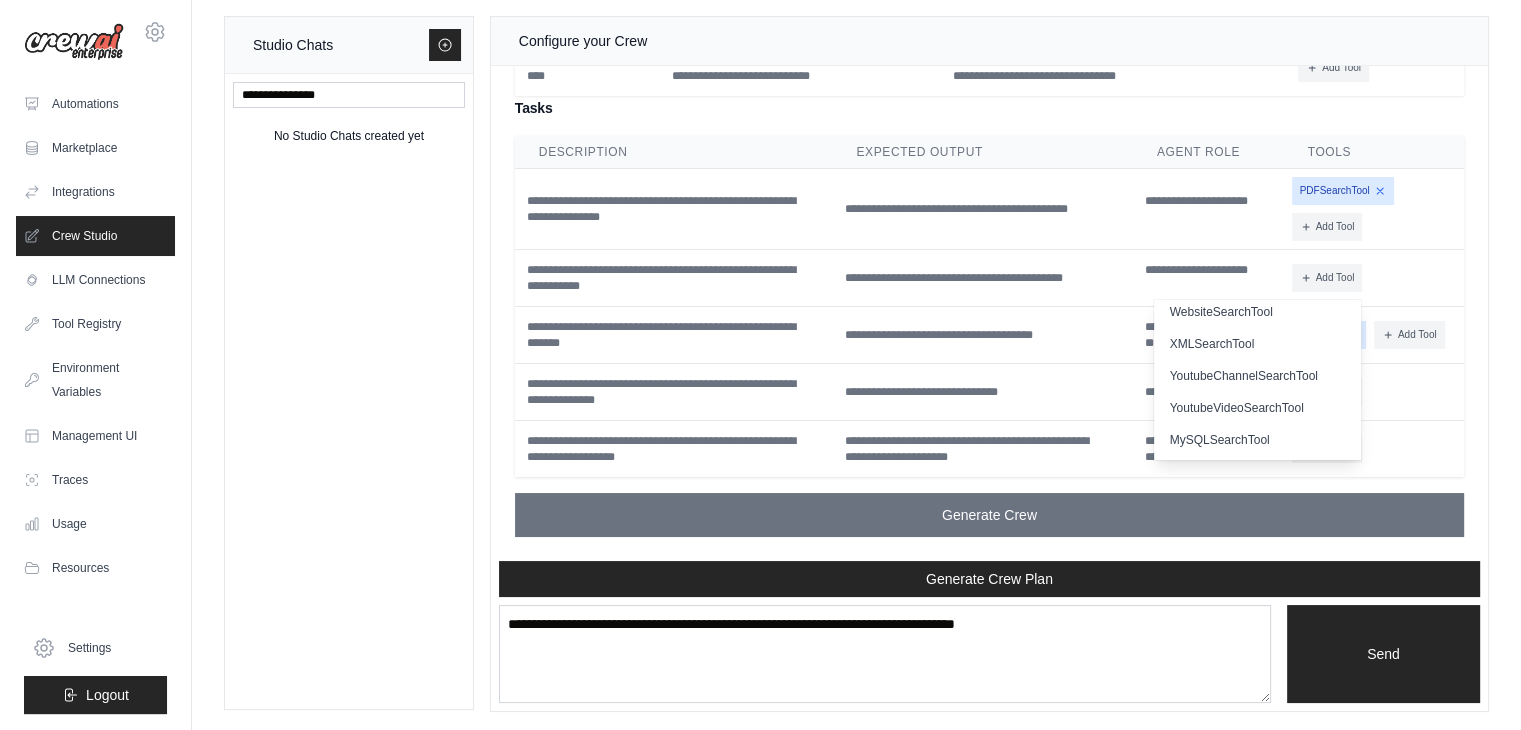 click on "Add Tool
CodeDocsSearchTool
CSVSearchTool
DallETool" at bounding box center [1374, 392] 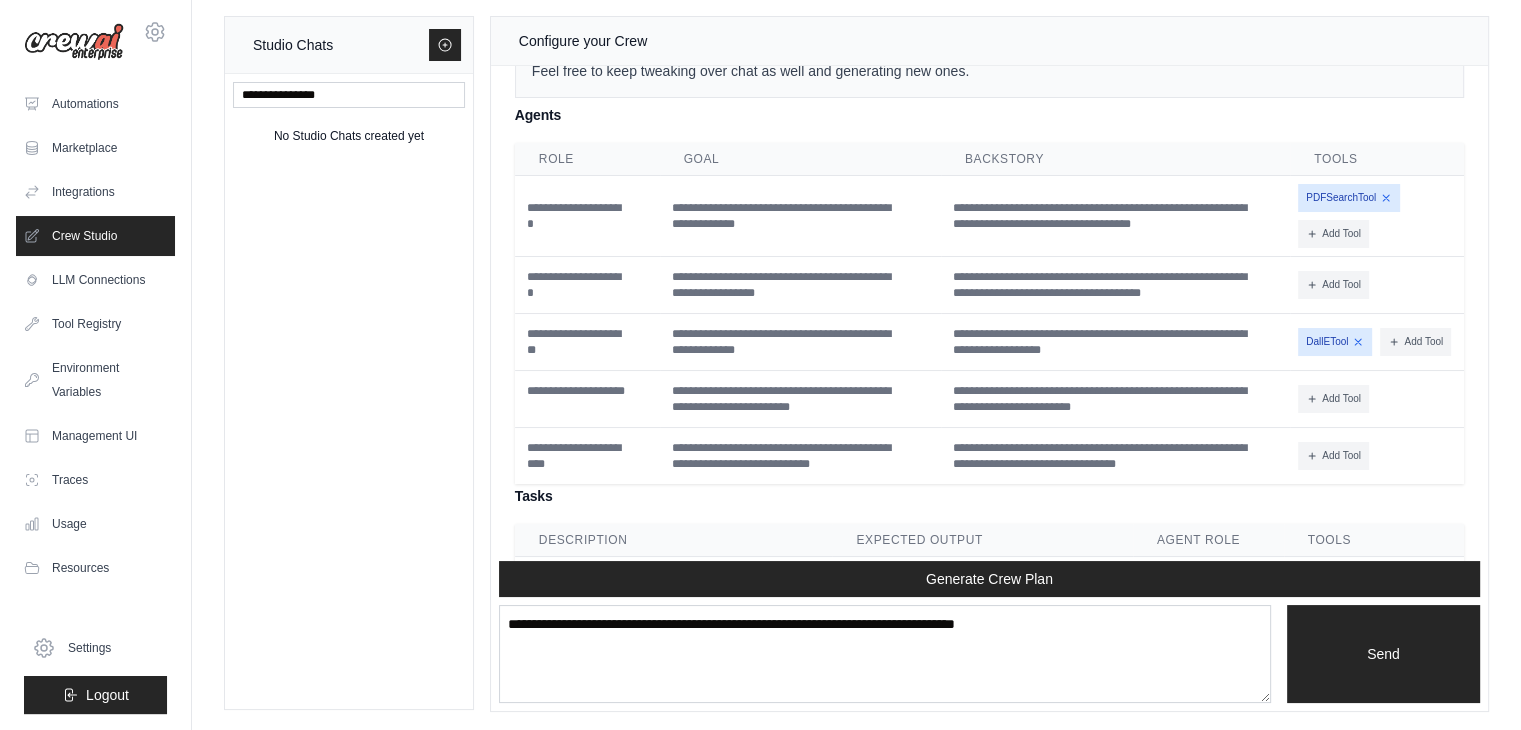scroll, scrollTop: 2160, scrollLeft: 0, axis: vertical 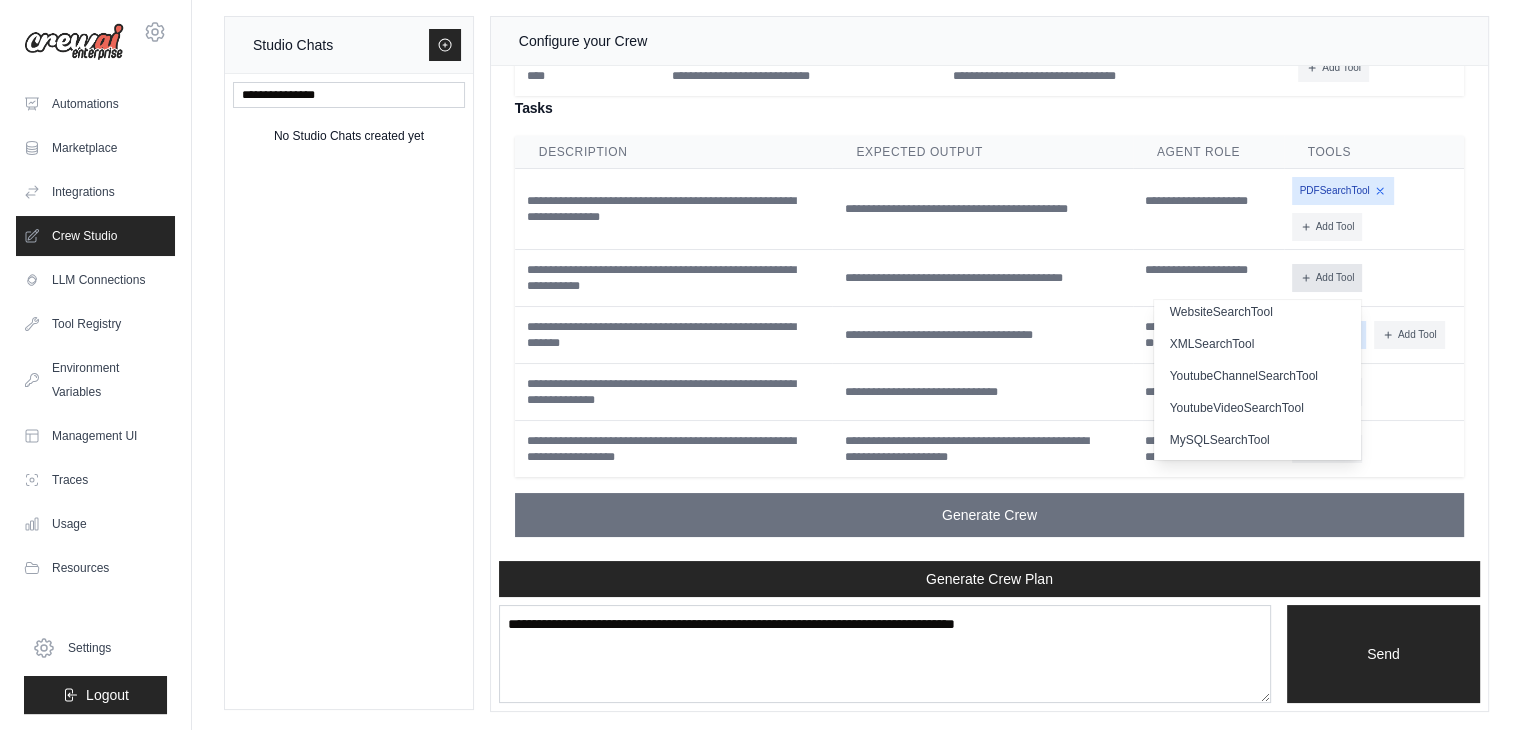 click on "Add Tool" at bounding box center (1327, 278) 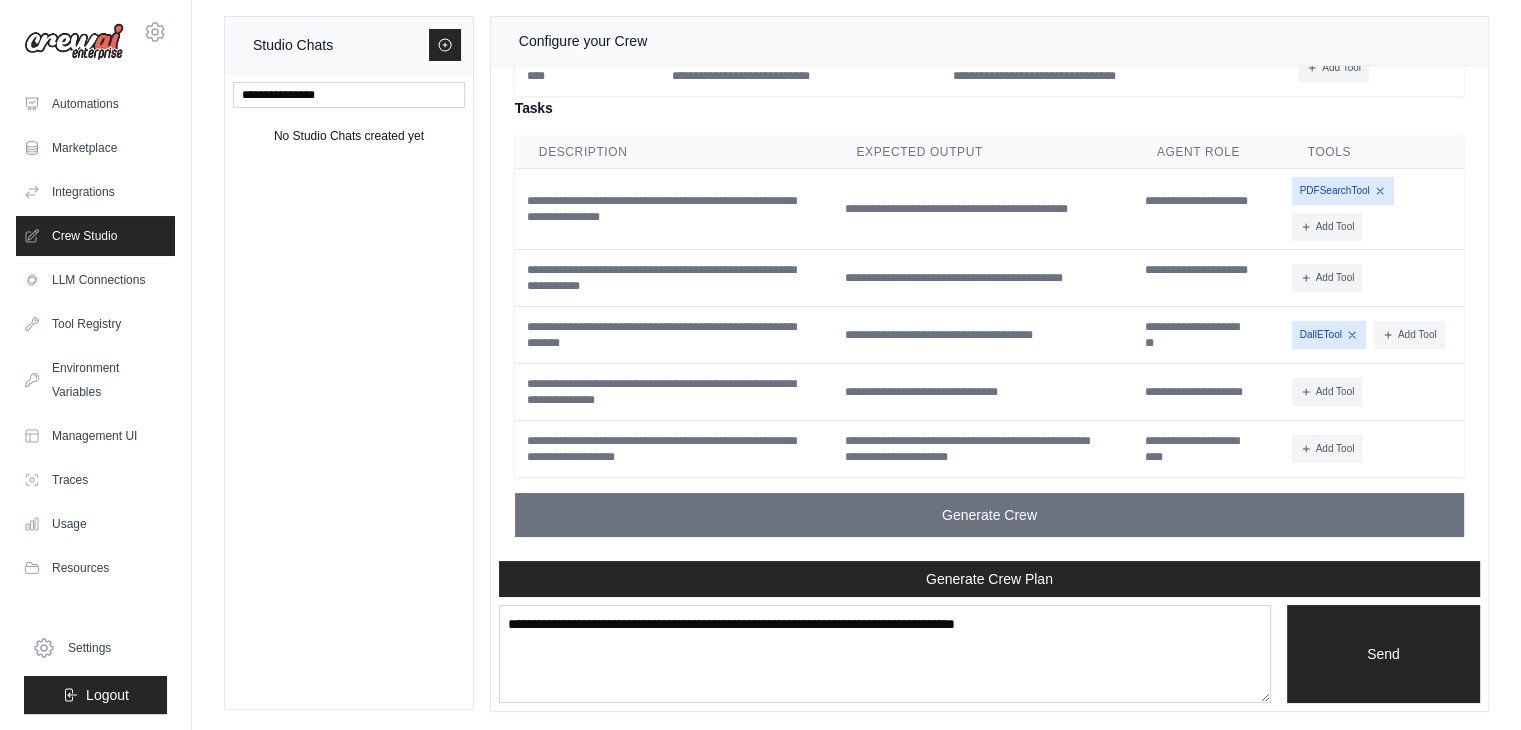 scroll, scrollTop: 0, scrollLeft: 0, axis: both 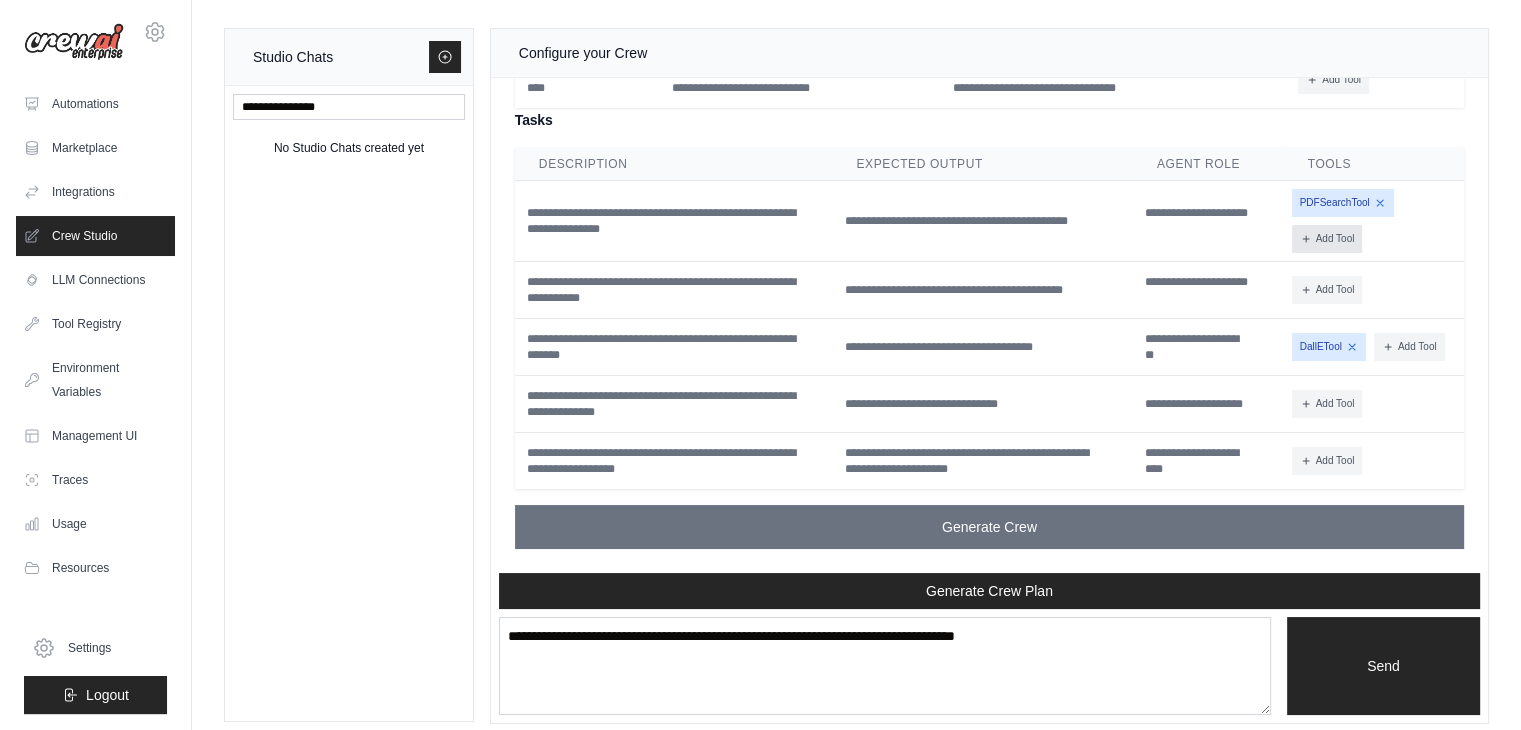 click 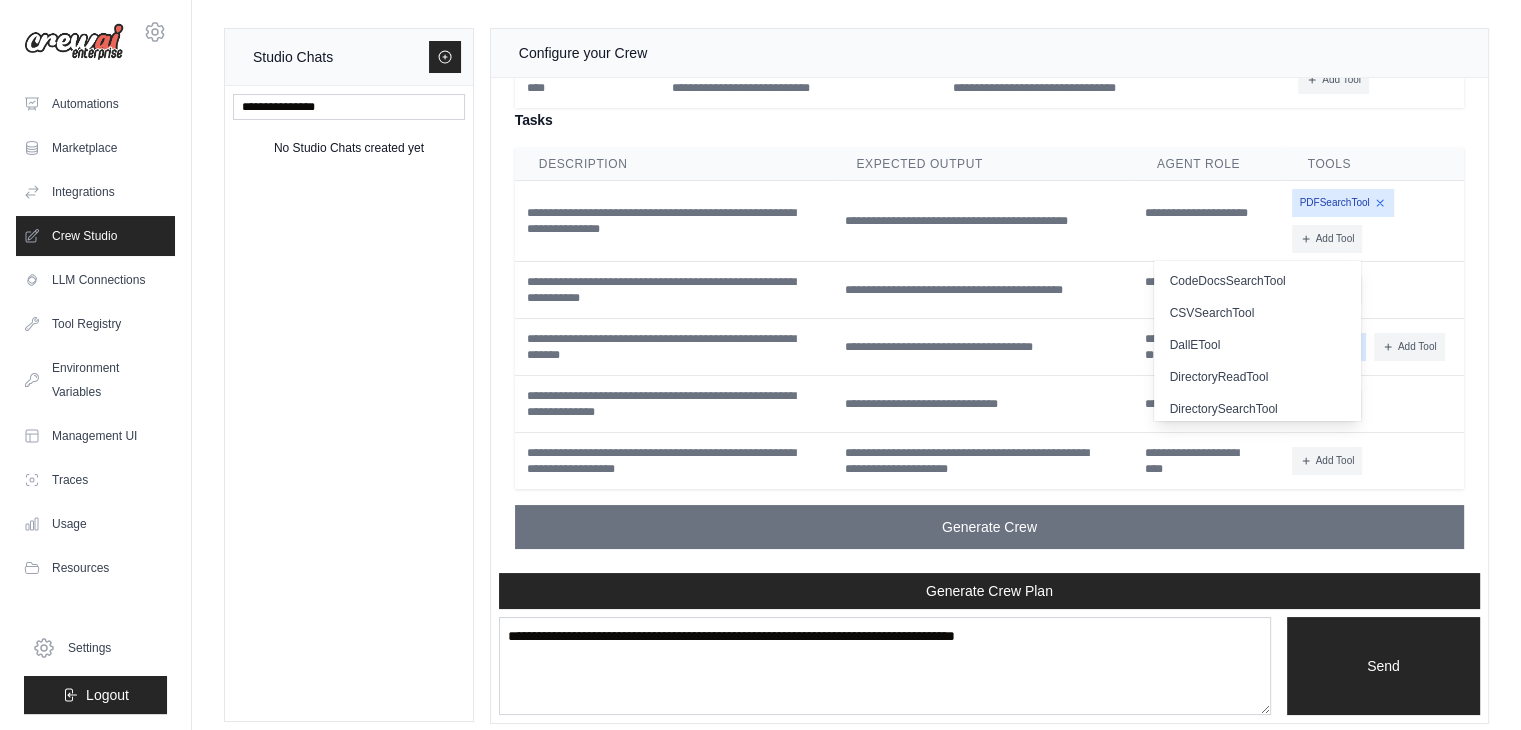 click on "Add Tool
CodeDocsSearchTool
CSVSearchTool
DallETool" at bounding box center (1374, 290) 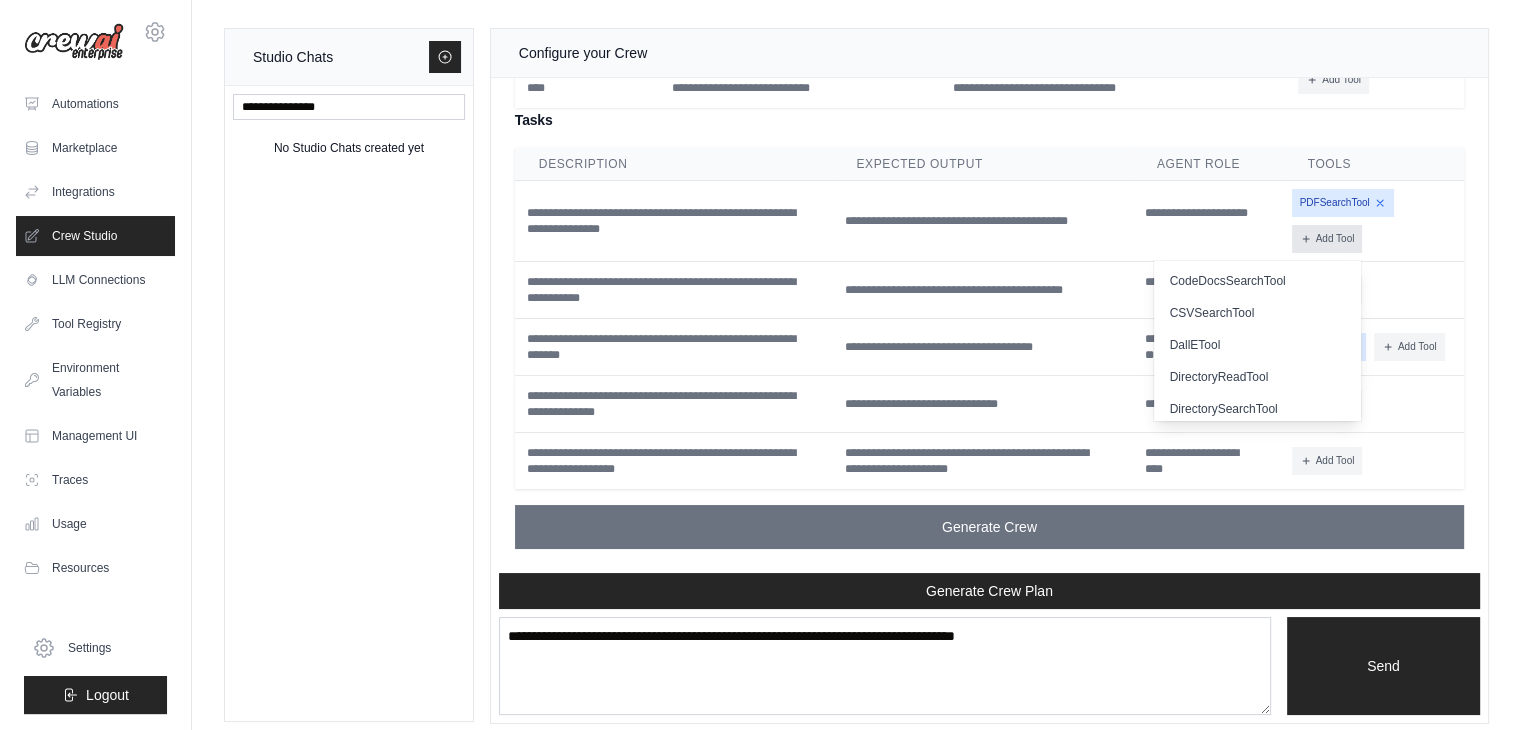click 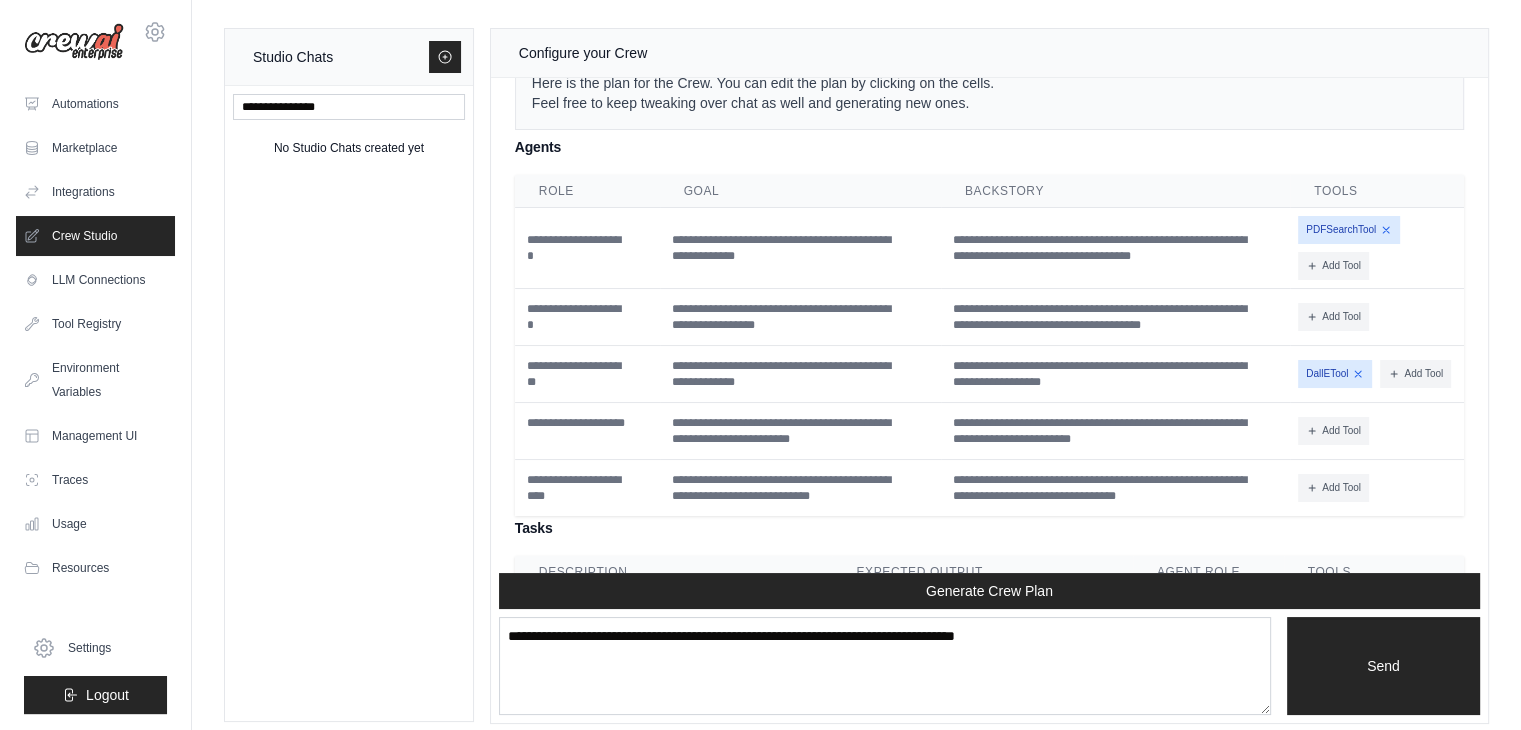 scroll, scrollTop: 2160, scrollLeft: 0, axis: vertical 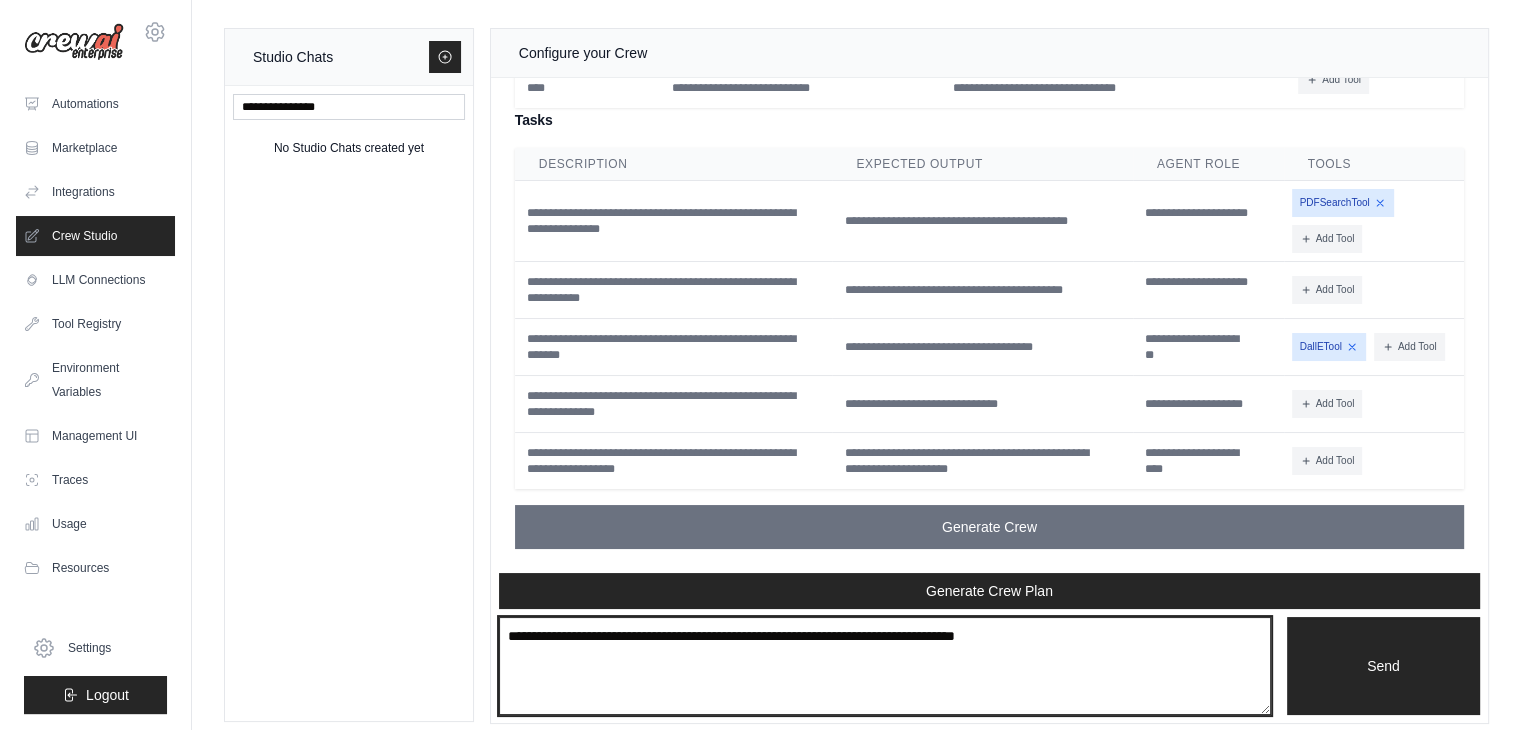 click at bounding box center [885, 666] 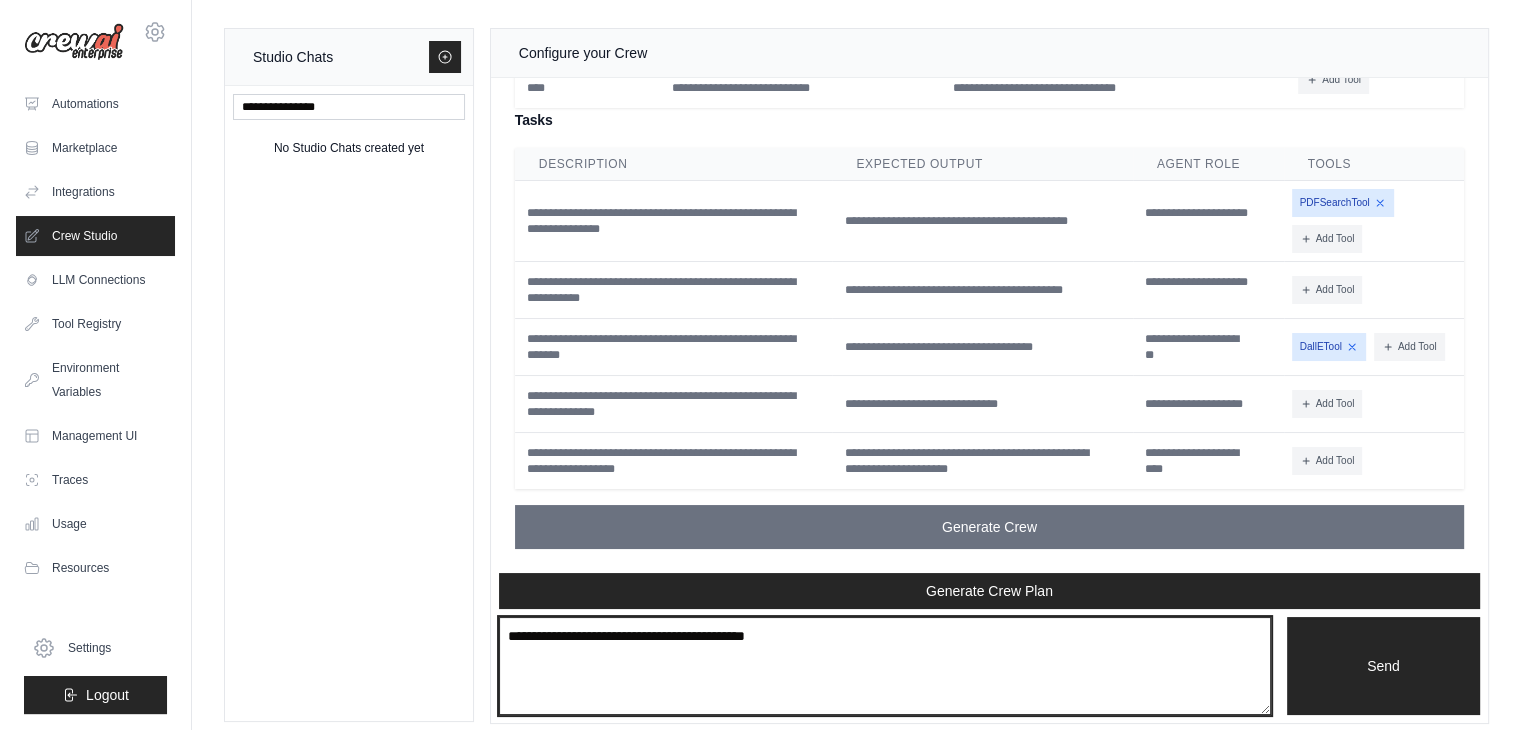 type on "**********" 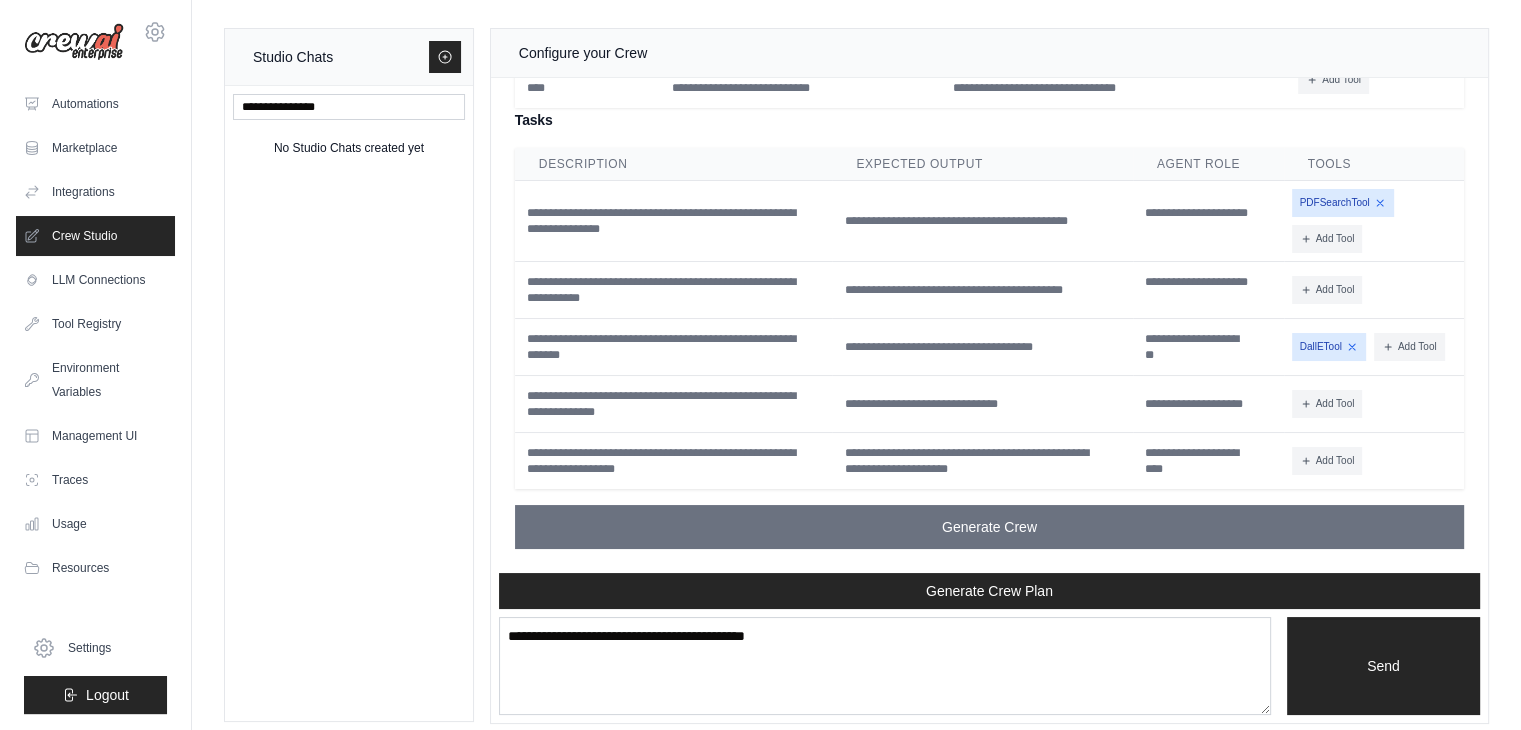type 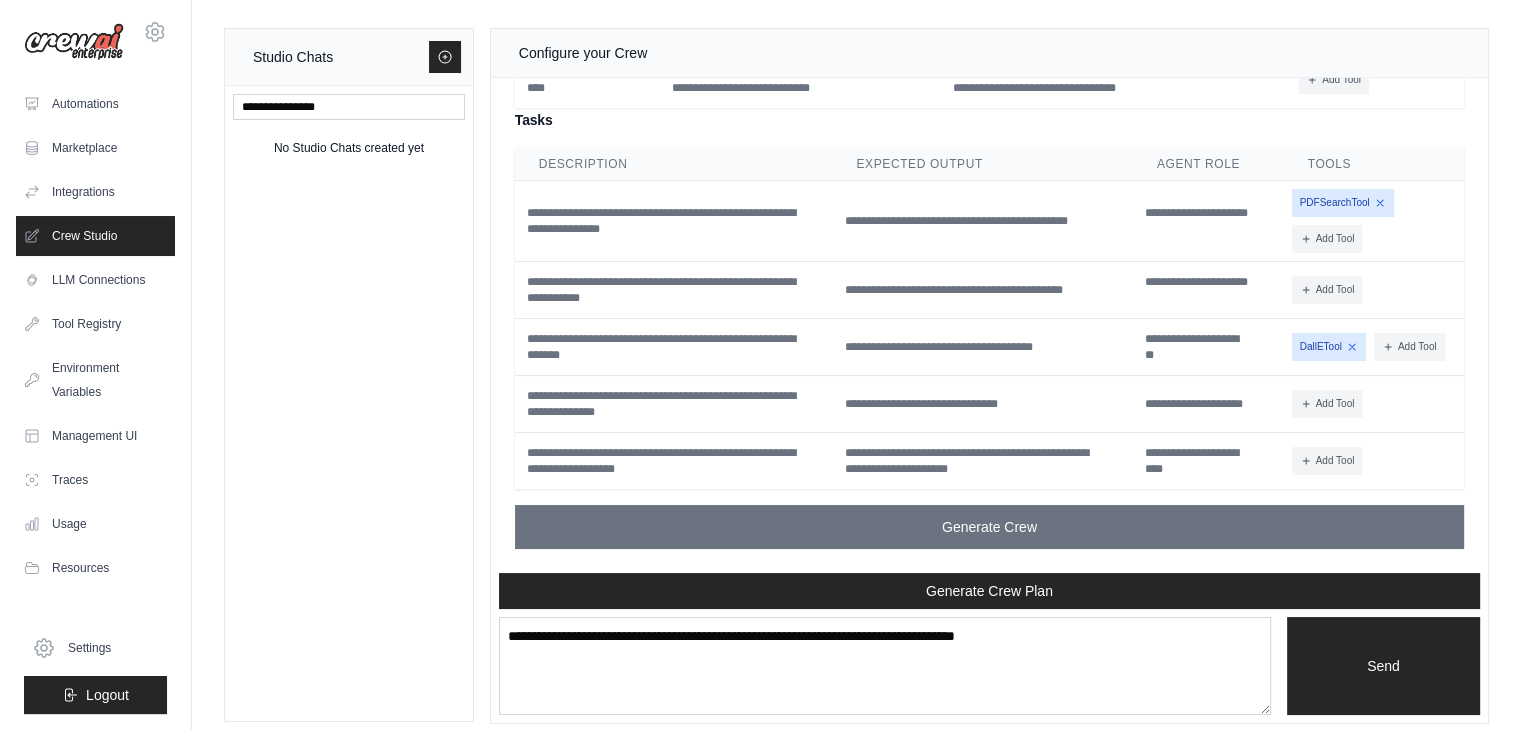 scroll, scrollTop: 2297, scrollLeft: 0, axis: vertical 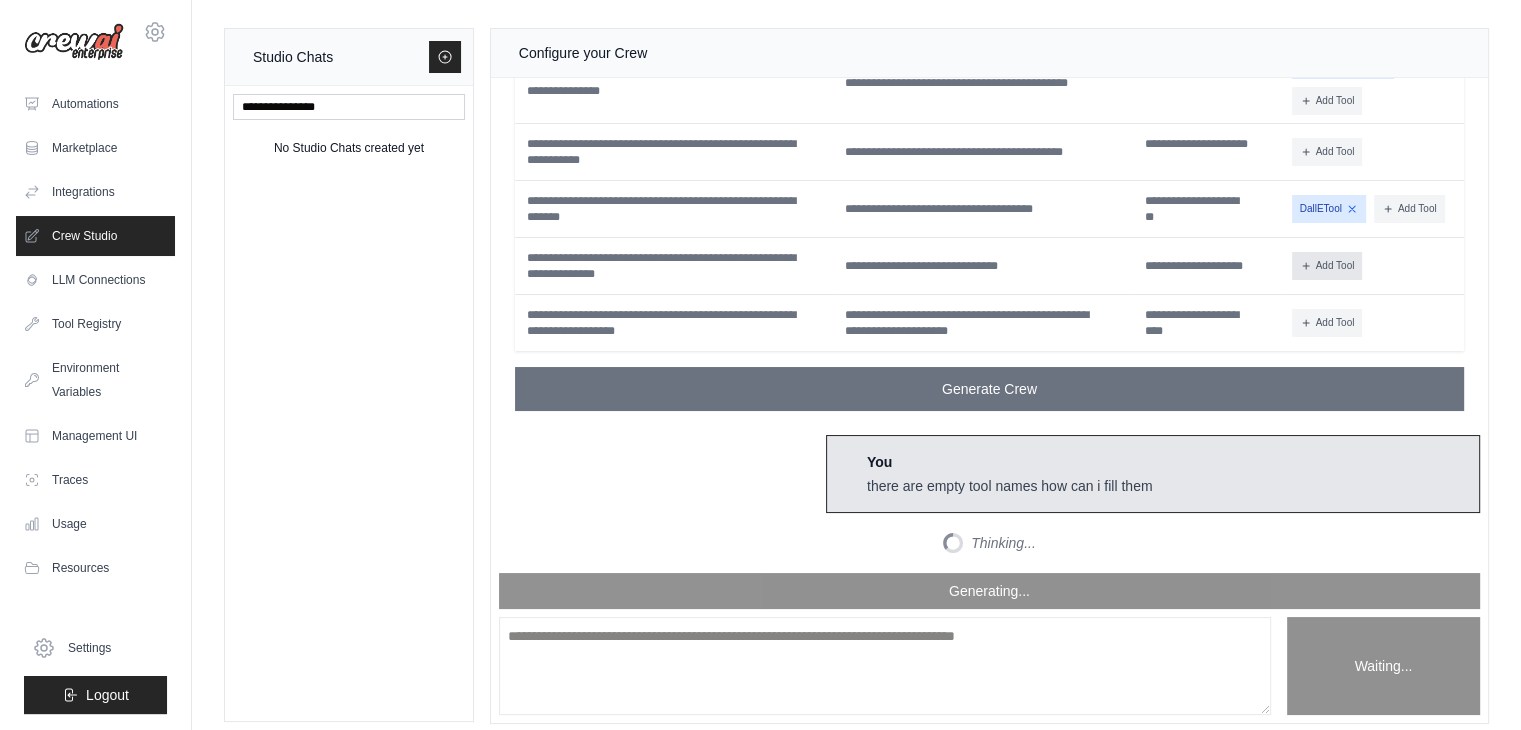 click on "Add Tool" at bounding box center [1327, 266] 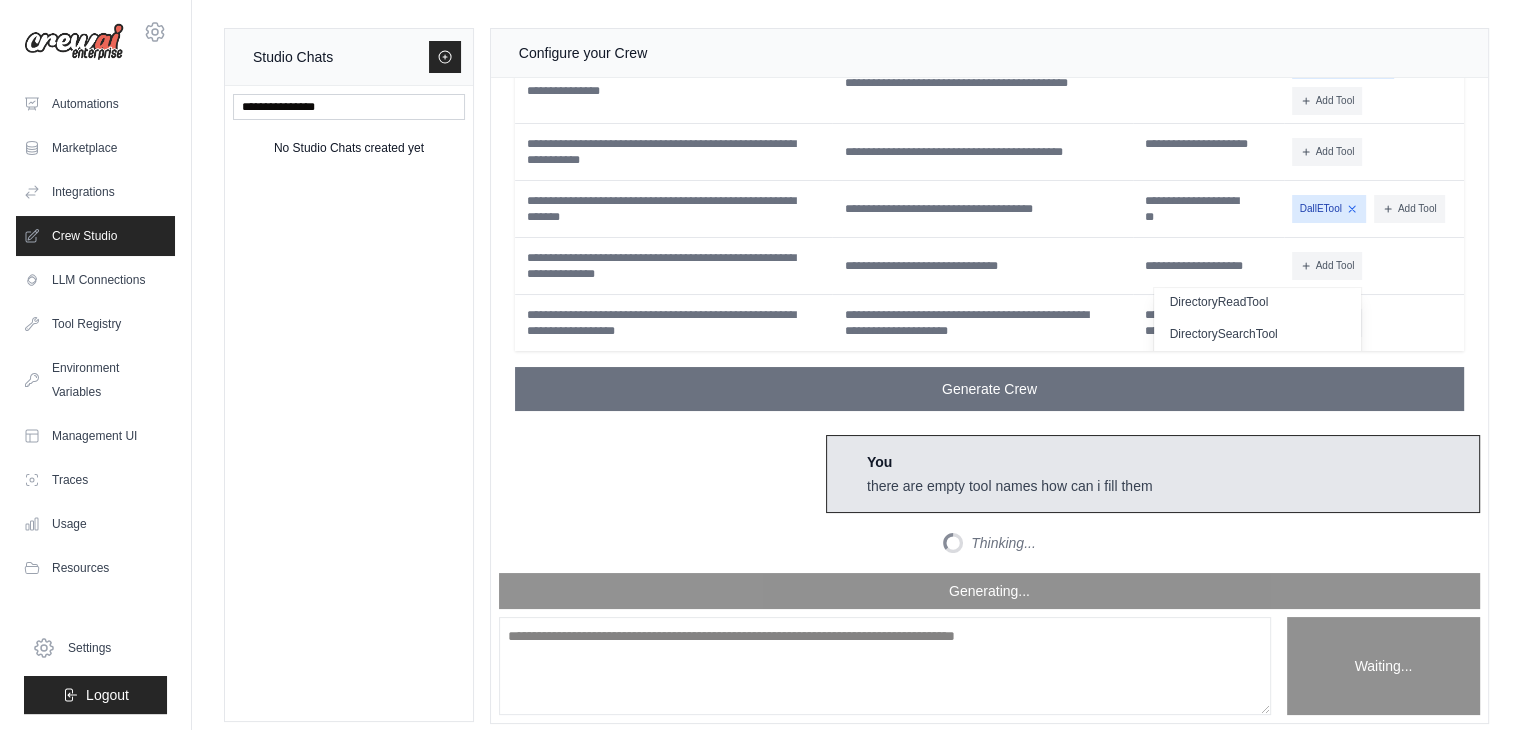 scroll, scrollTop: 124, scrollLeft: 0, axis: vertical 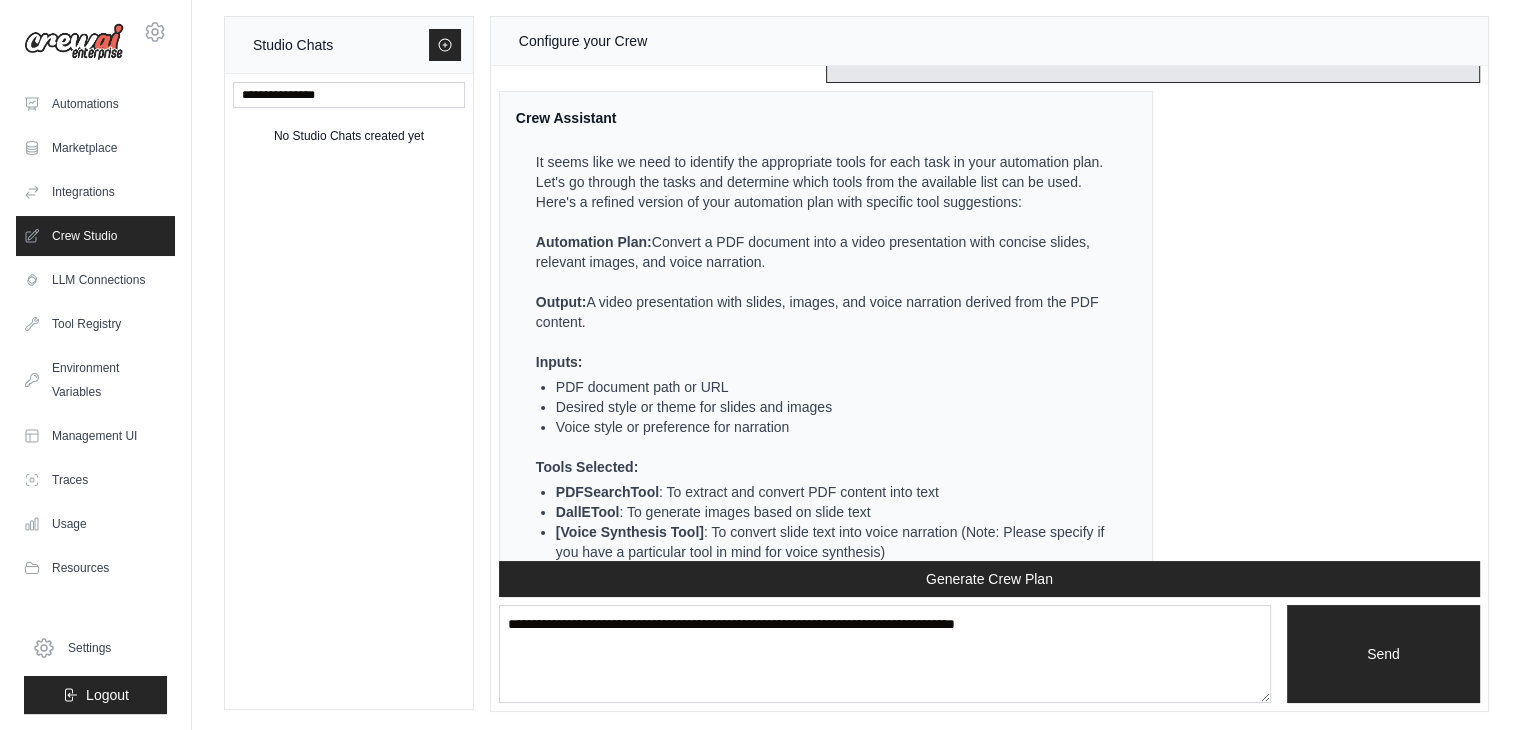 click on "It seems like we need to identify the appropriate tools for each task in your automation plan. Let's go through the tasks and determine which tools from the available list can be used. Here's a refined version of your automation plan with specific tool suggestions:" at bounding box center (824, 182) 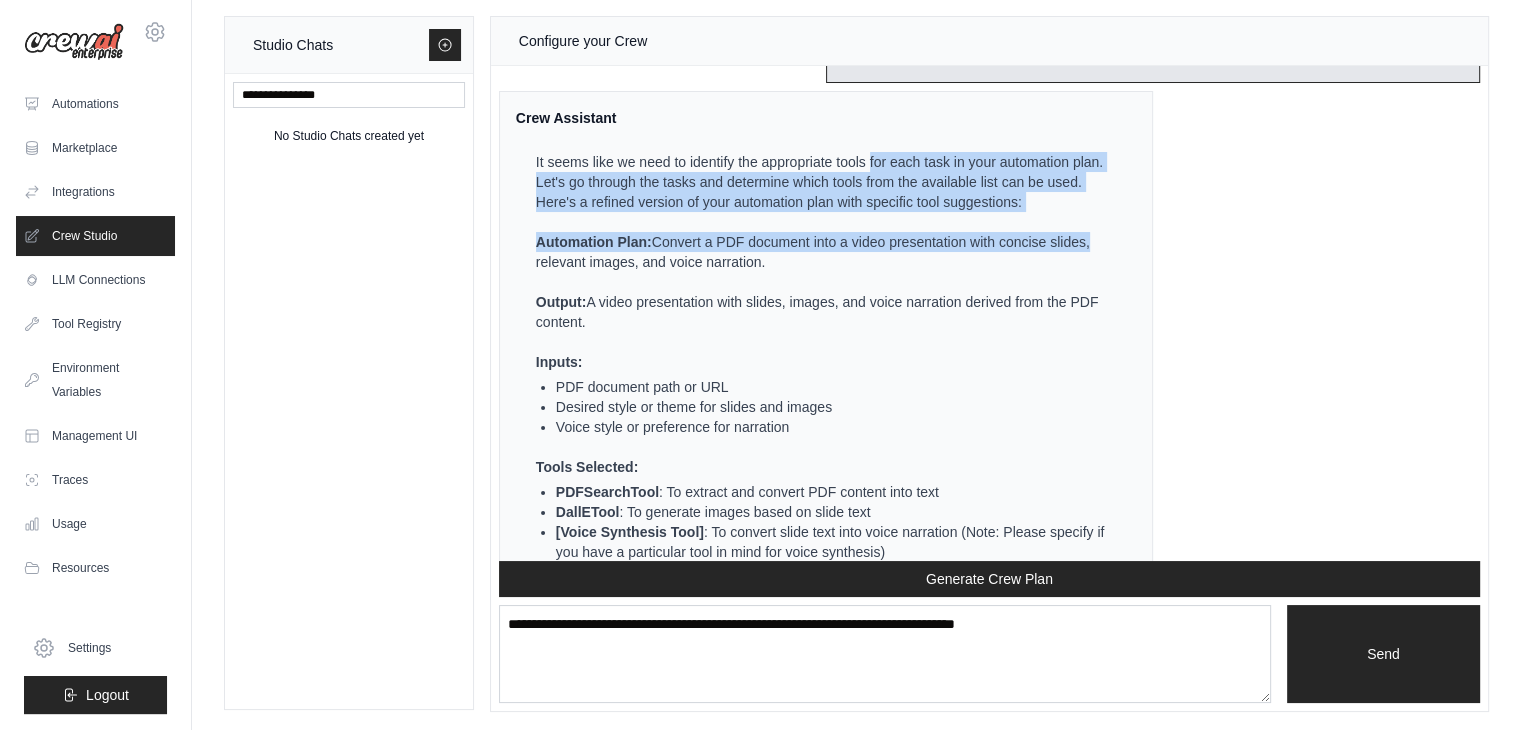 drag, startPoint x: 882, startPoint y: 209, endPoint x: 1069, endPoint y: 285, distance: 201.85391 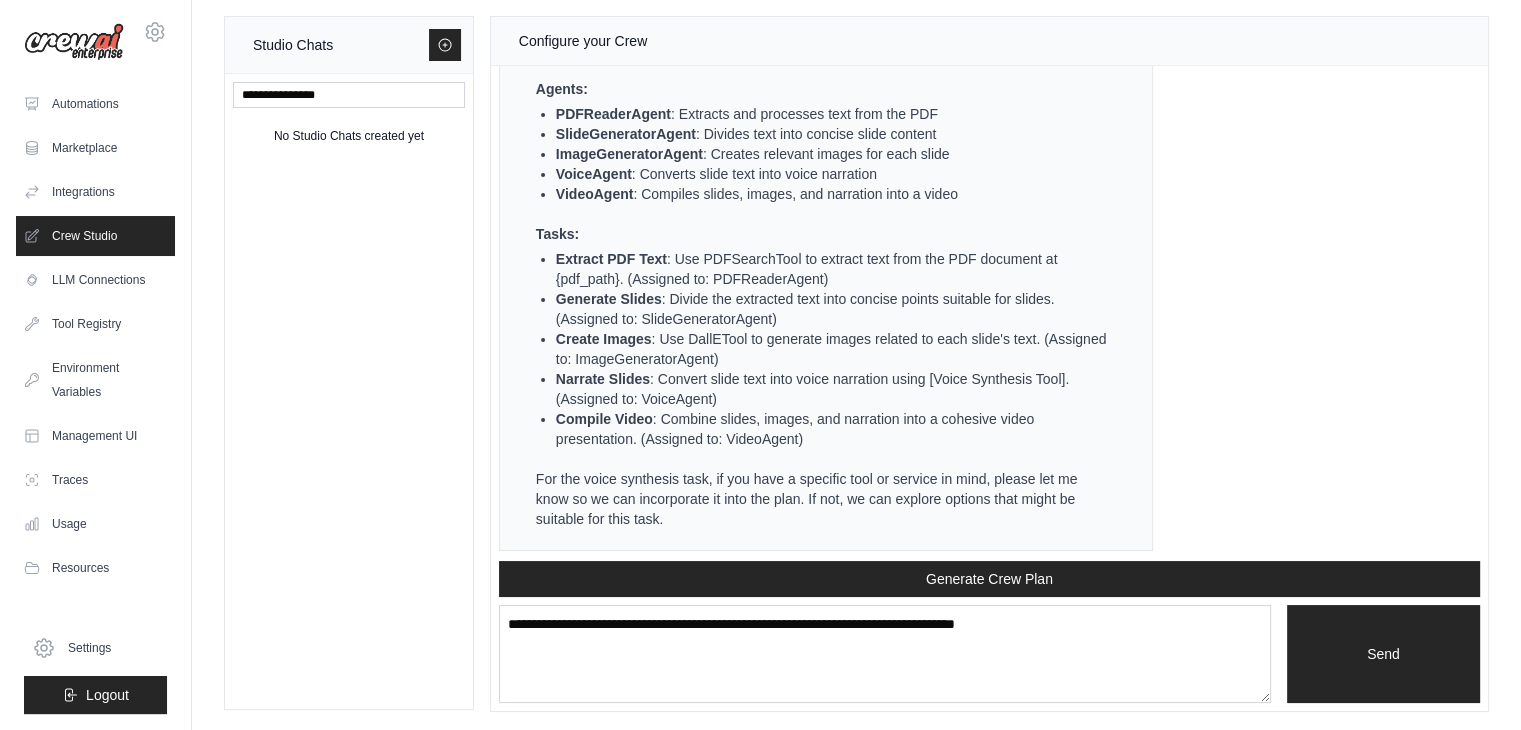scroll, scrollTop: 3224, scrollLeft: 0, axis: vertical 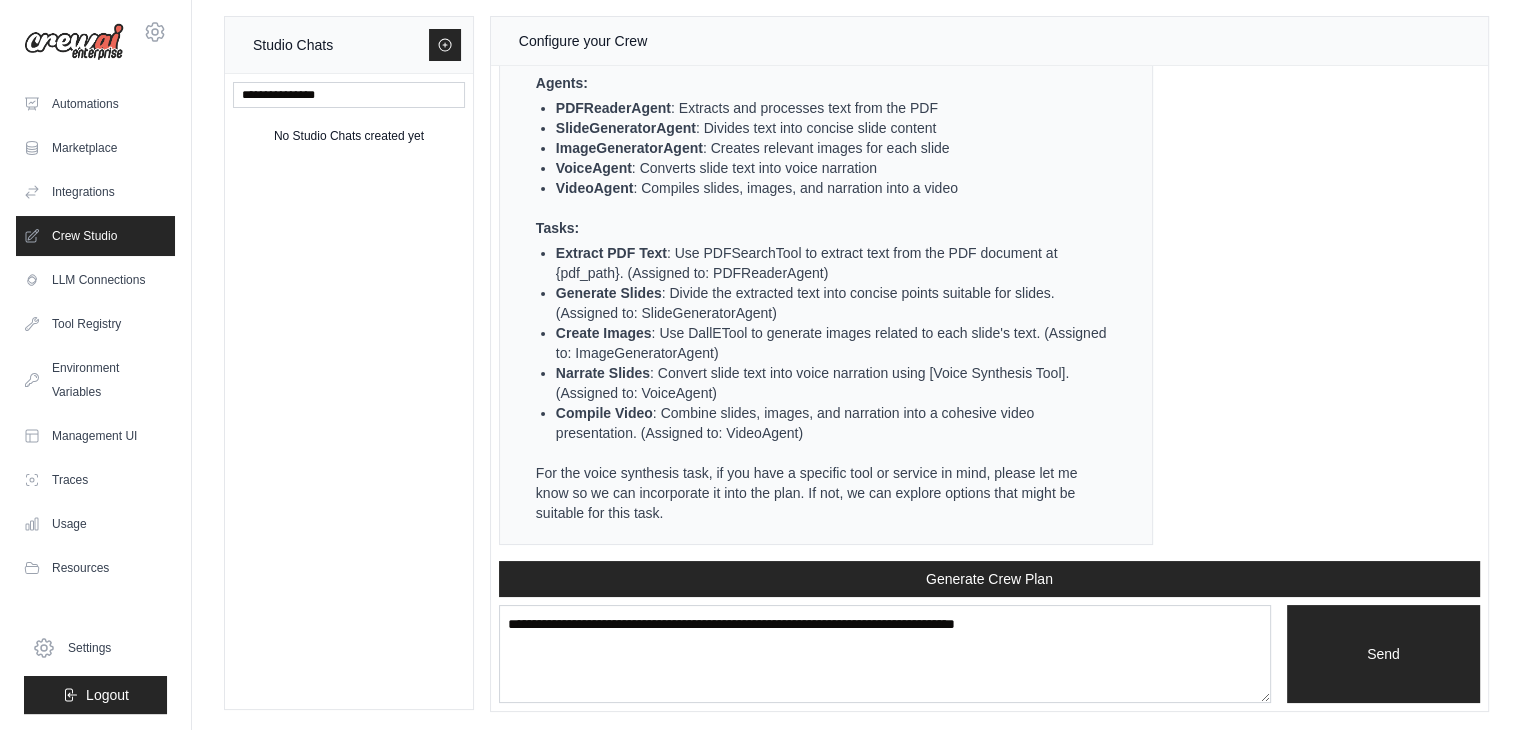 drag, startPoint x: 773, startPoint y: 525, endPoint x: 451, endPoint y: 477, distance: 325.55798 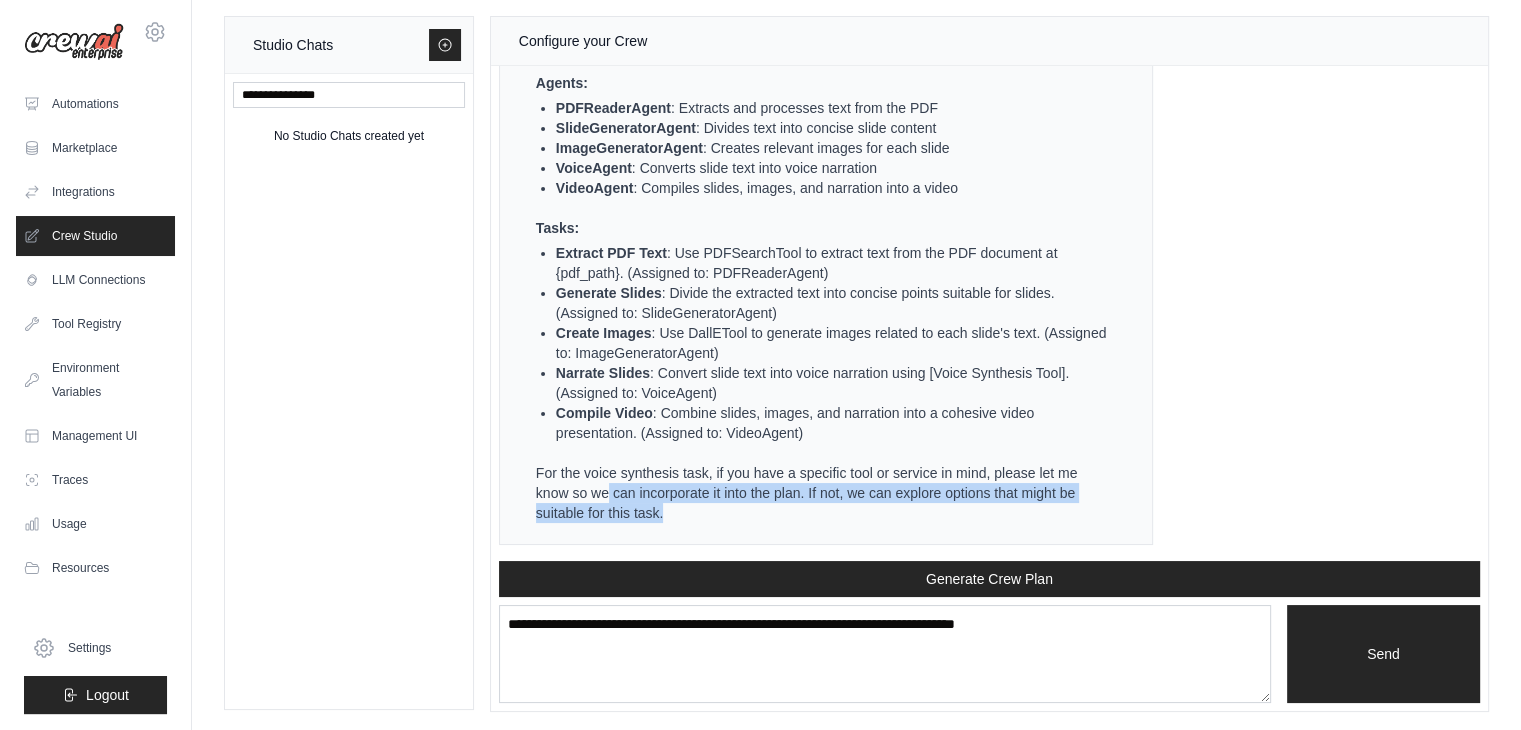 drag, startPoint x: 607, startPoint y: 495, endPoint x: 717, endPoint y: 517, distance: 112.17843 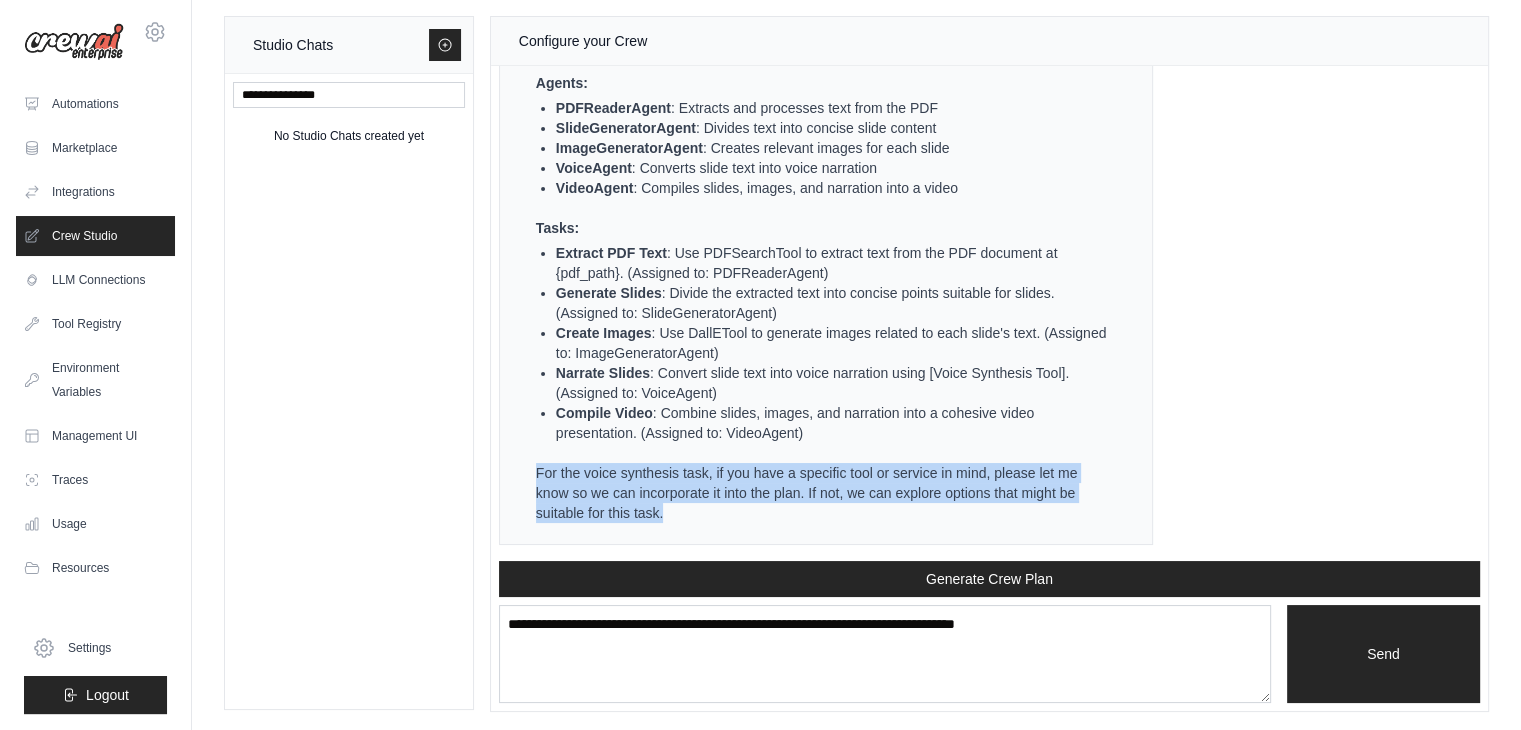 drag, startPoint x: 717, startPoint y: 517, endPoint x: 512, endPoint y: 474, distance: 209.46121 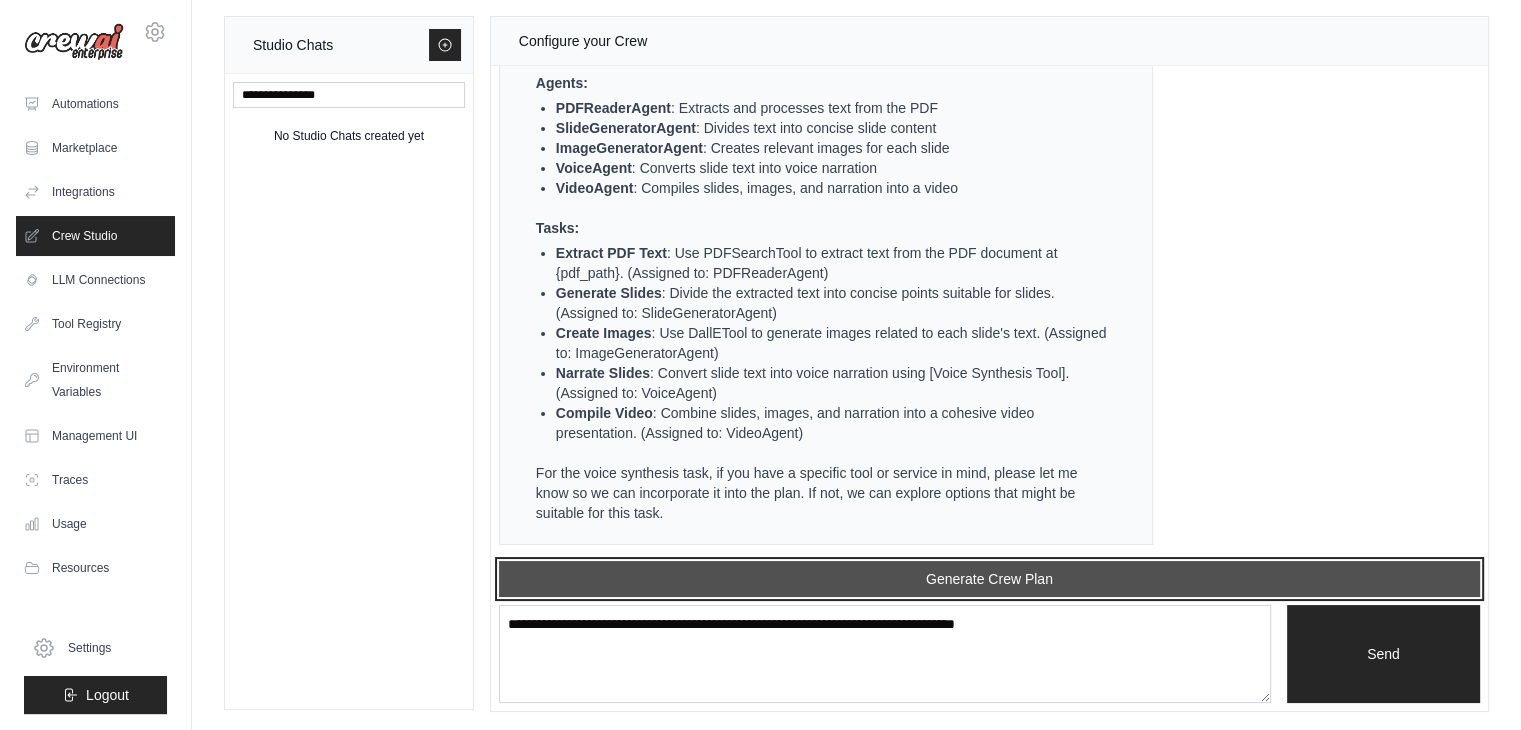 click on "Generate Crew Plan" at bounding box center (989, 579) 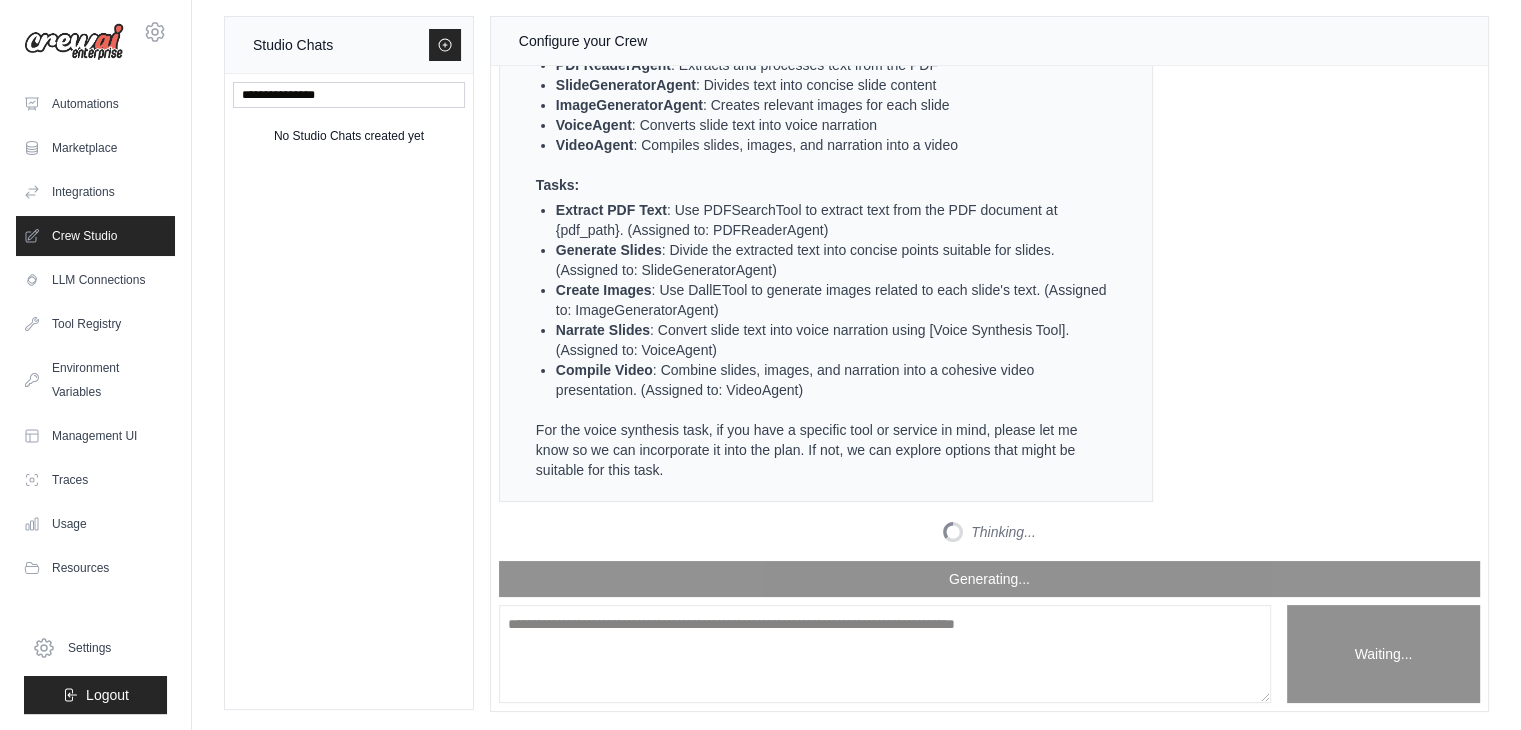 click on "For the voice synthesis task, if you have a specific tool or service in mind, please let me know so we can incorporate it into the plan. If not, we can explore options that might be suitable for this task." at bounding box center [824, 450] 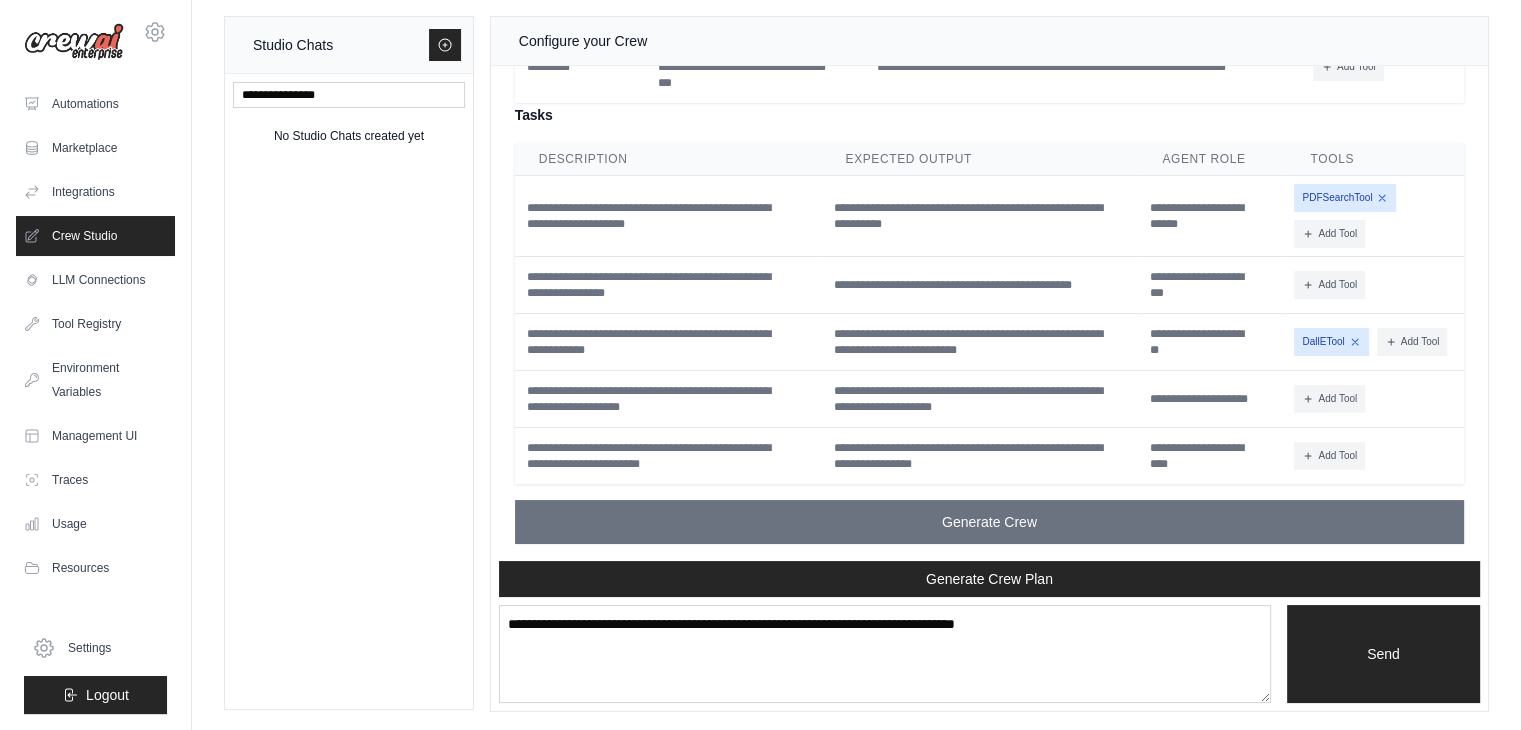 scroll, scrollTop: 4320, scrollLeft: 0, axis: vertical 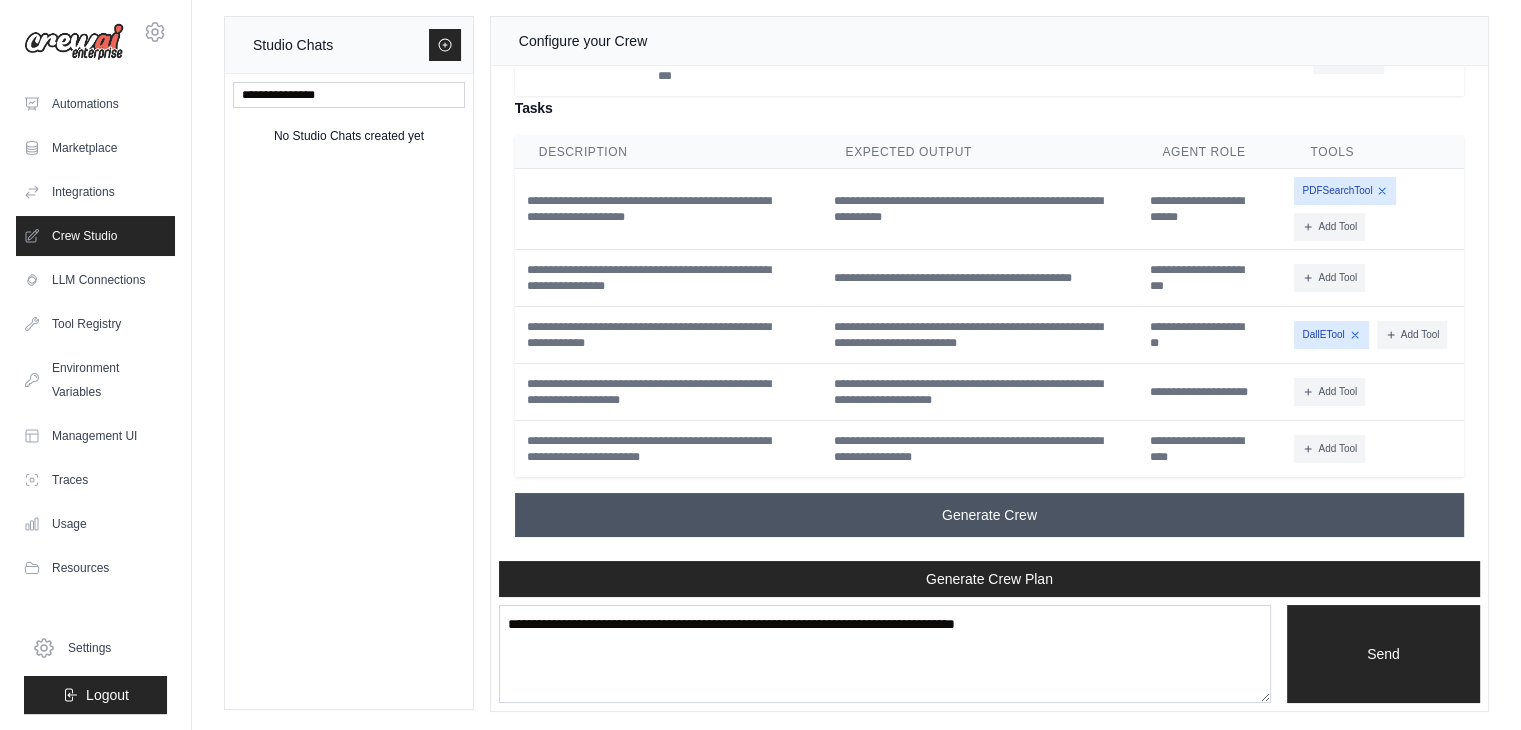 click on "Generate Crew" at bounding box center [989, 515] 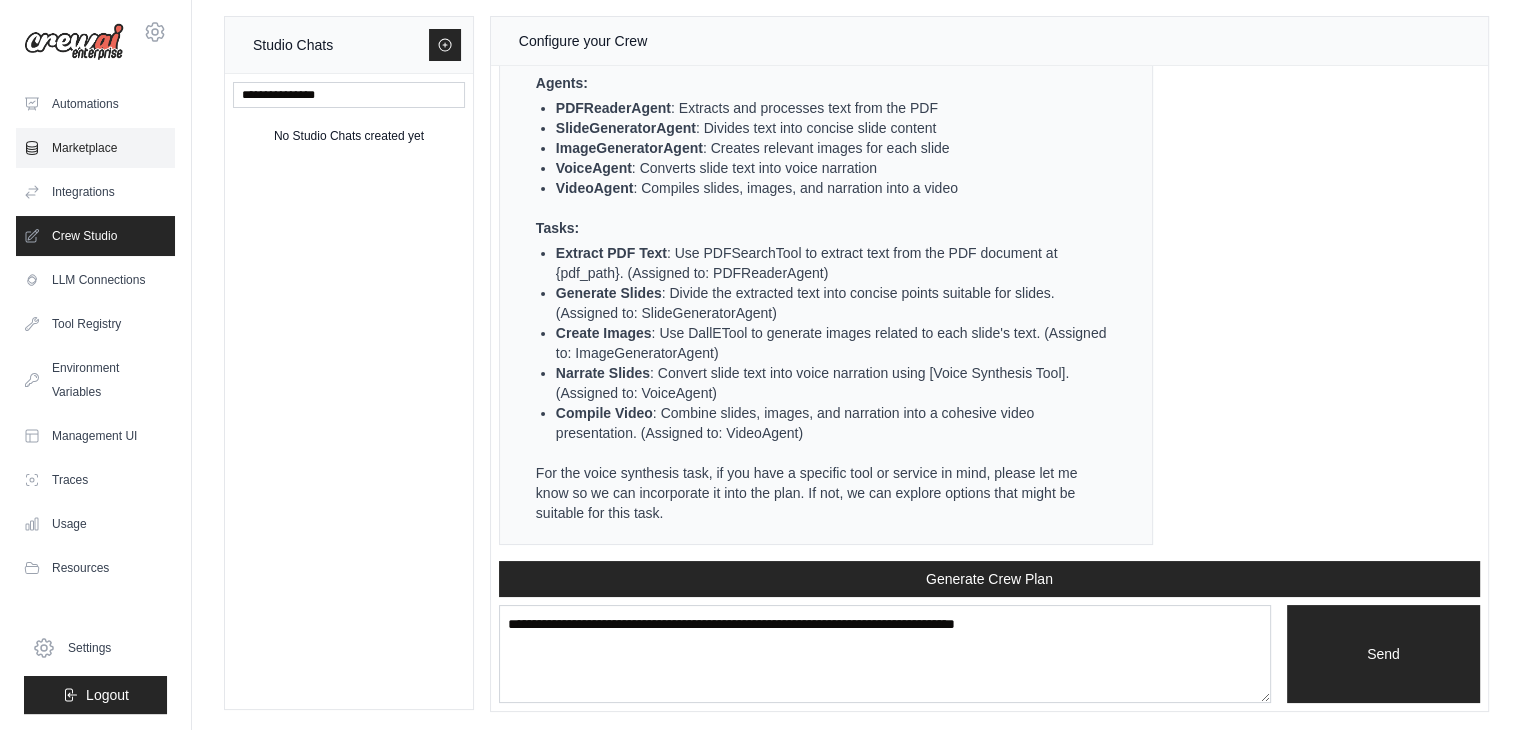 scroll, scrollTop: 3171, scrollLeft: 0, axis: vertical 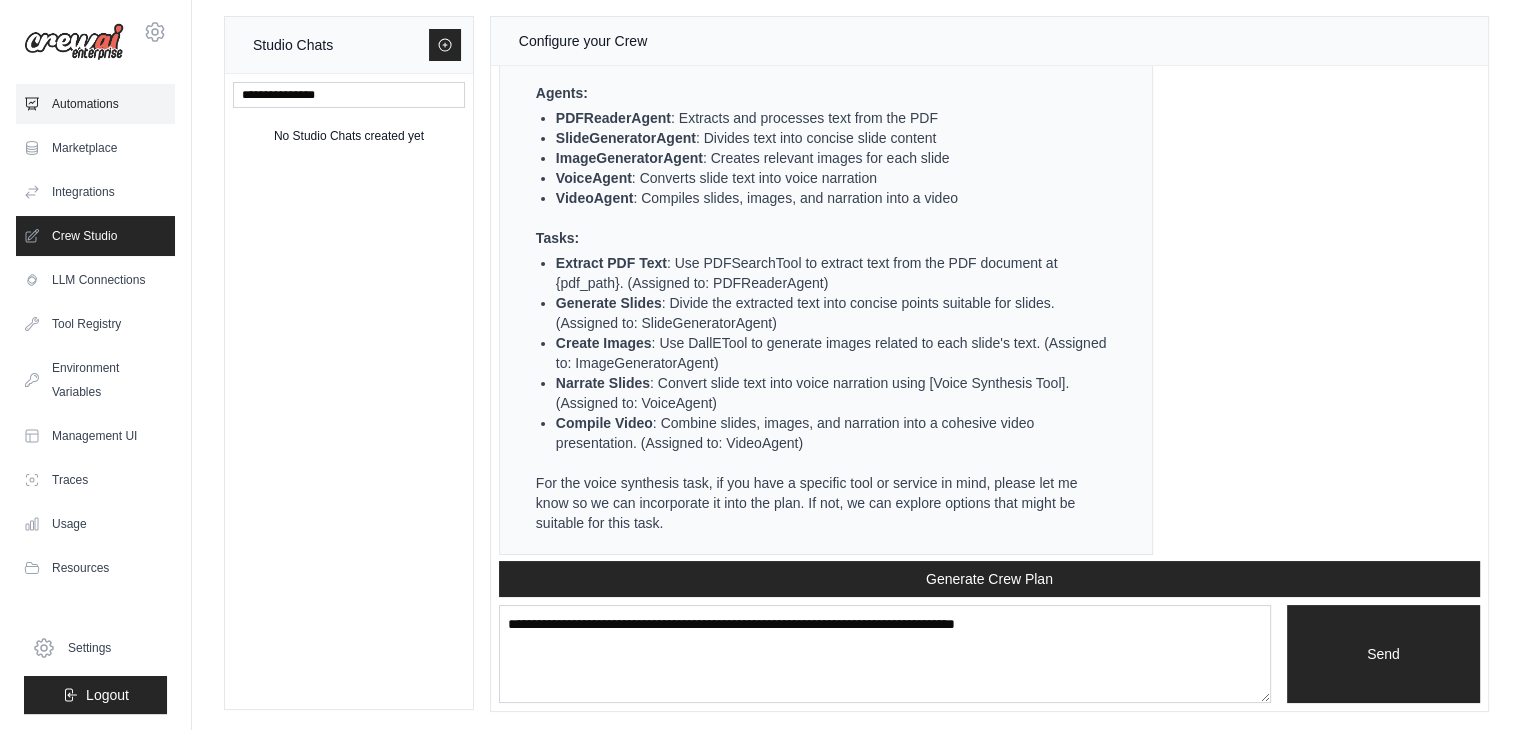 click on "Automations" at bounding box center (95, 104) 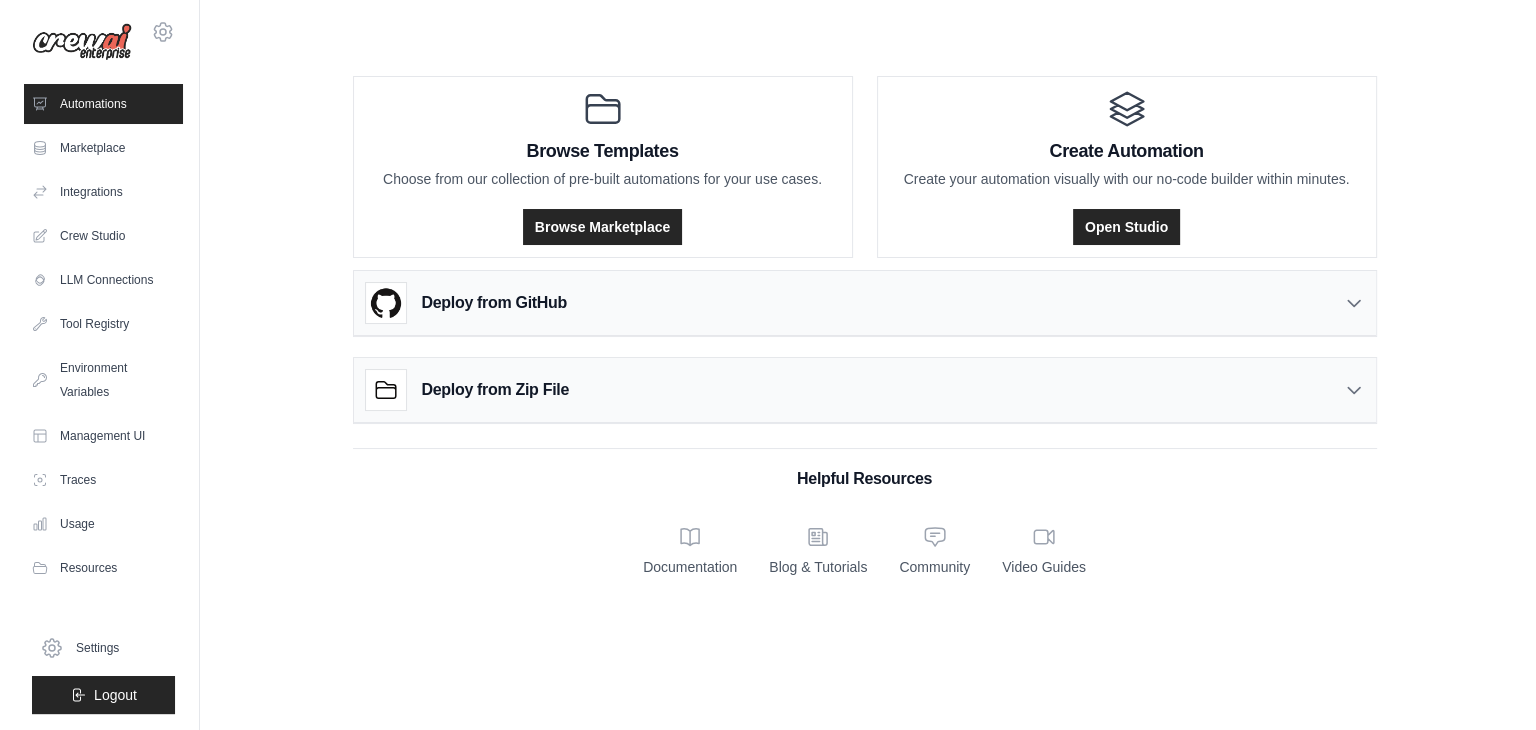 scroll, scrollTop: 0, scrollLeft: 0, axis: both 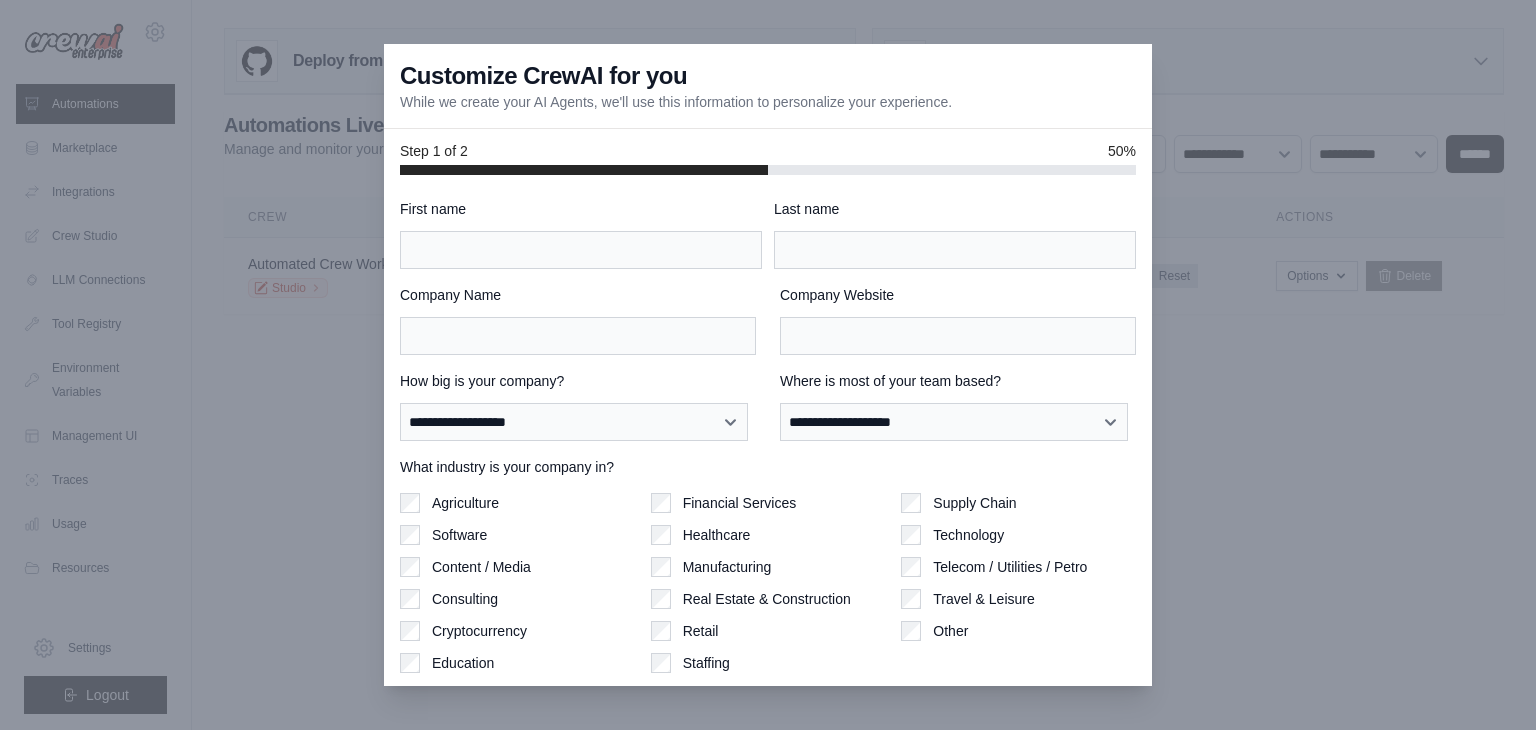 click at bounding box center (768, 365) 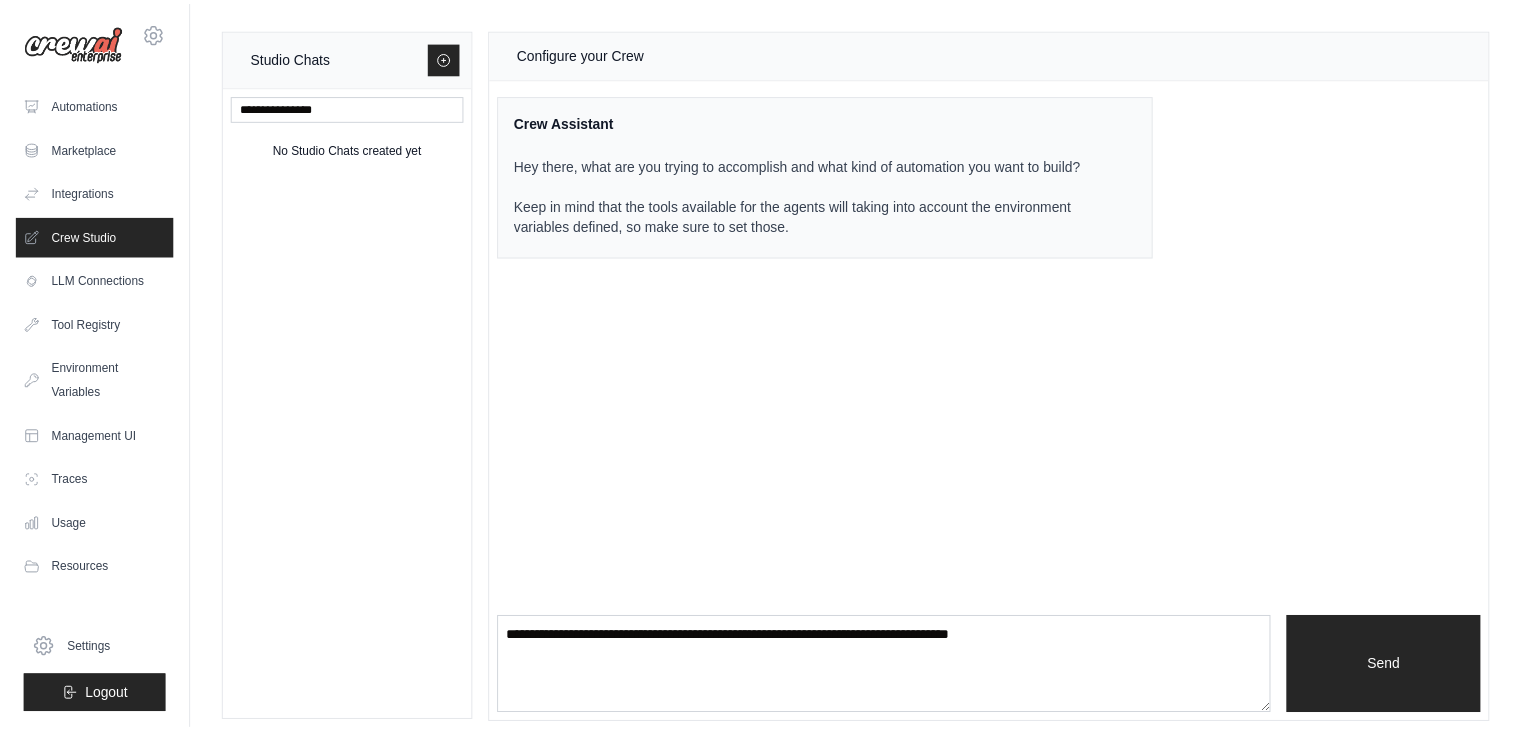 scroll, scrollTop: 12, scrollLeft: 0, axis: vertical 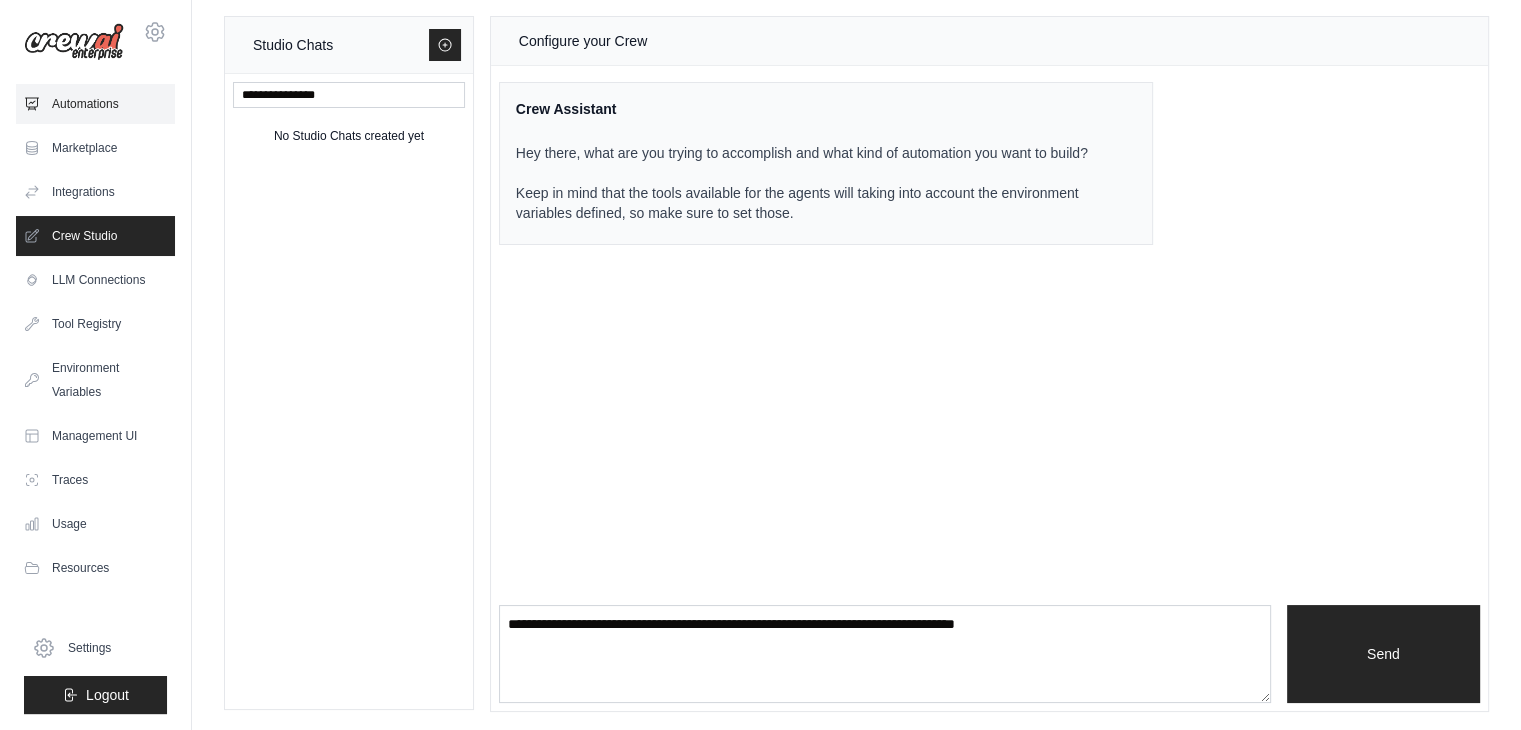 click on "Automations" at bounding box center (95, 104) 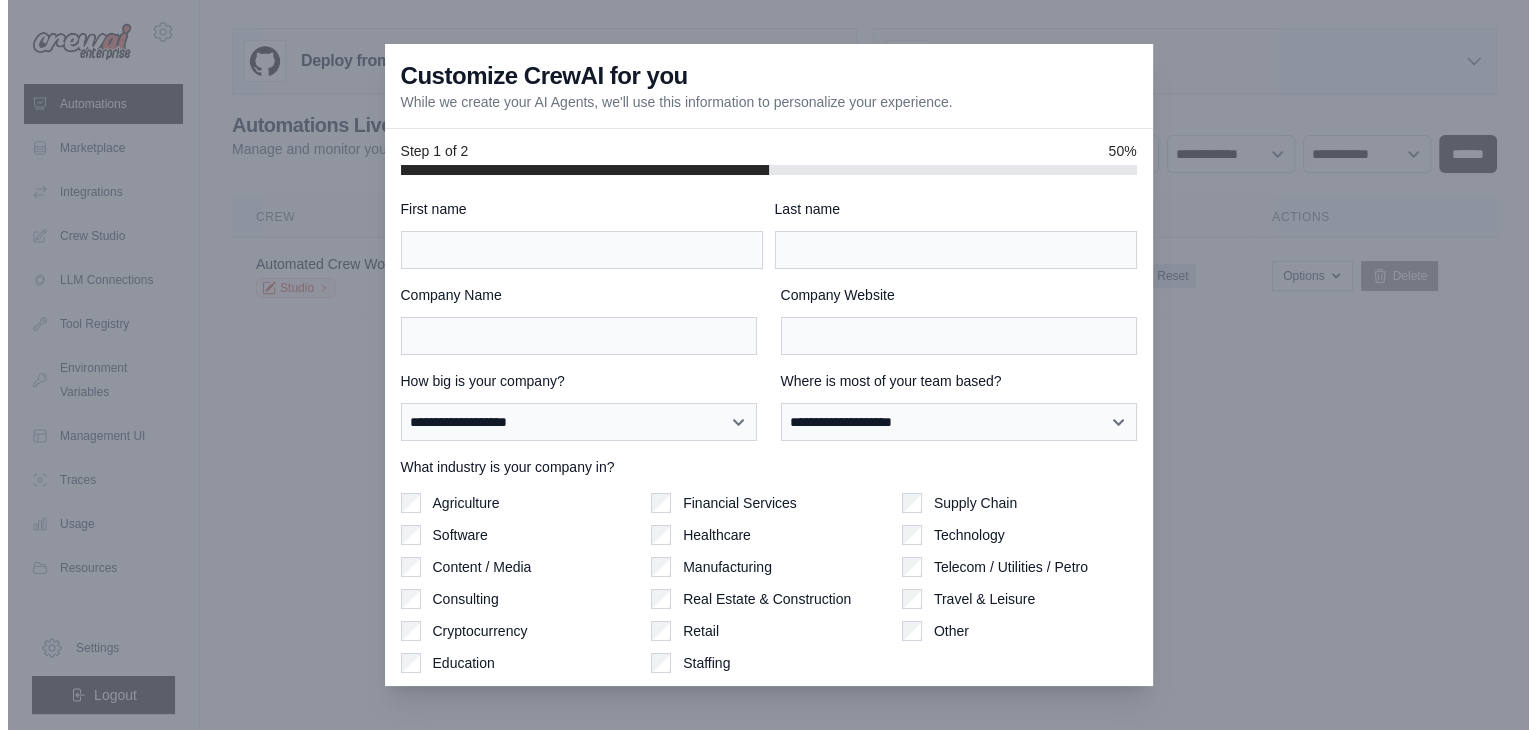 scroll, scrollTop: 0, scrollLeft: 0, axis: both 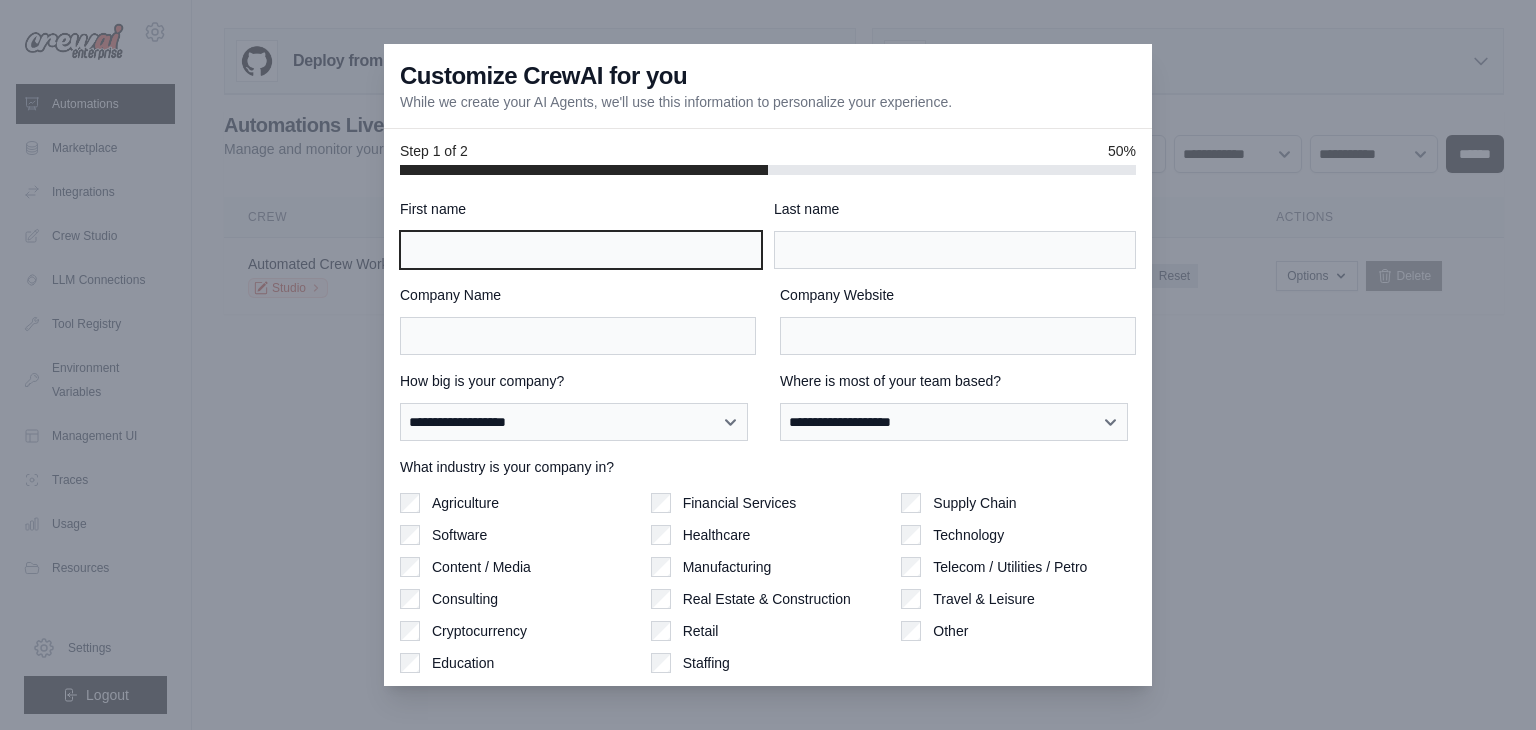click on "First name" at bounding box center [581, 250] 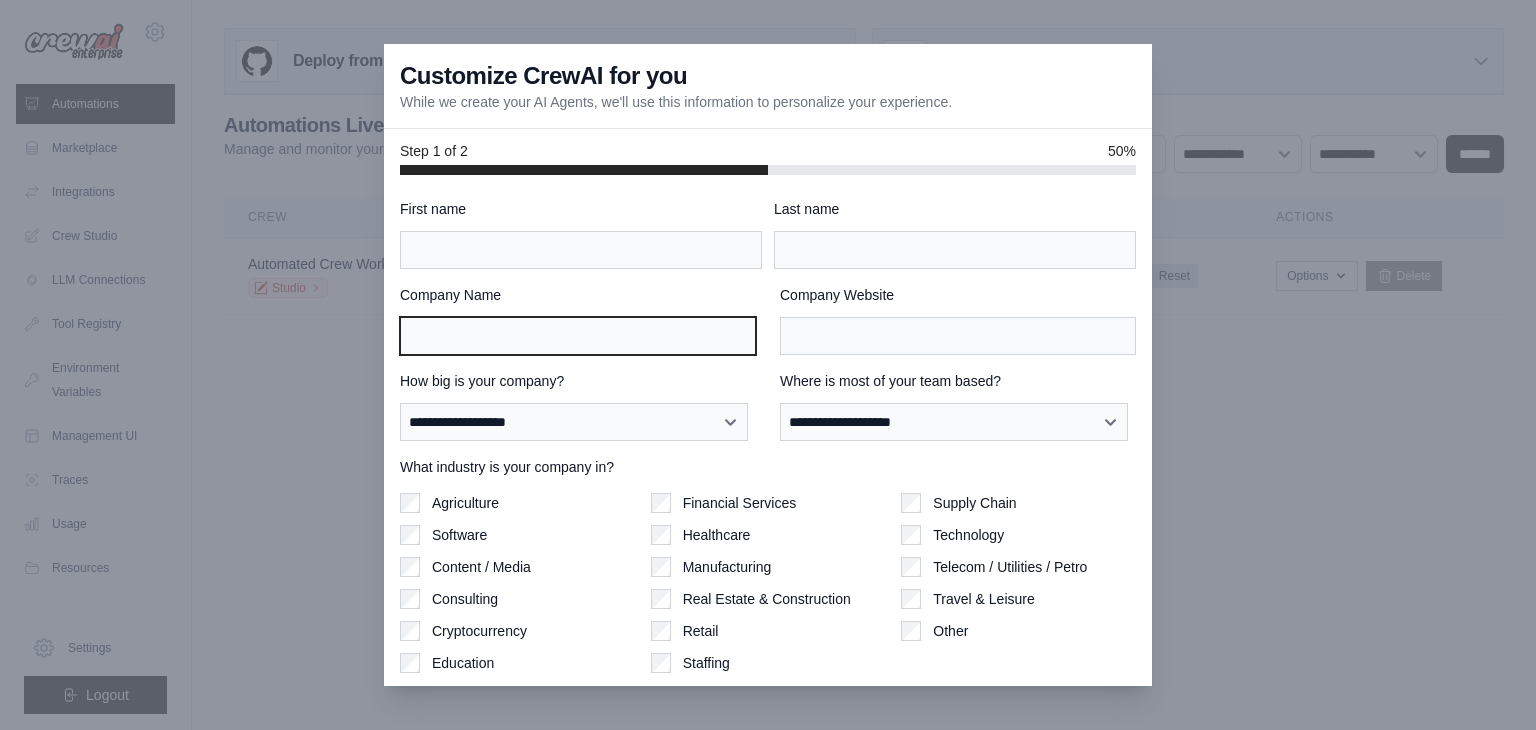 click on "Company Name" at bounding box center (578, 336) 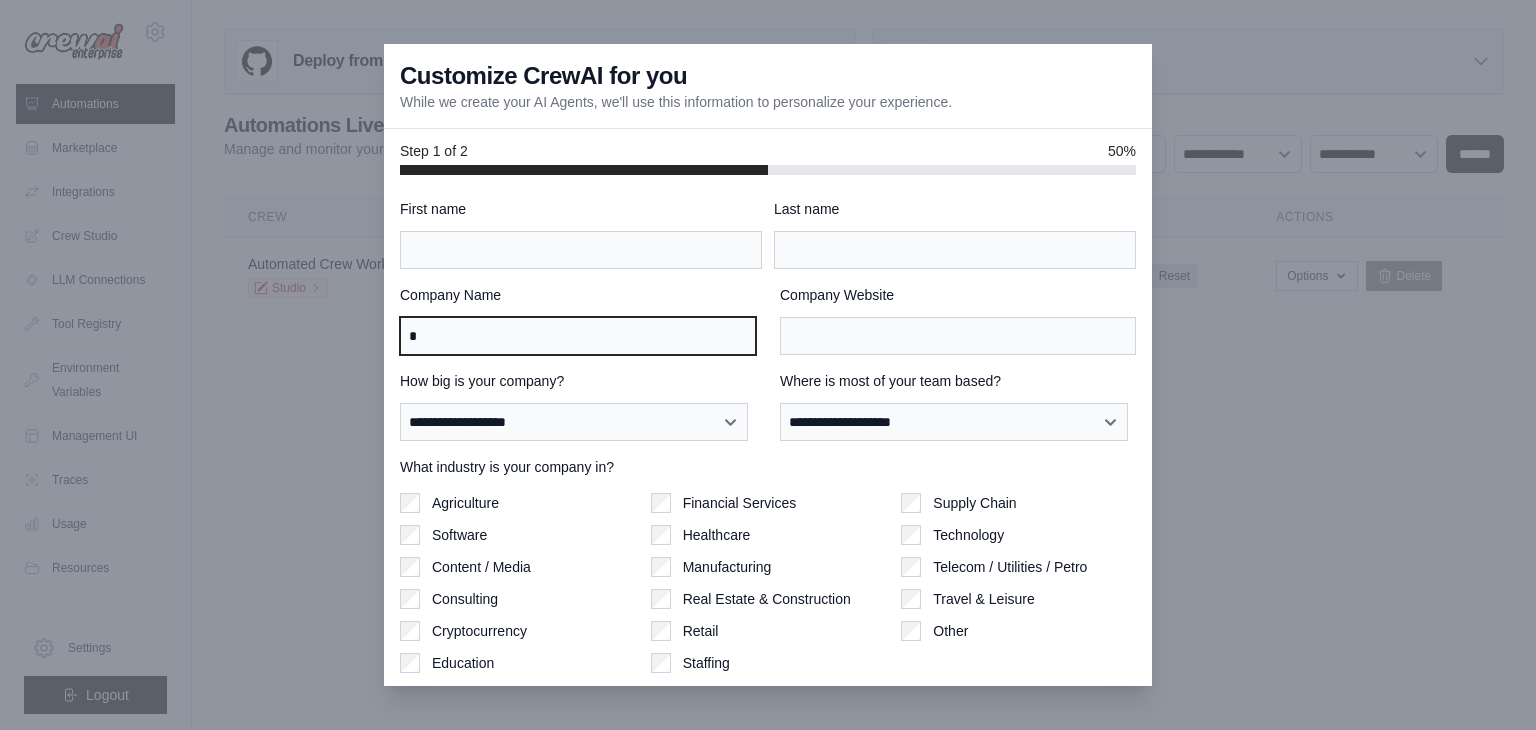 type on "*" 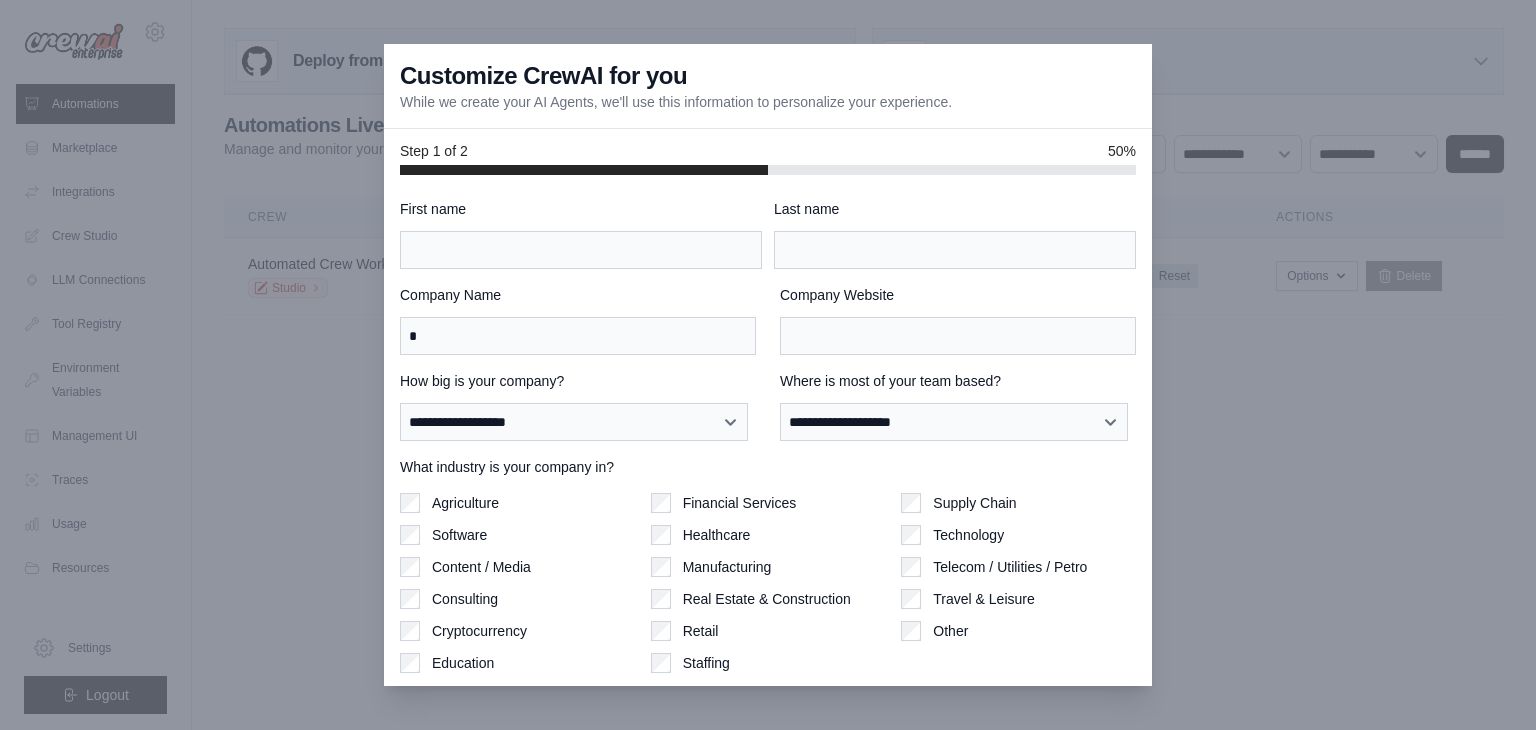 click at bounding box center (768, 365) 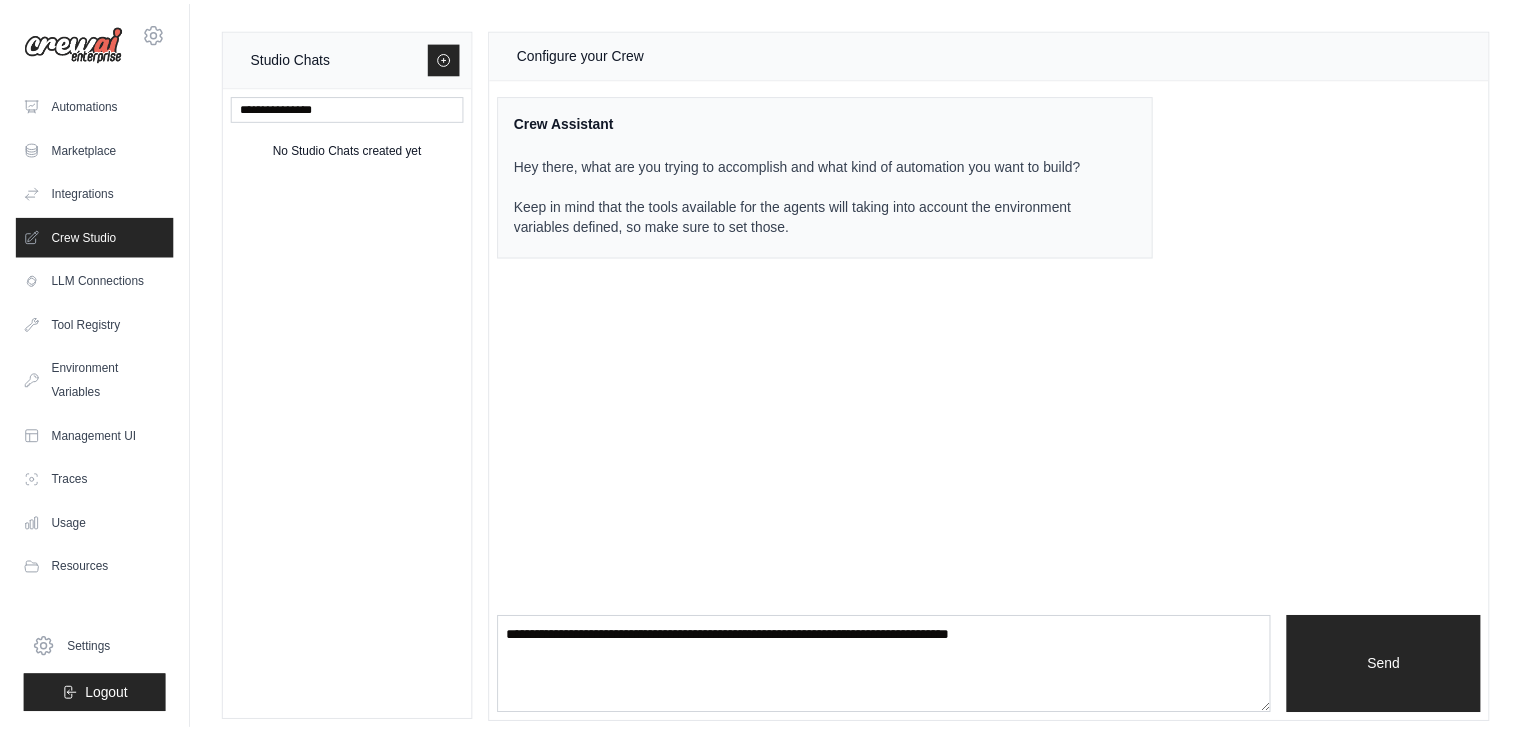 scroll, scrollTop: 12, scrollLeft: 0, axis: vertical 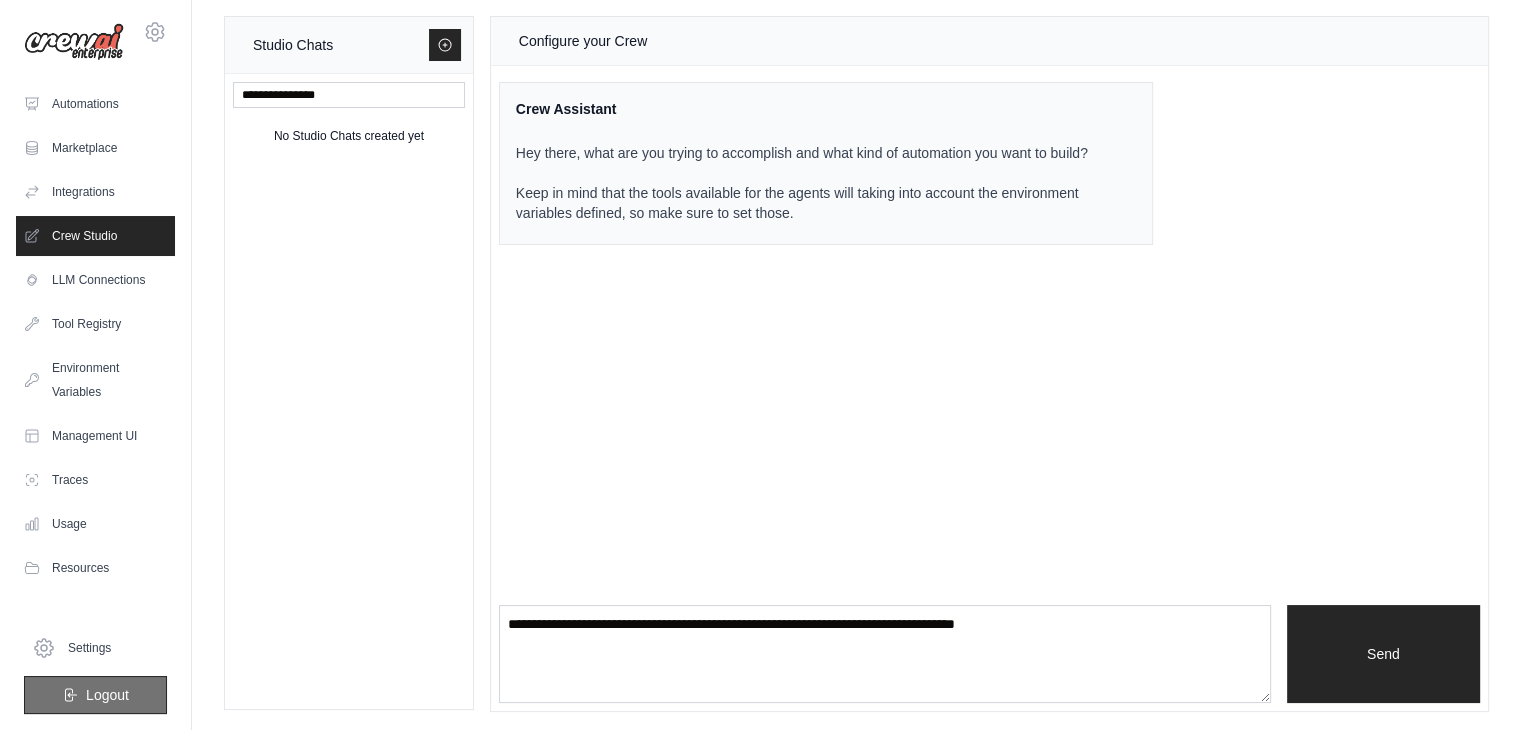 click on "Logout" at bounding box center (107, 695) 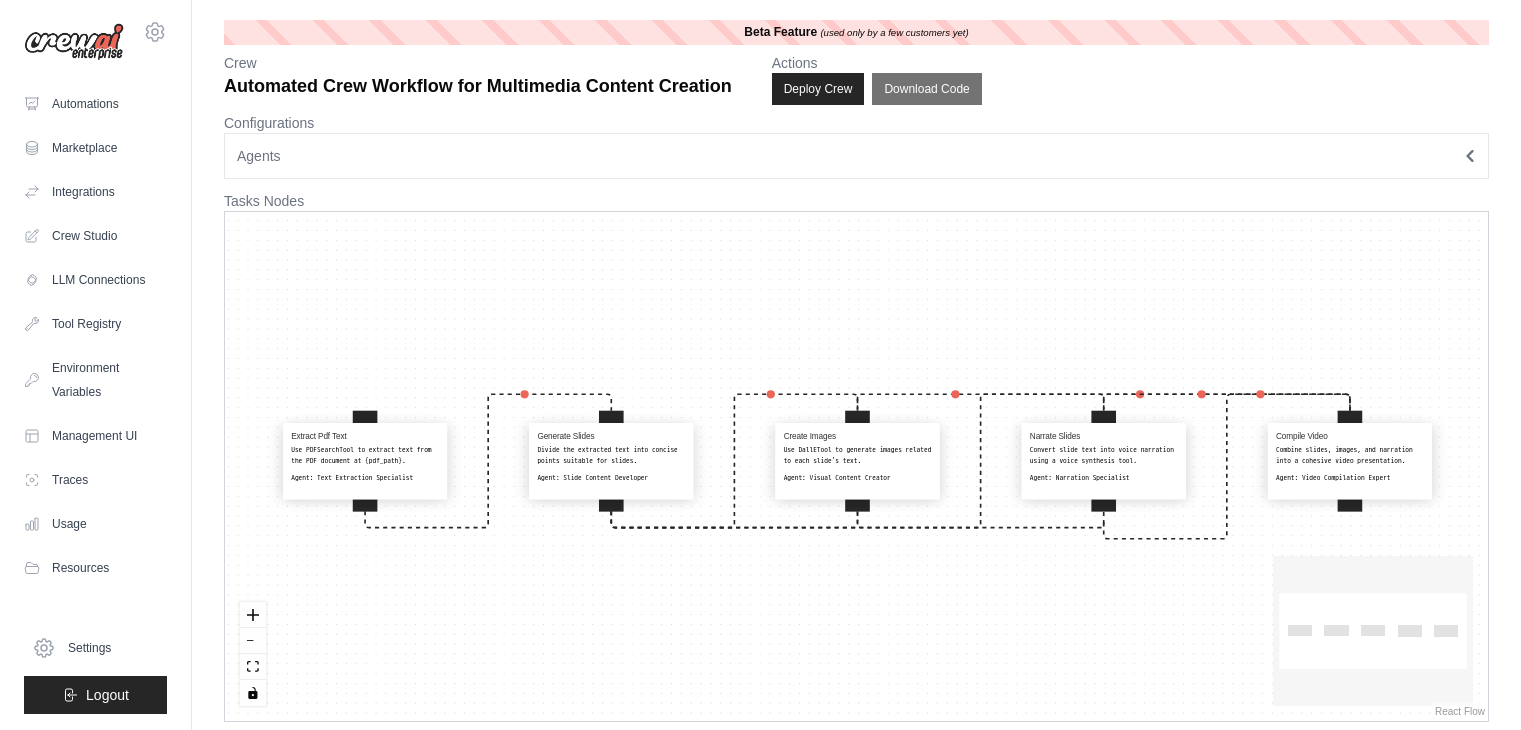 scroll, scrollTop: 0, scrollLeft: 0, axis: both 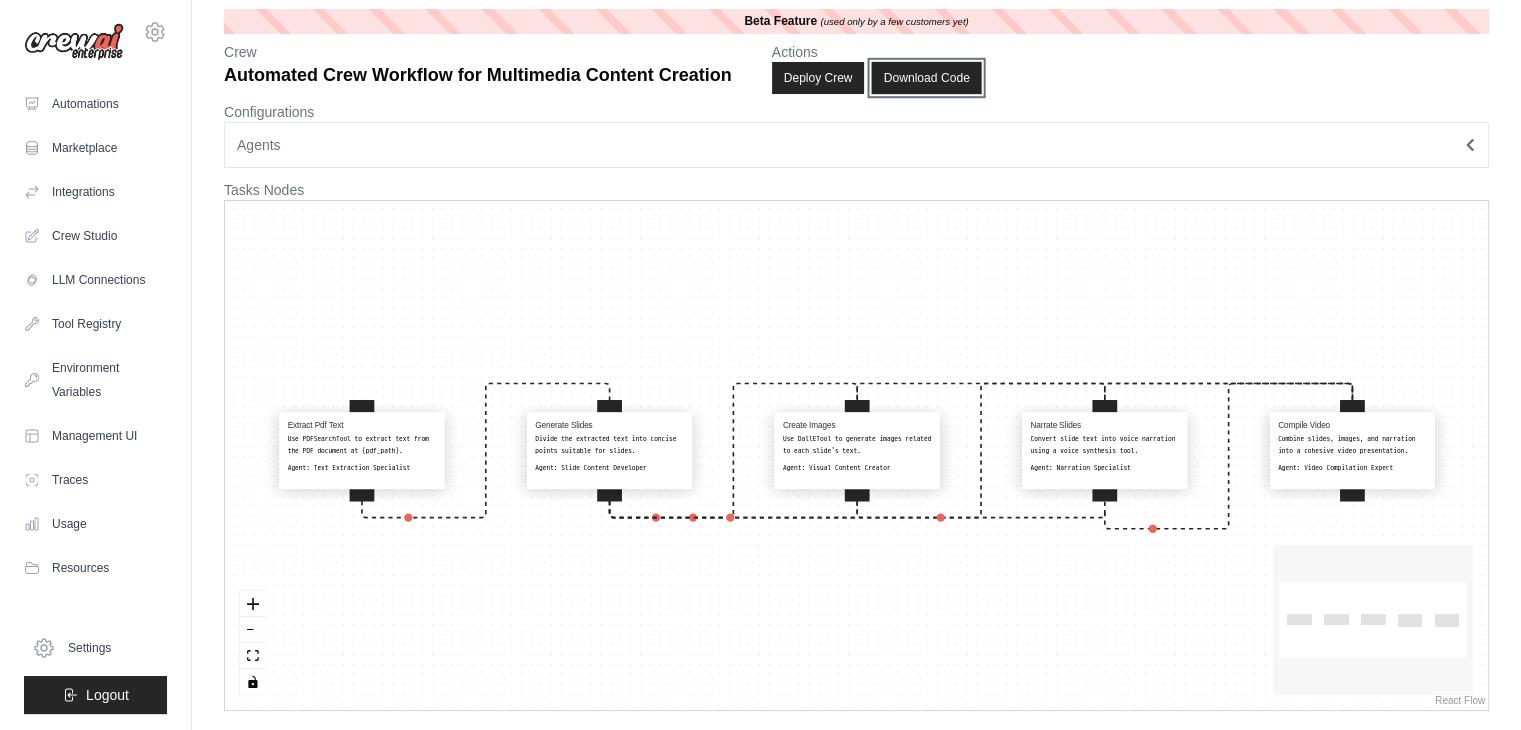 click on "Download Code" at bounding box center [927, 78] 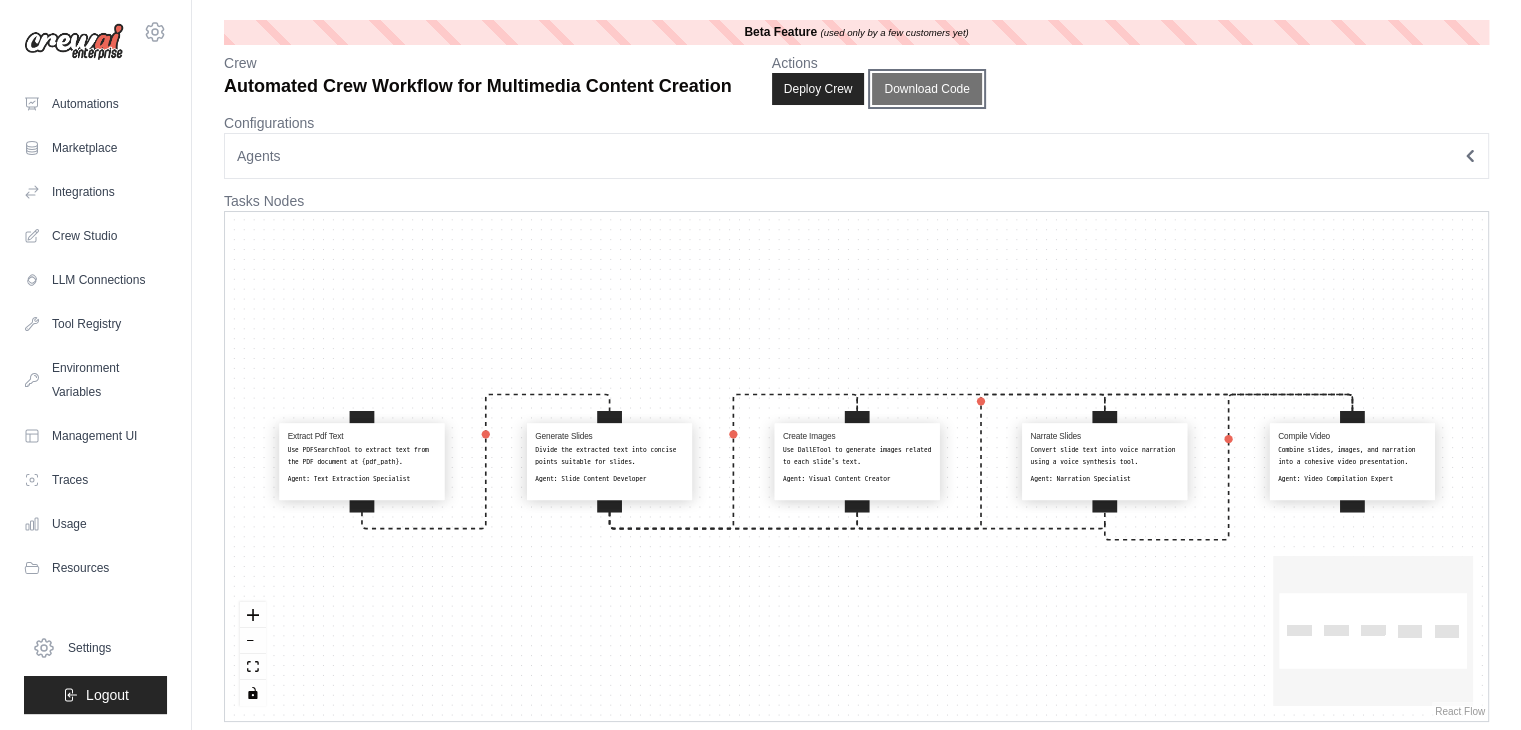 scroll, scrollTop: 11, scrollLeft: 0, axis: vertical 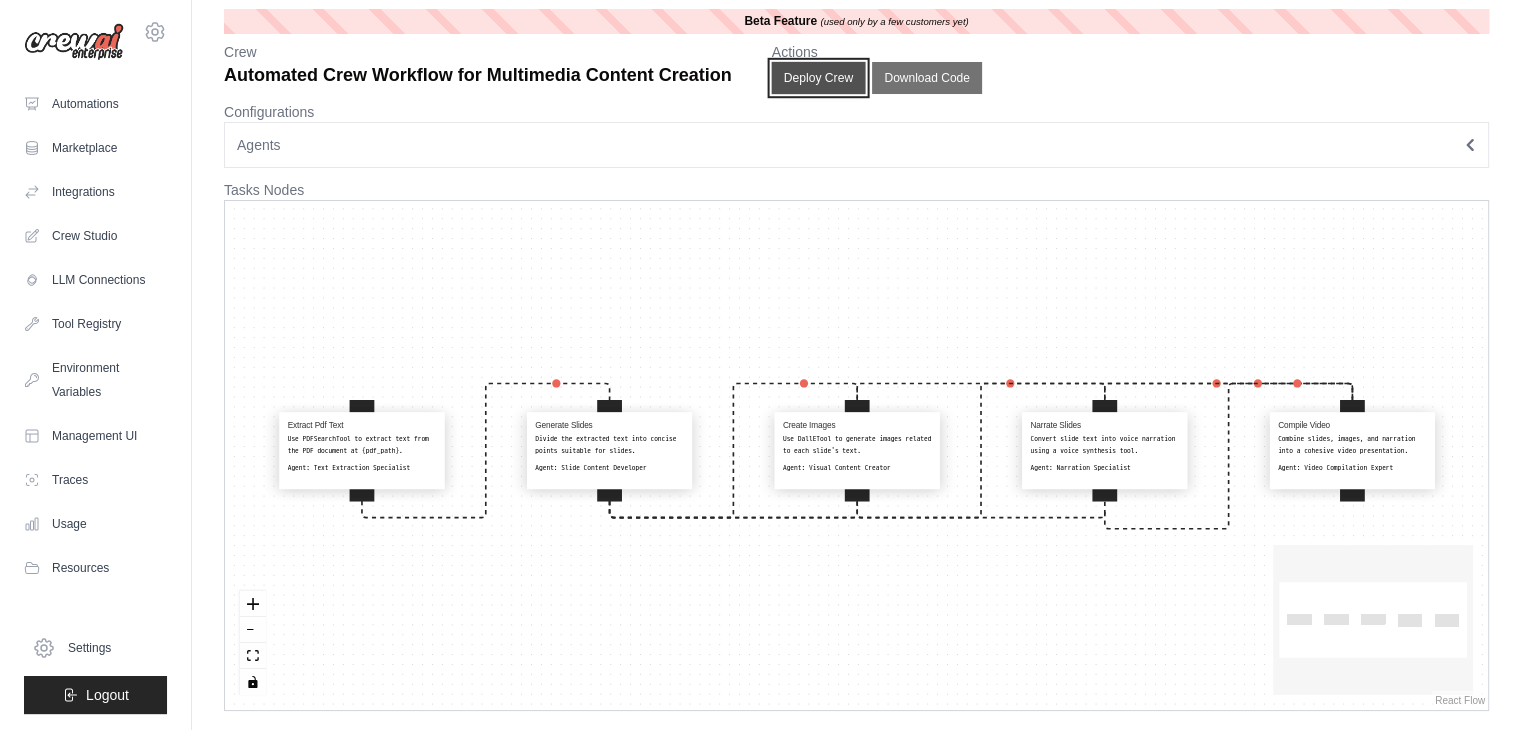 click on "Deploy Crew" at bounding box center [818, 78] 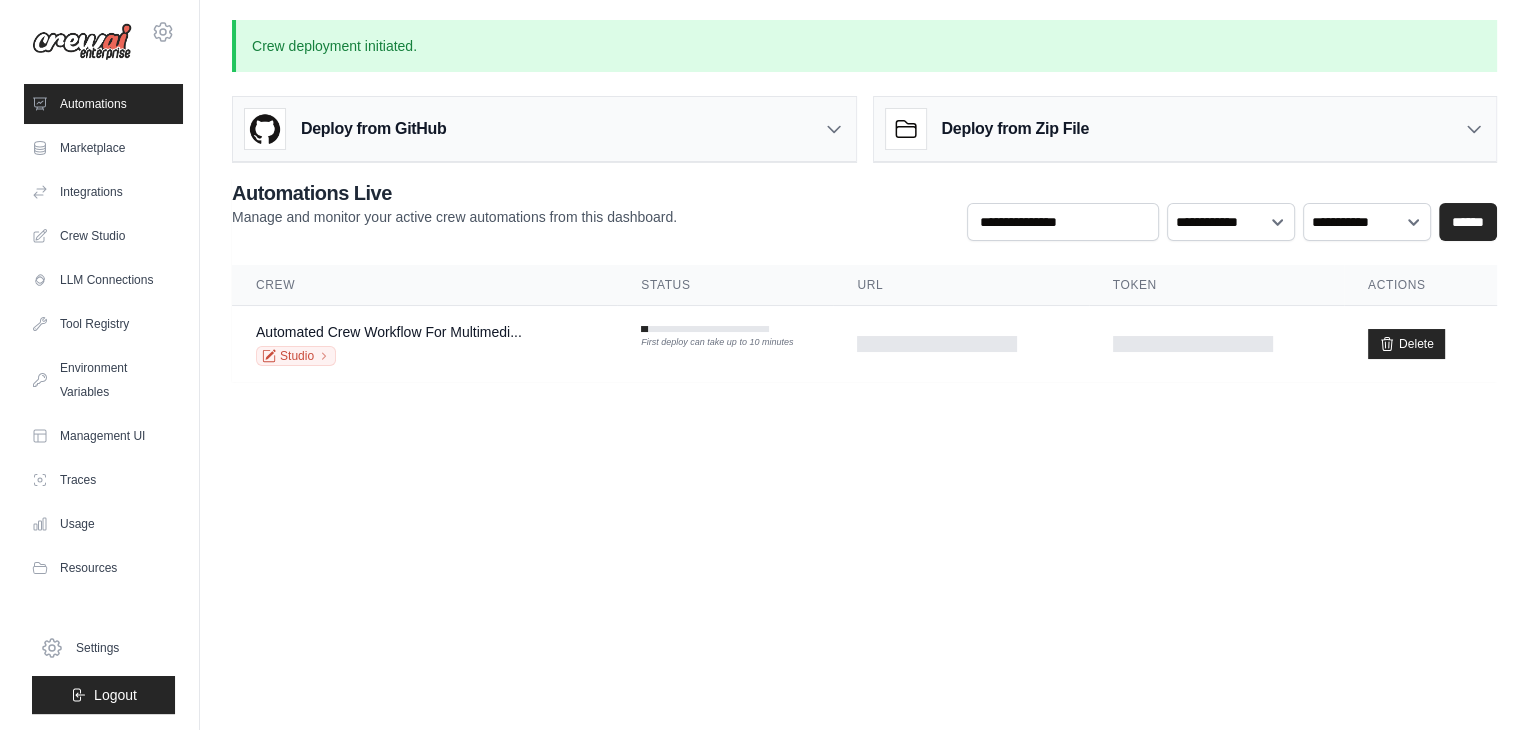 scroll, scrollTop: 0, scrollLeft: 0, axis: both 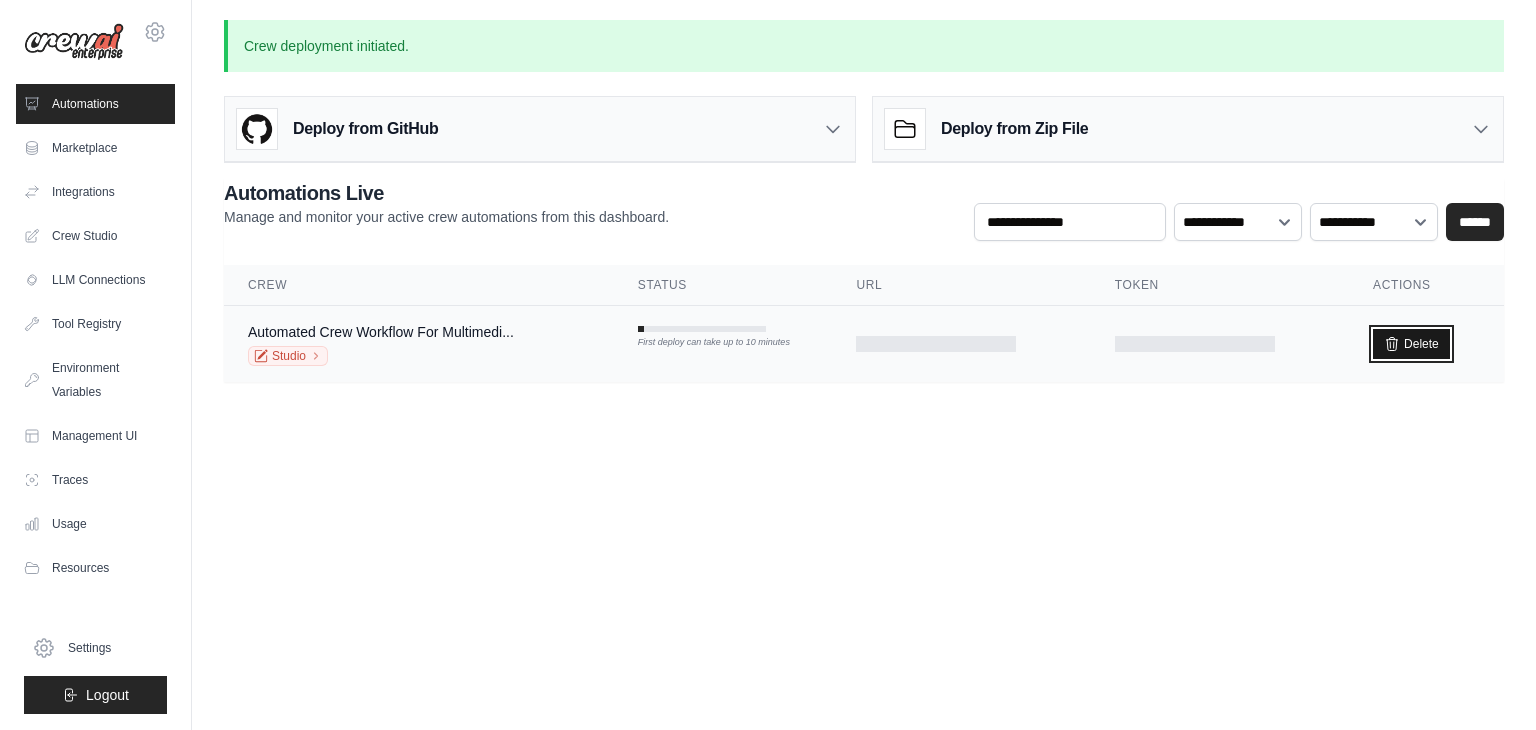 click on "Delete" at bounding box center (1411, 344) 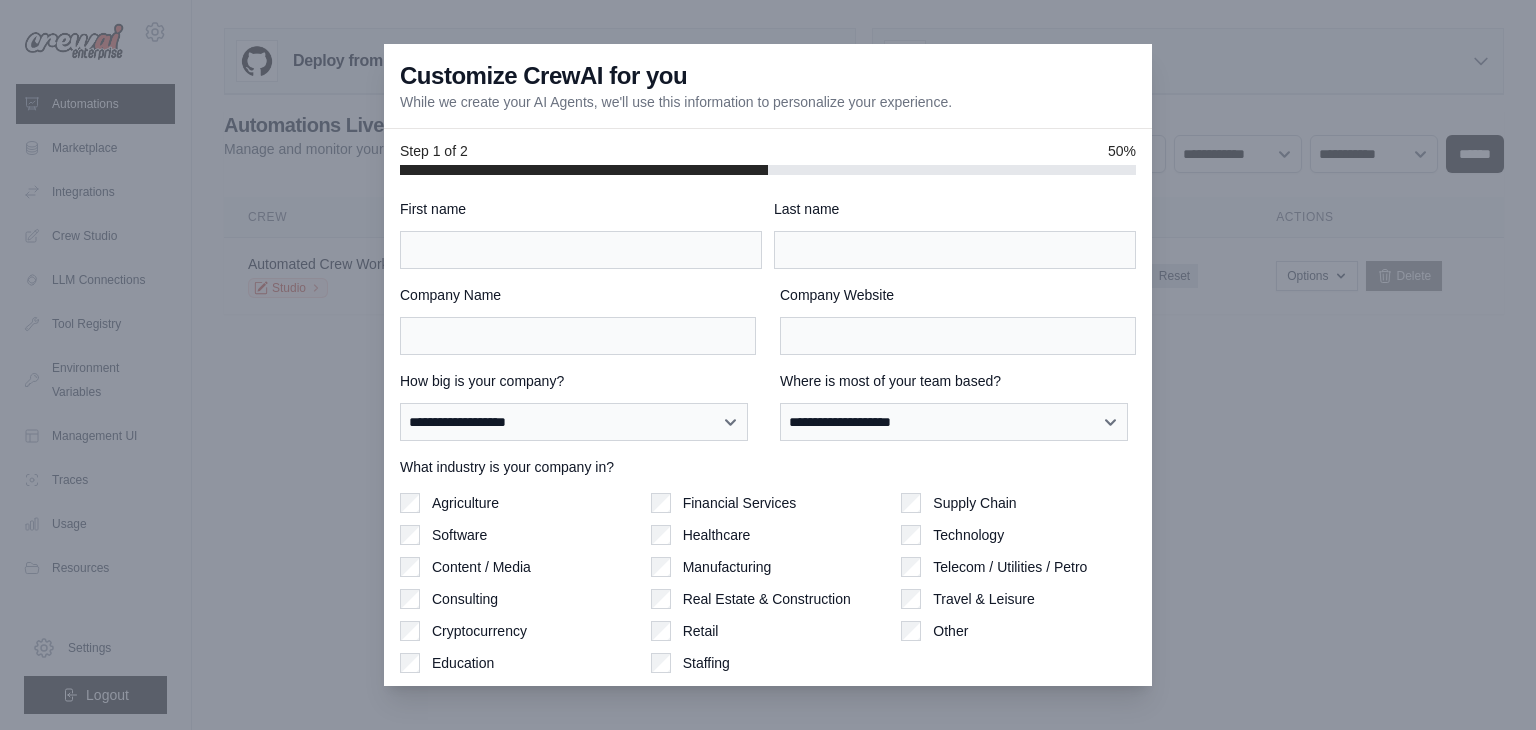 scroll, scrollTop: 0, scrollLeft: 0, axis: both 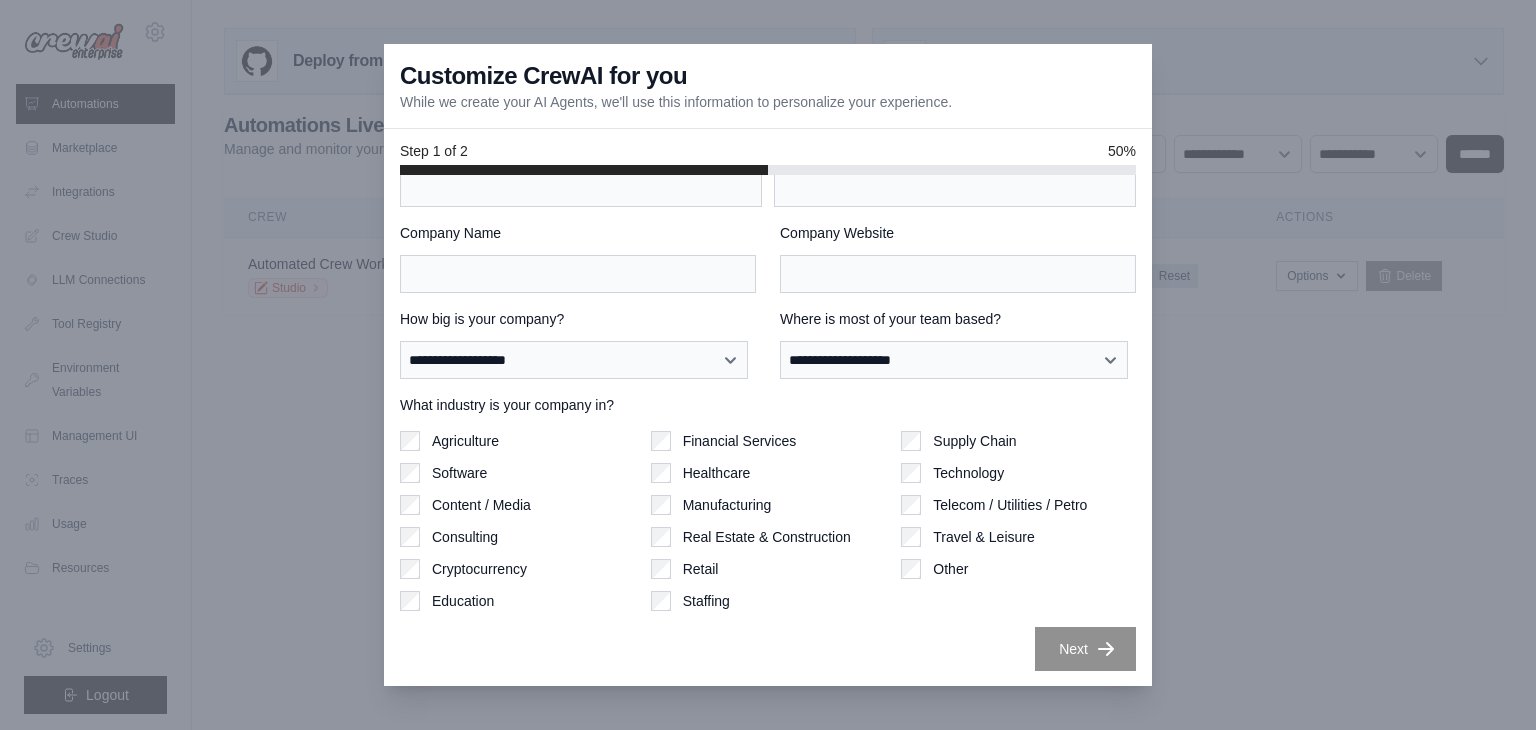click at bounding box center [768, 365] 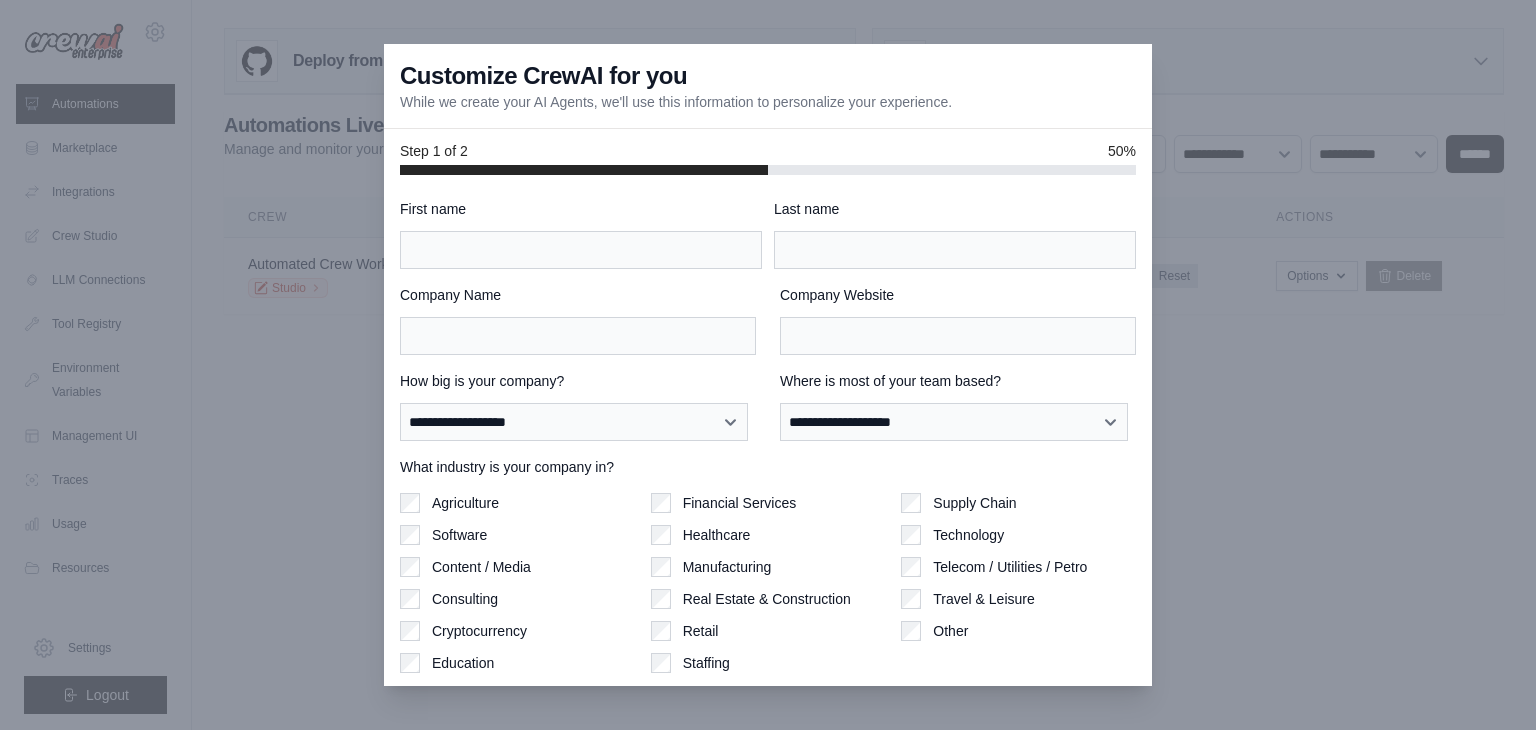scroll, scrollTop: 0, scrollLeft: 0, axis: both 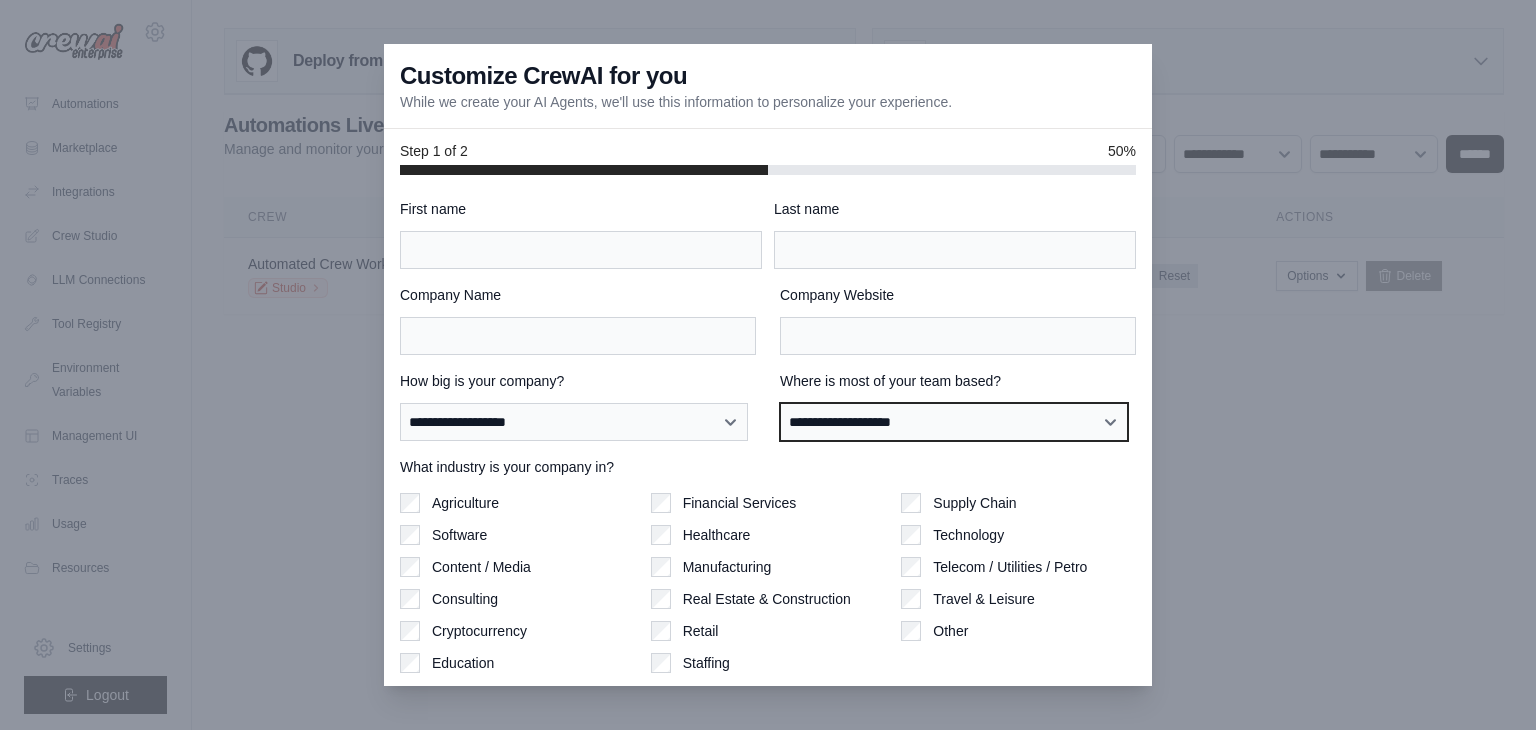 click on "**********" at bounding box center (954, 422) 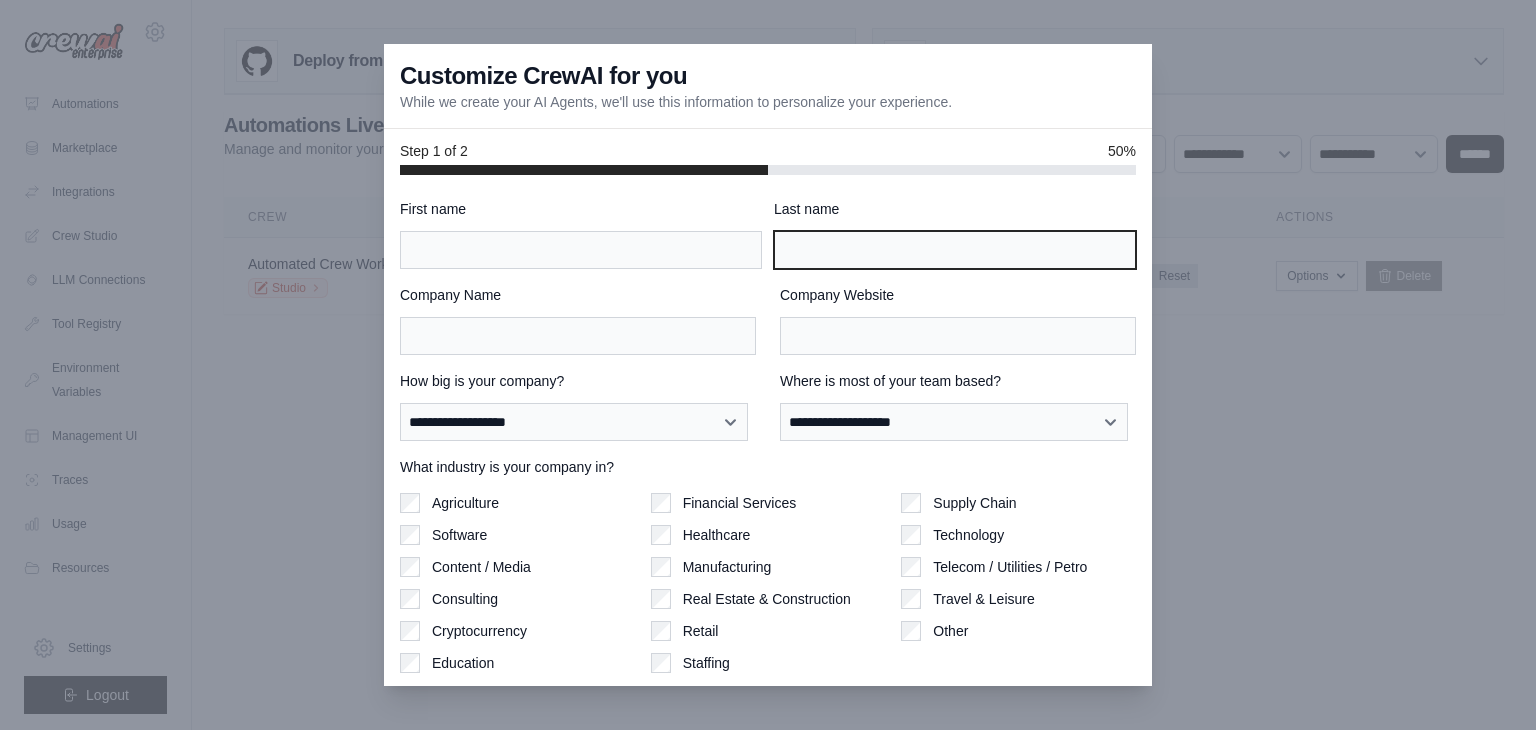 click on "Last name" at bounding box center [955, 250] 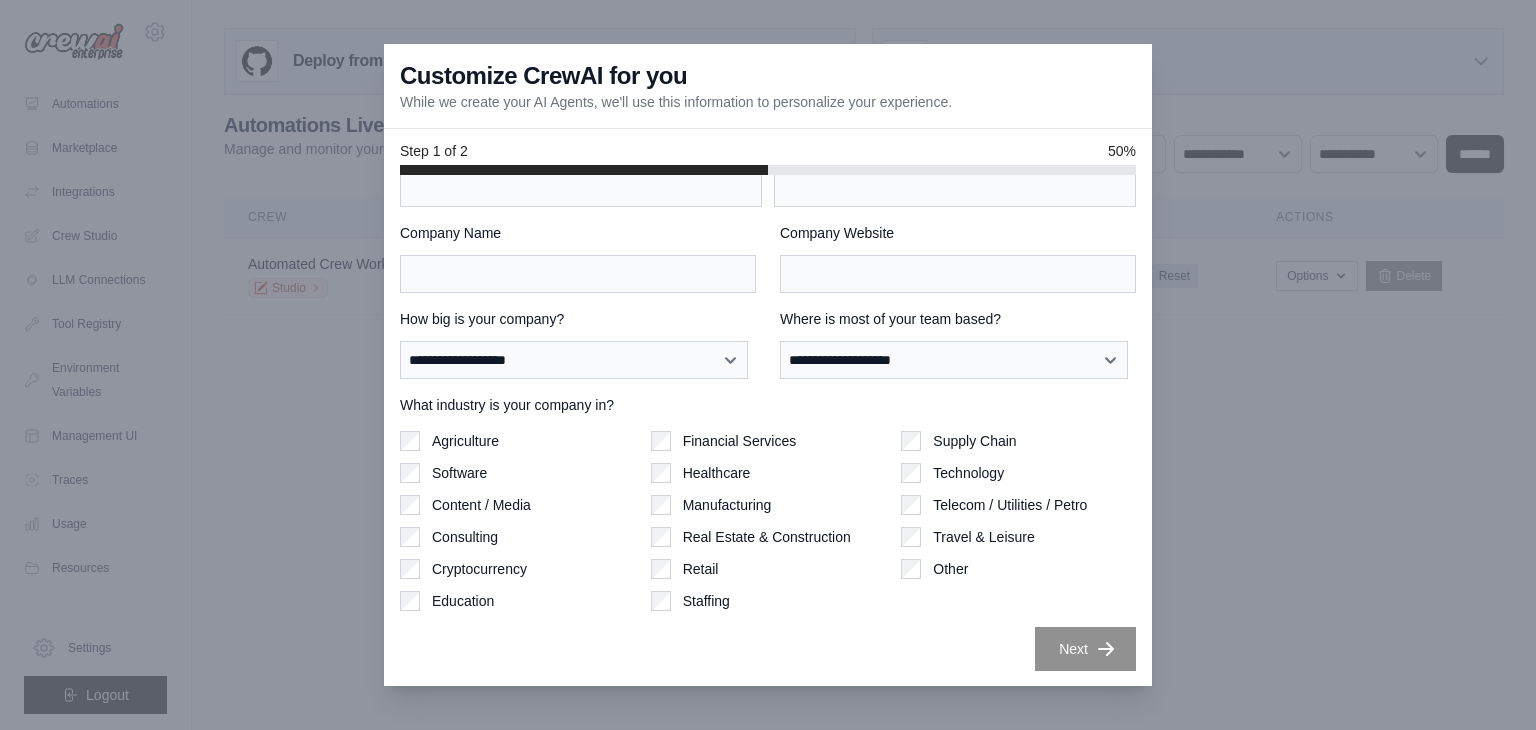 click on "**********" at bounding box center (768, 404) 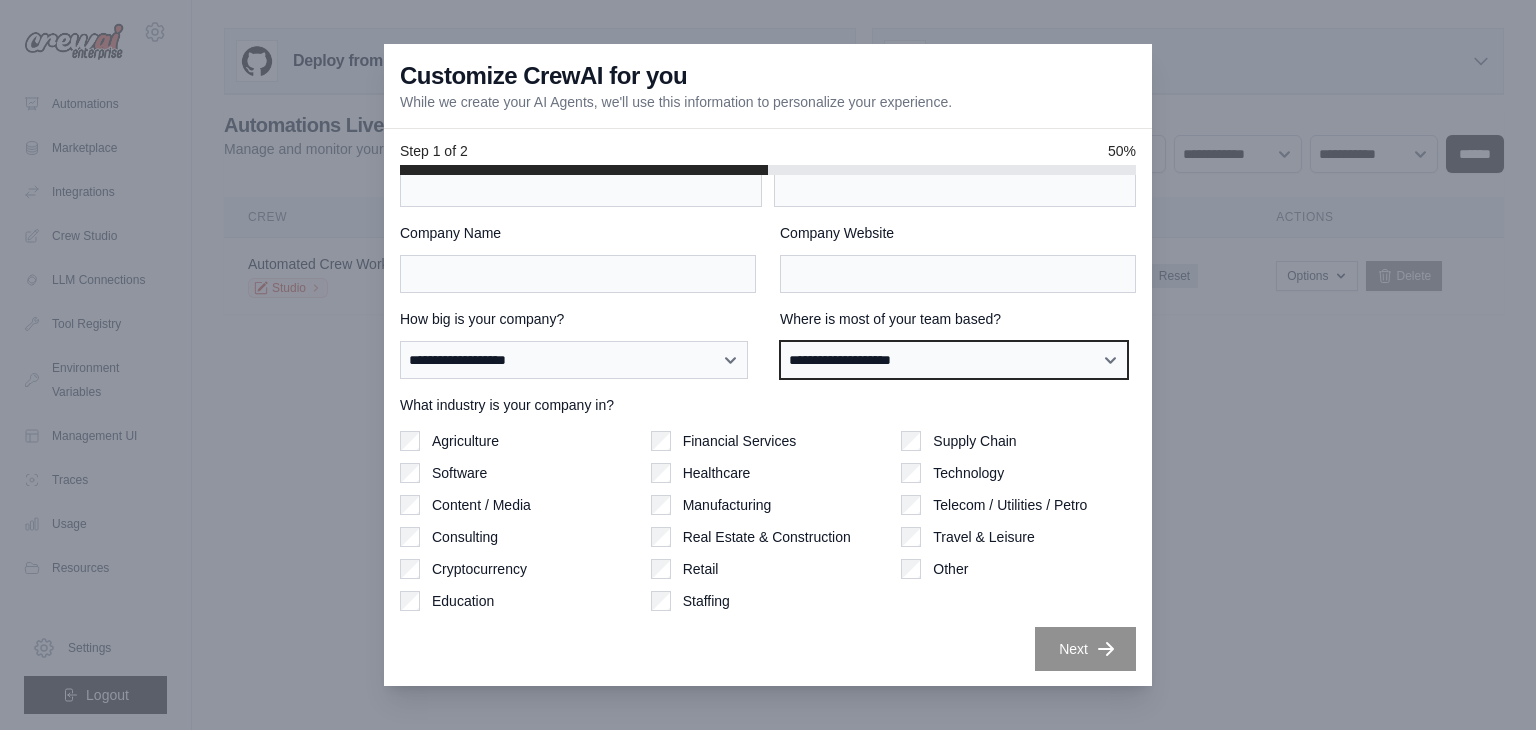 click on "**********" at bounding box center (954, 360) 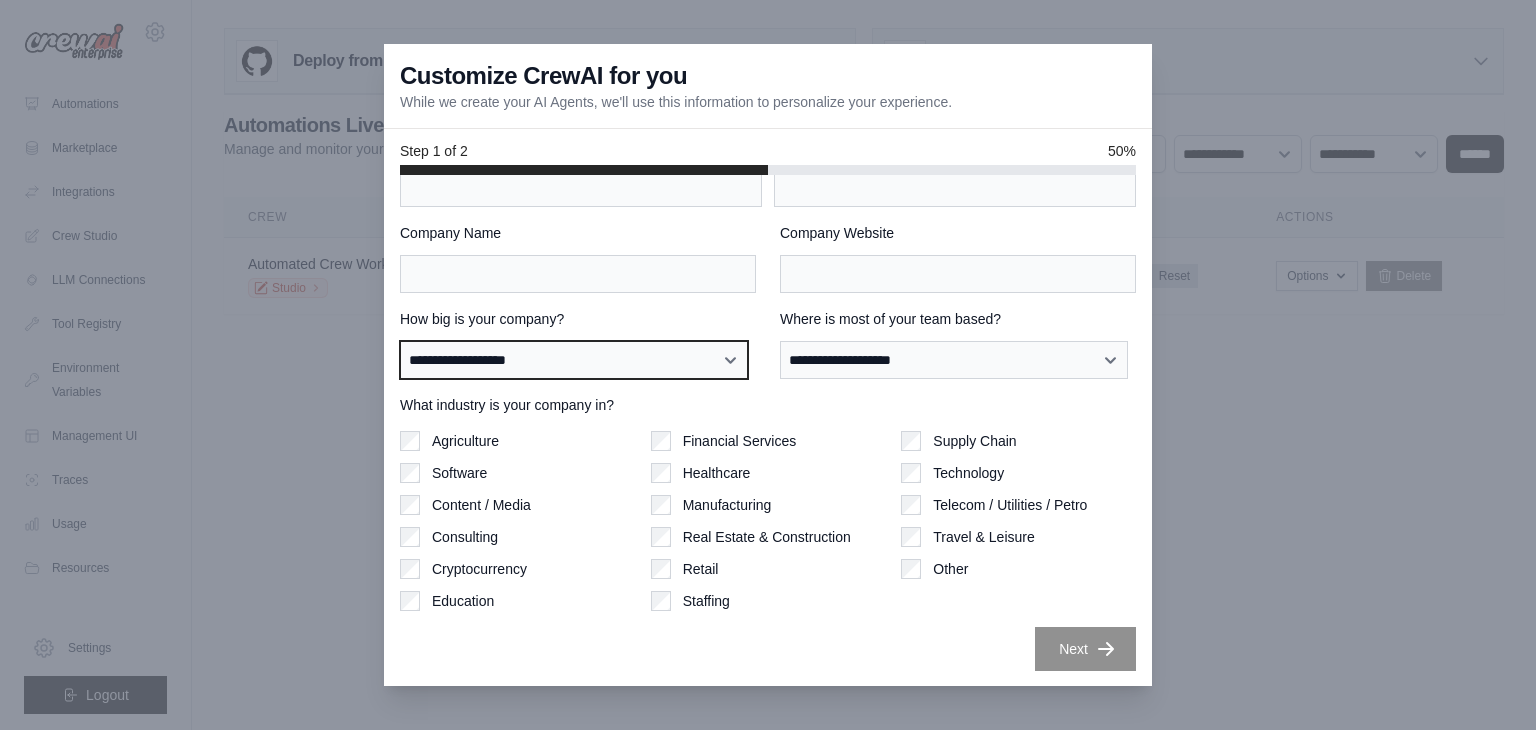 click on "**********" at bounding box center [574, 360] 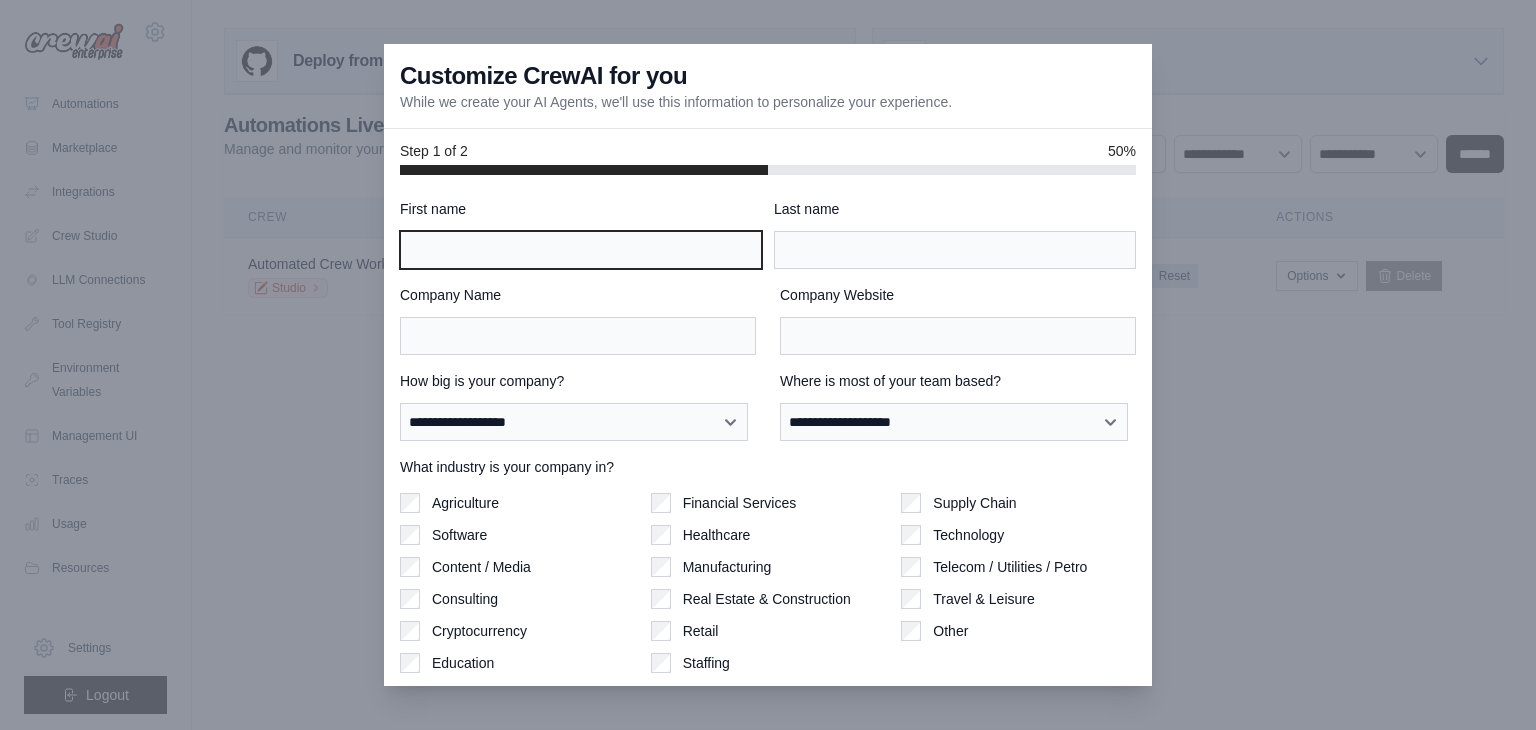 click on "First name" at bounding box center (581, 250) 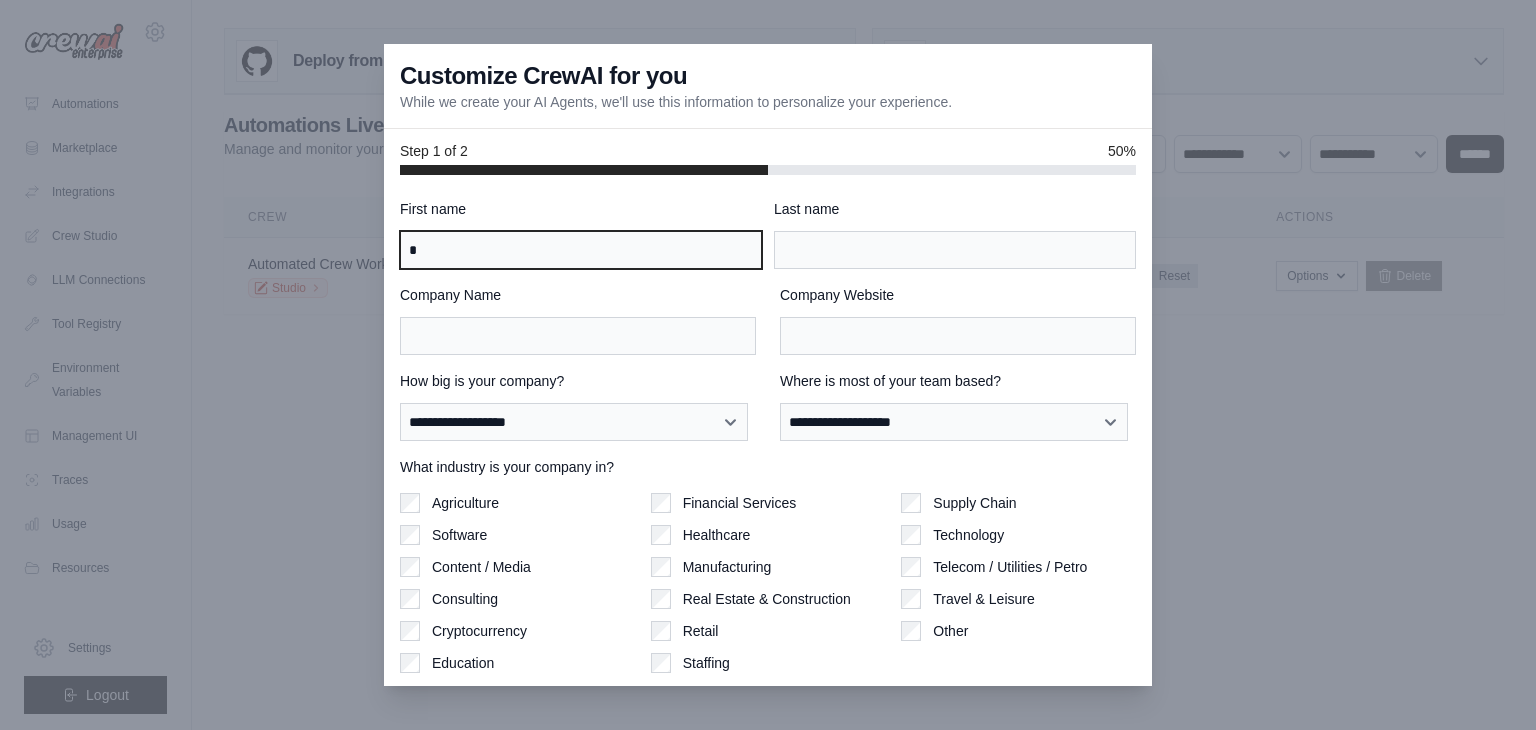 type on "*" 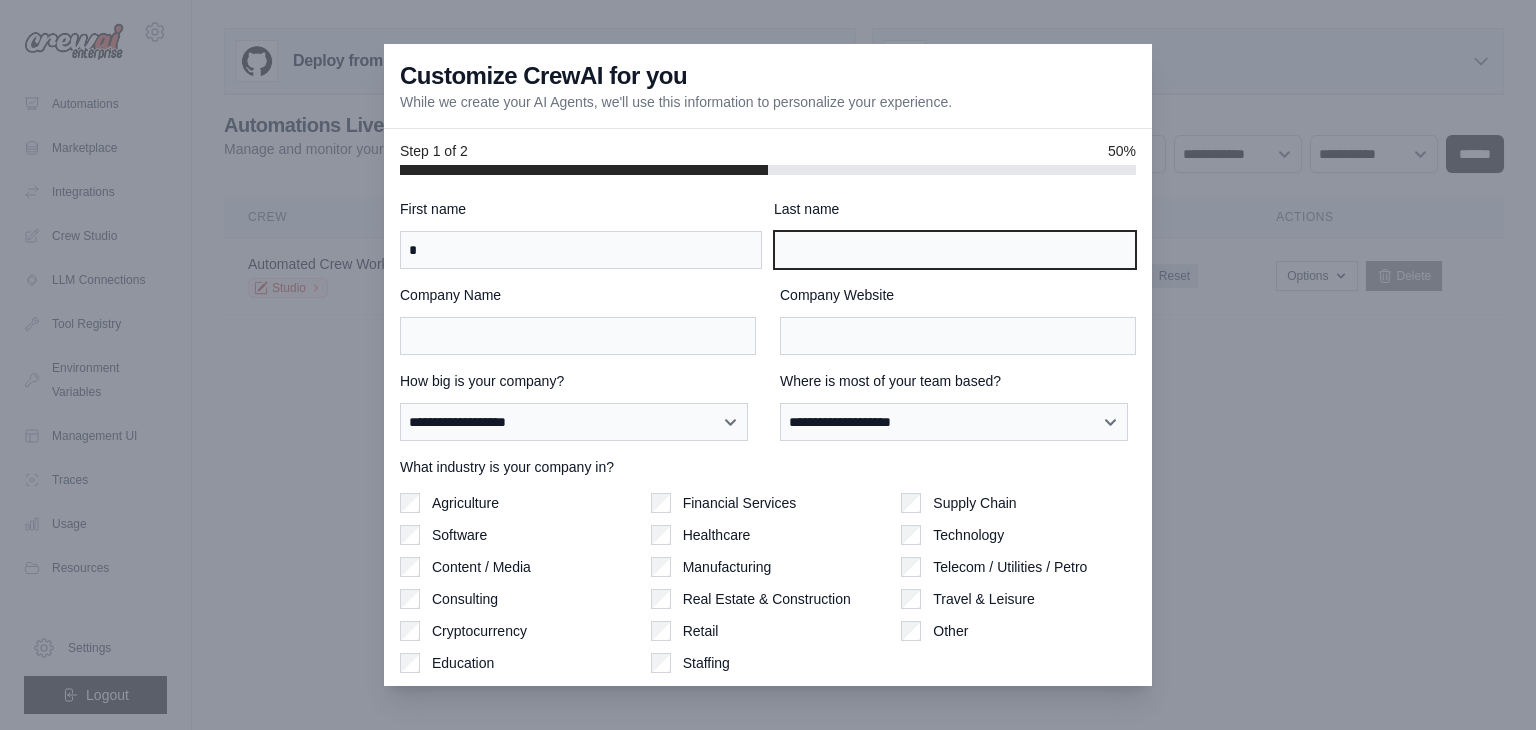 click on "Last name" at bounding box center (955, 250) 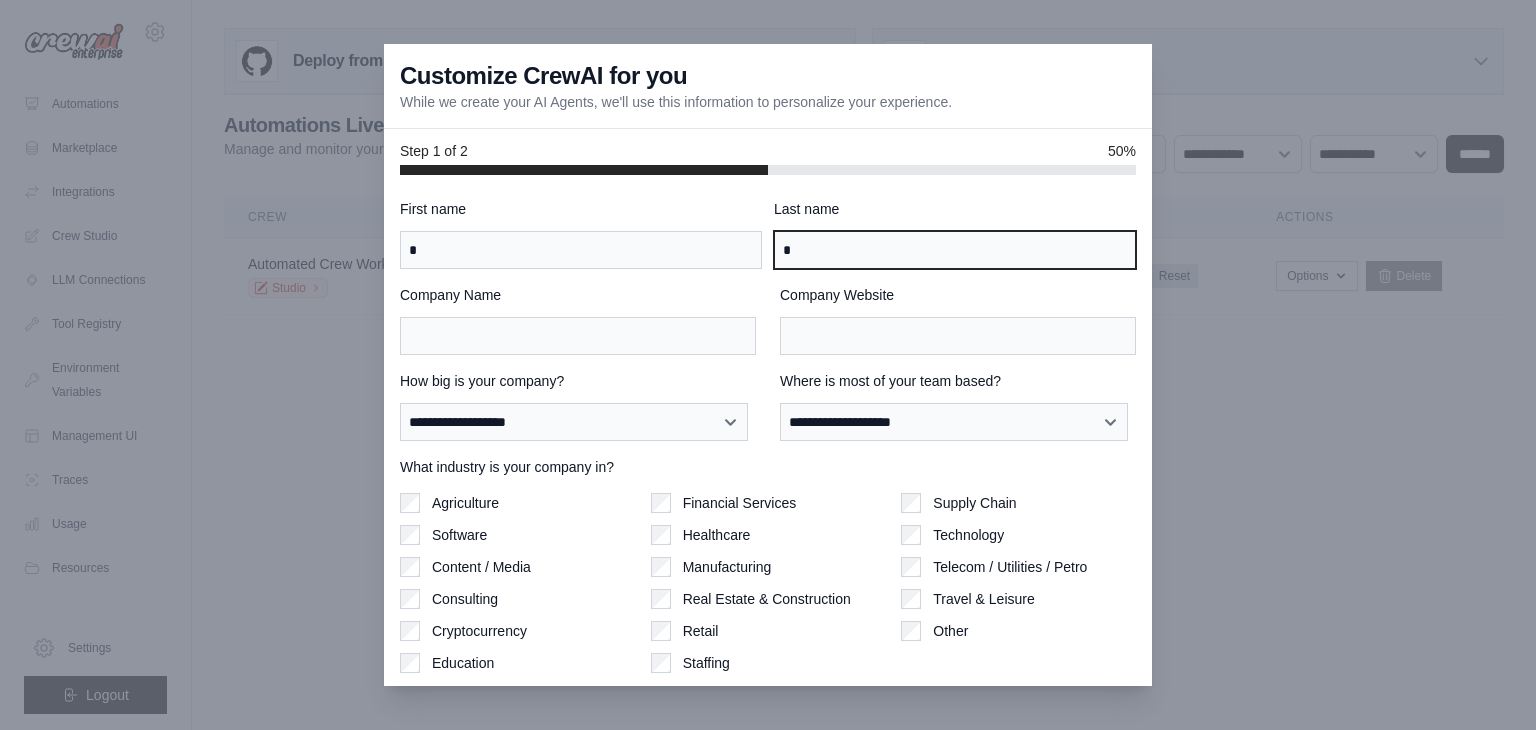 type on "*" 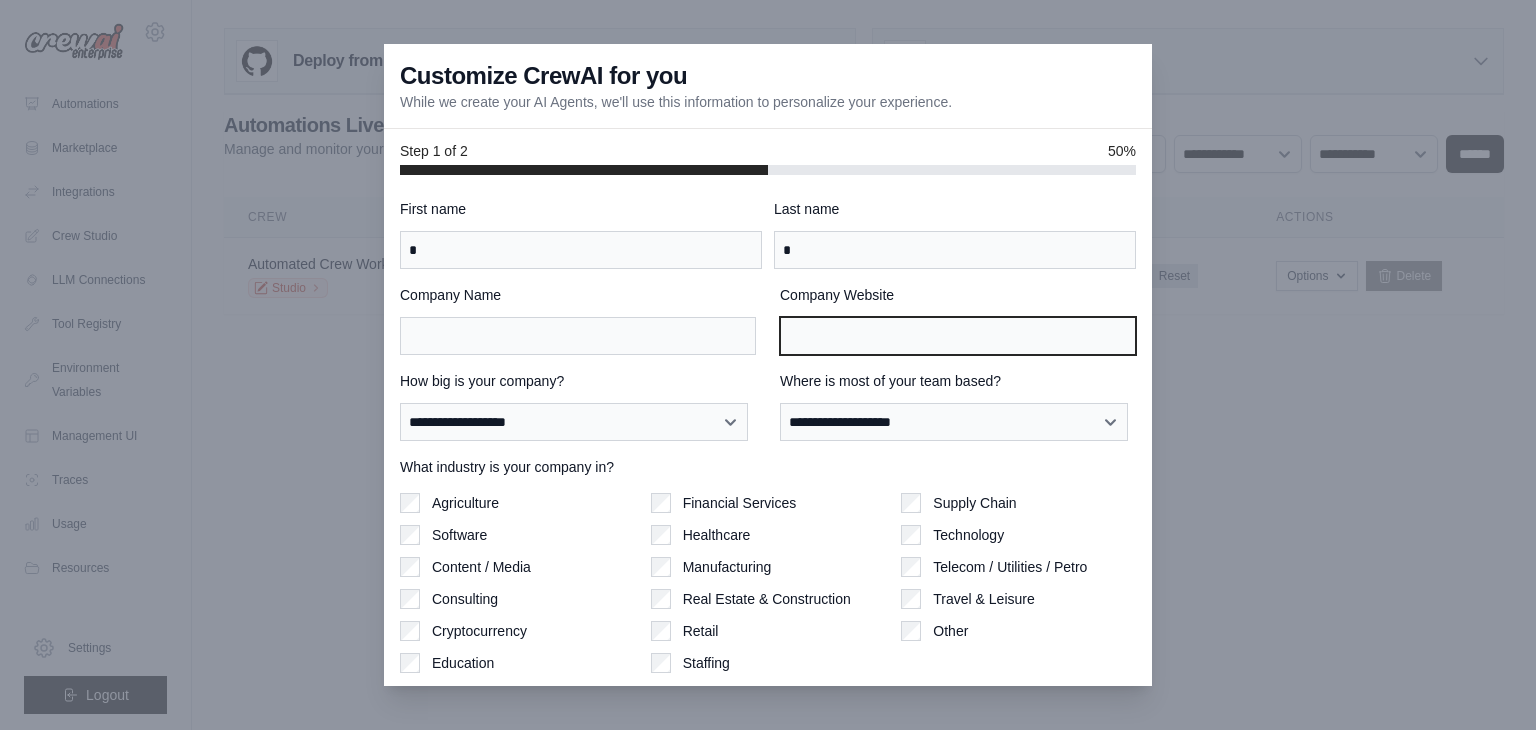 click on "Company Website" at bounding box center [958, 336] 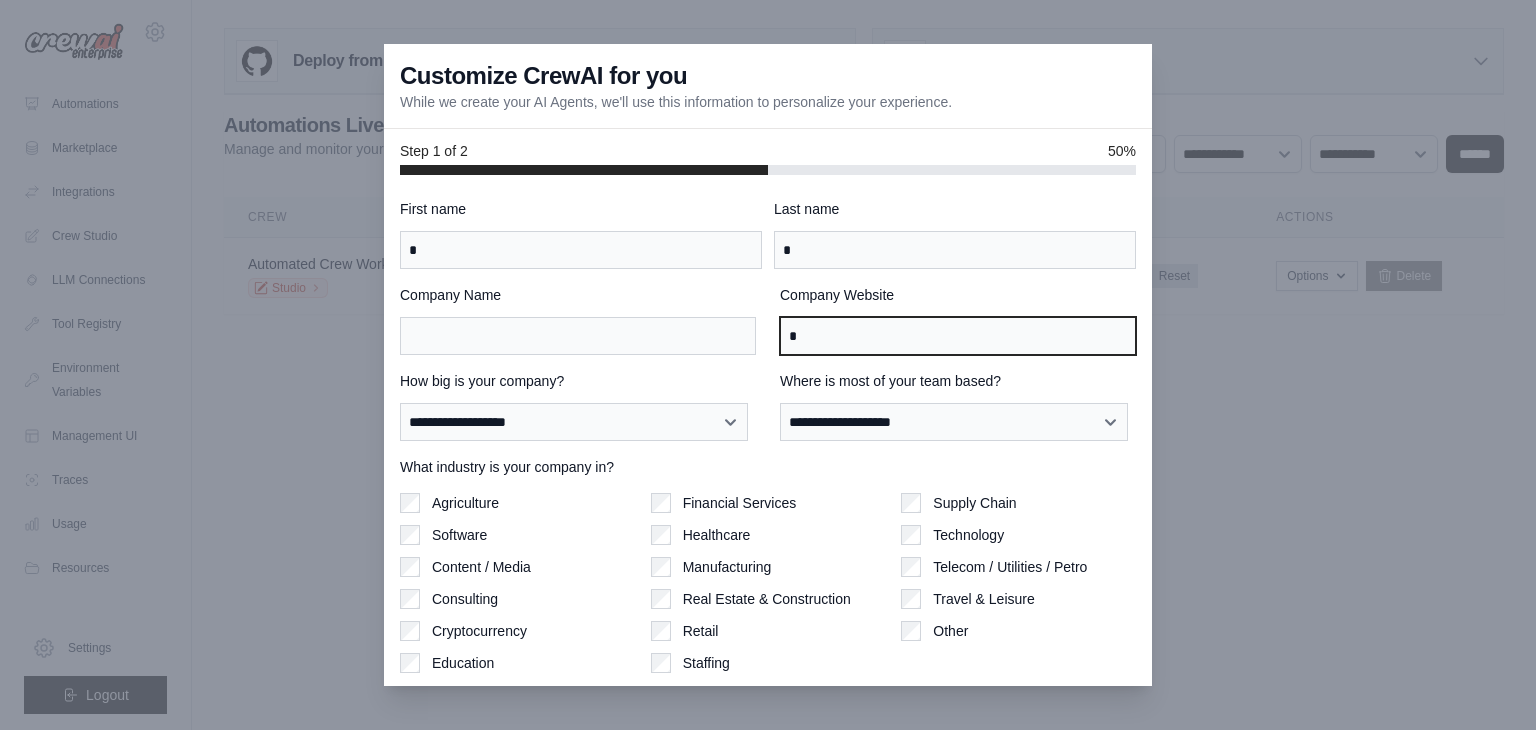 type on "*" 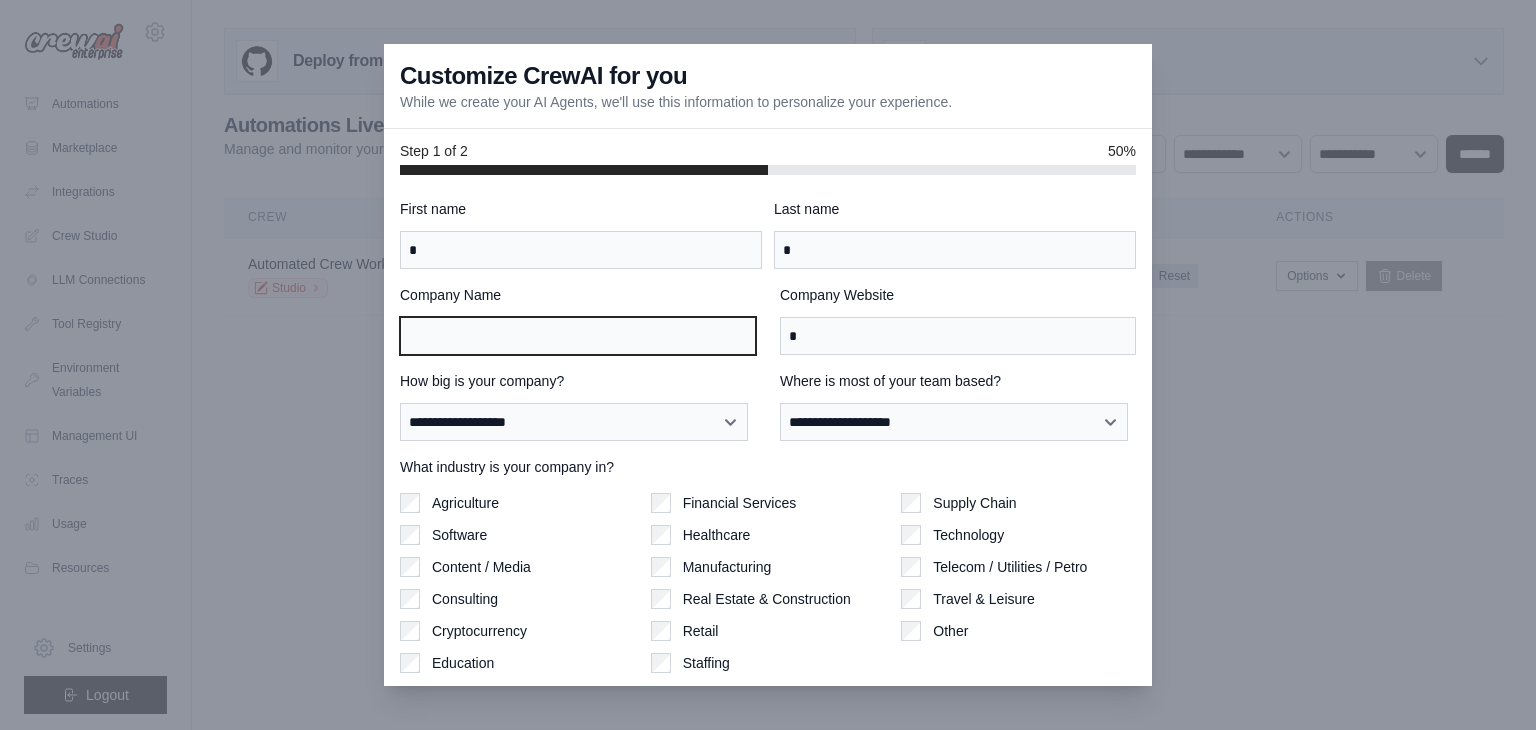 click on "Company Name" at bounding box center (578, 336) 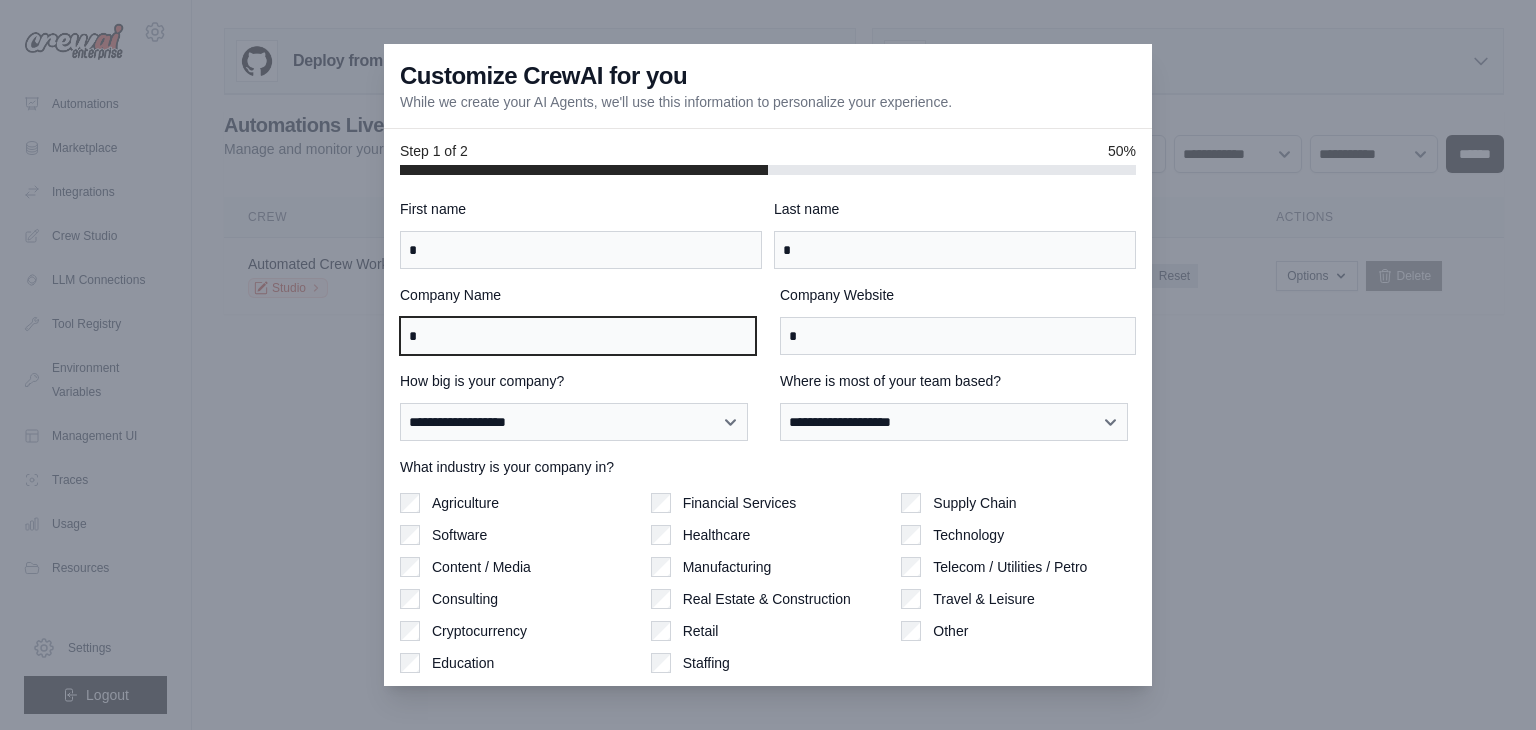 type on "*" 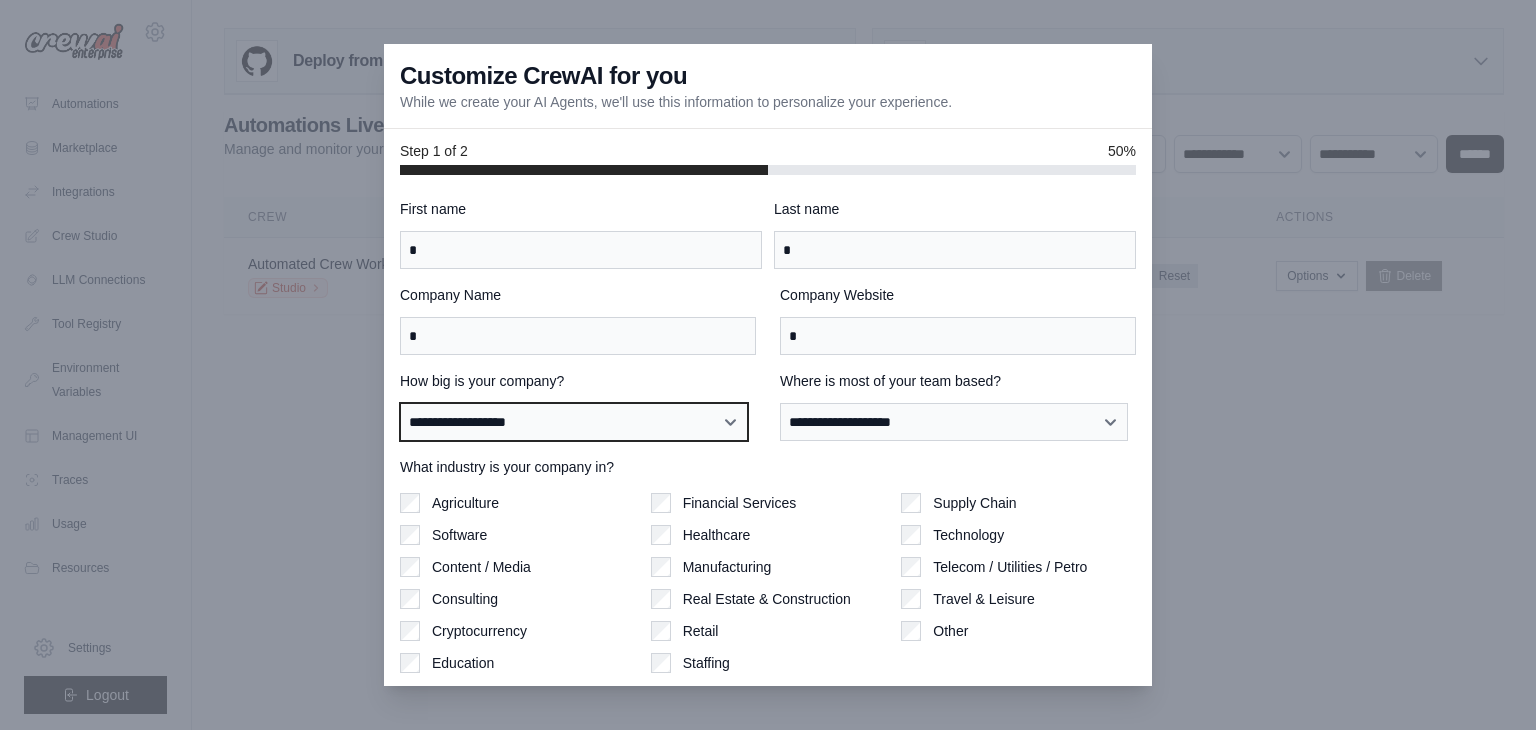 click on "**********" at bounding box center [574, 422] 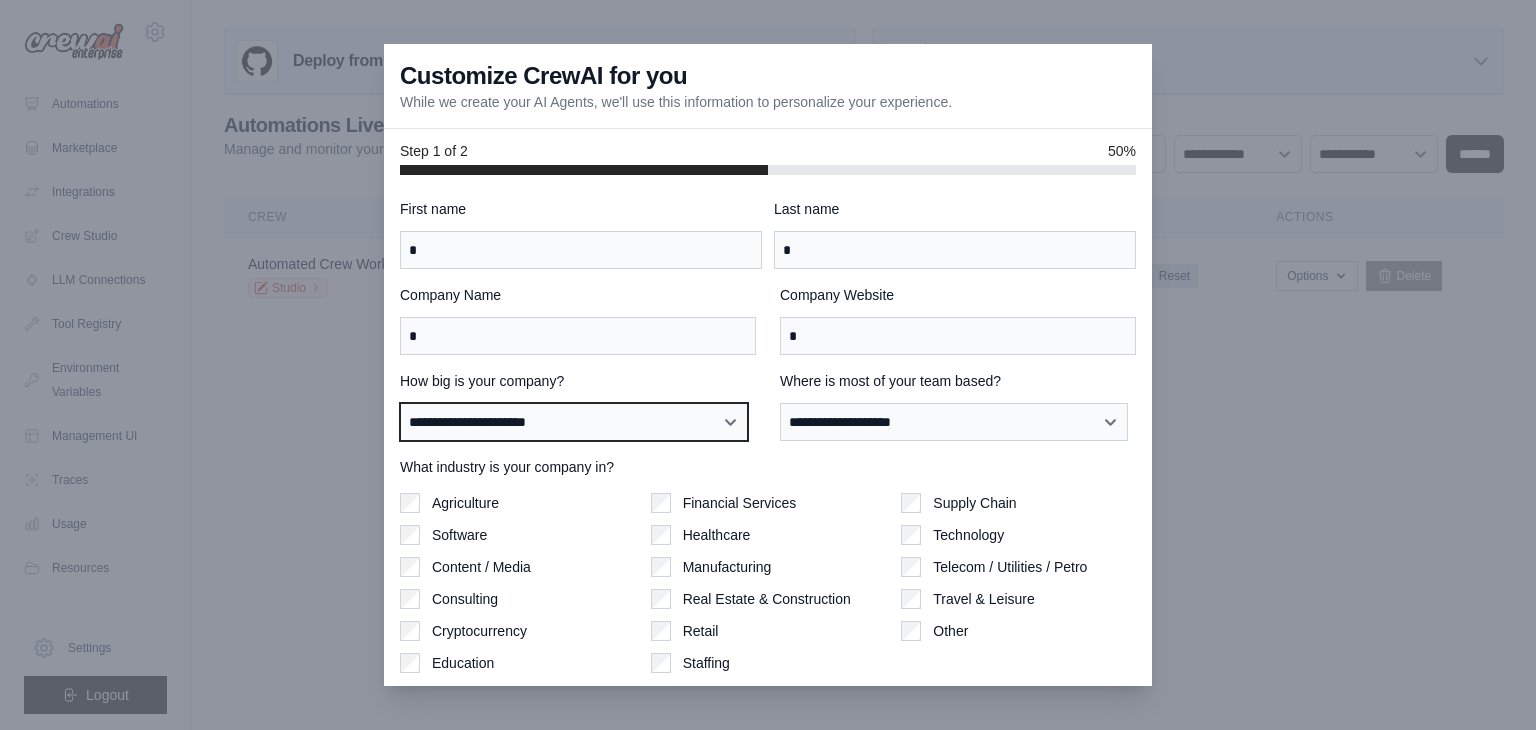 click on "**********" at bounding box center (574, 422) 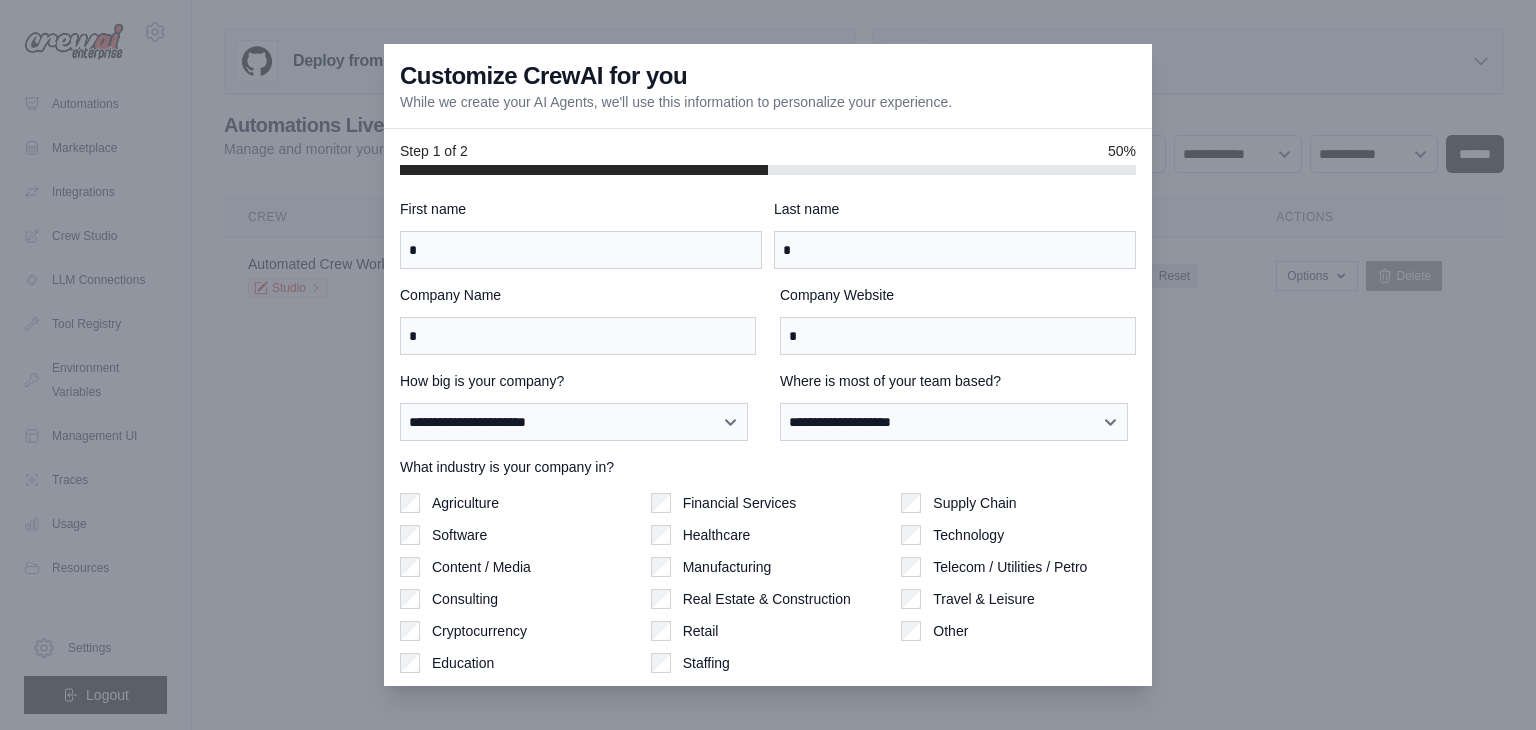 drag, startPoint x: 886, startPoint y: 383, endPoint x: 885, endPoint y: 401, distance: 18.027756 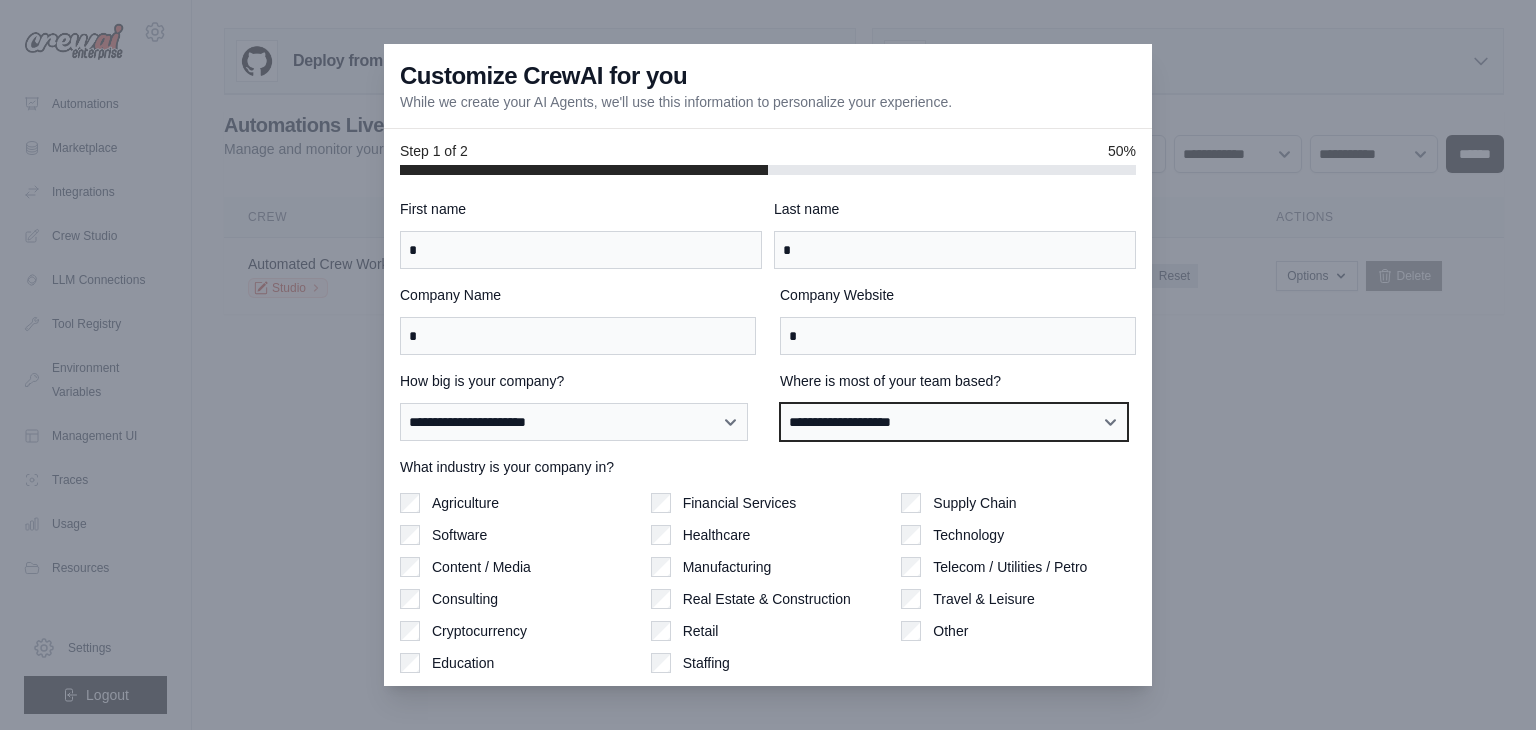 click on "**********" at bounding box center (954, 422) 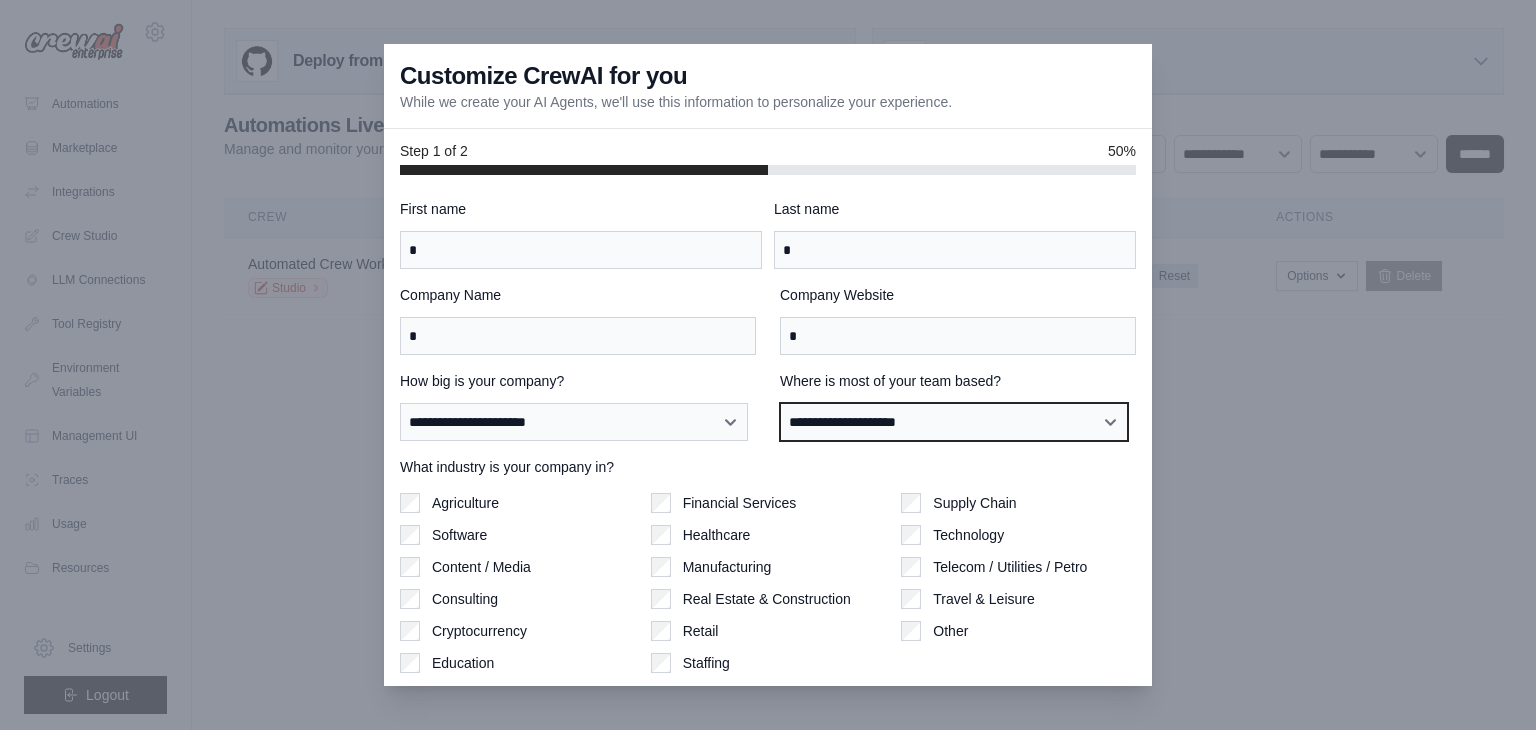 click on "**********" at bounding box center (954, 422) 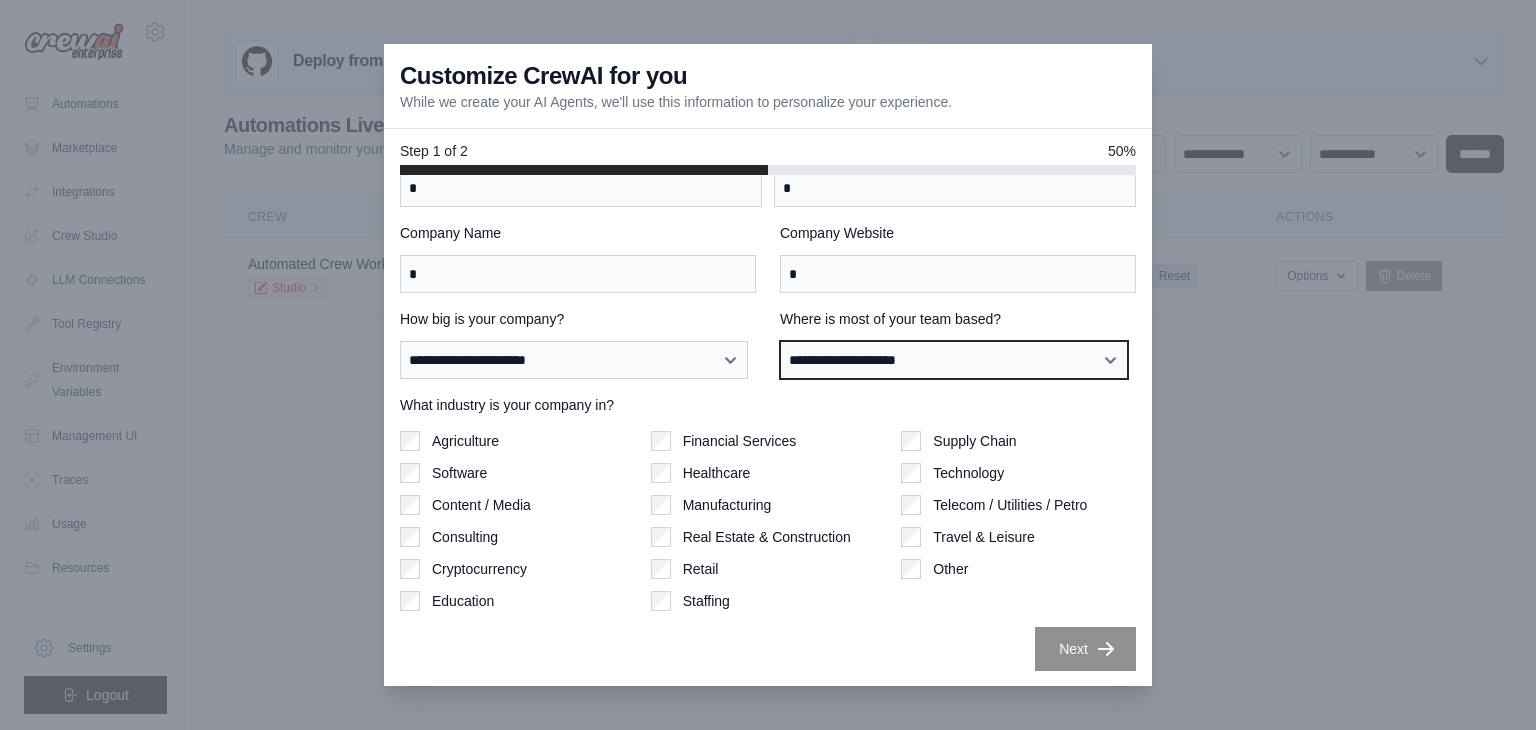 scroll, scrollTop: 61, scrollLeft: 0, axis: vertical 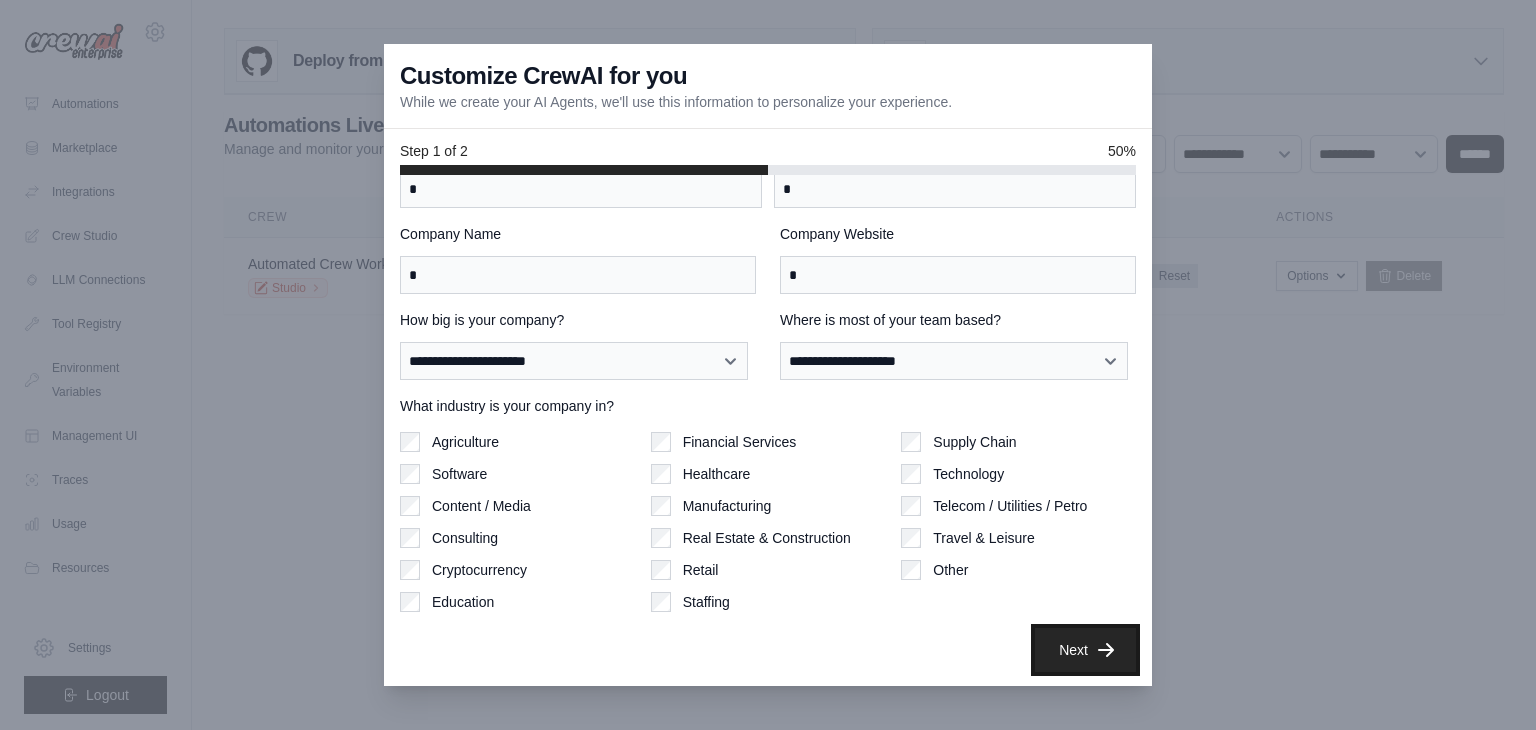 click on "Next" at bounding box center (1085, 650) 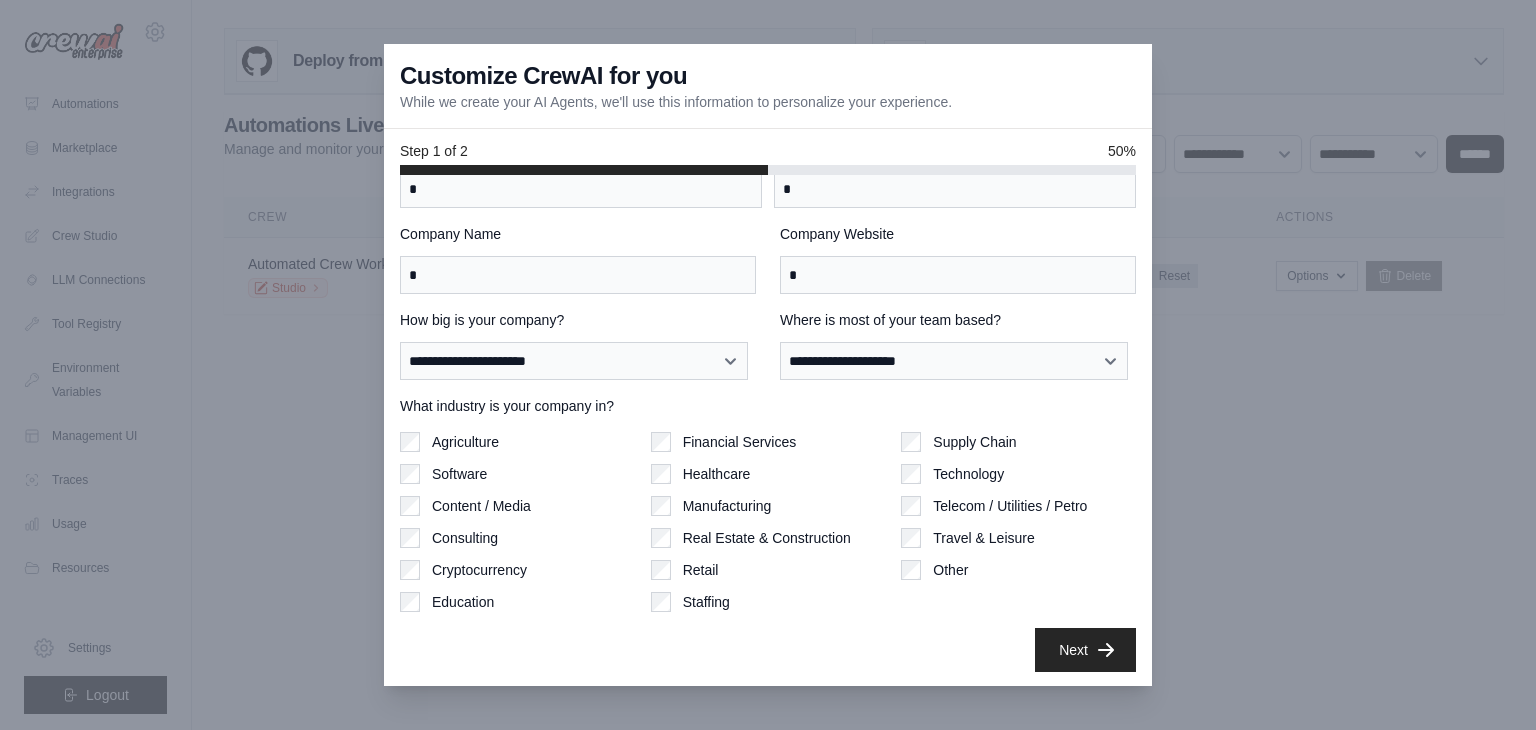 scroll, scrollTop: 0, scrollLeft: 0, axis: both 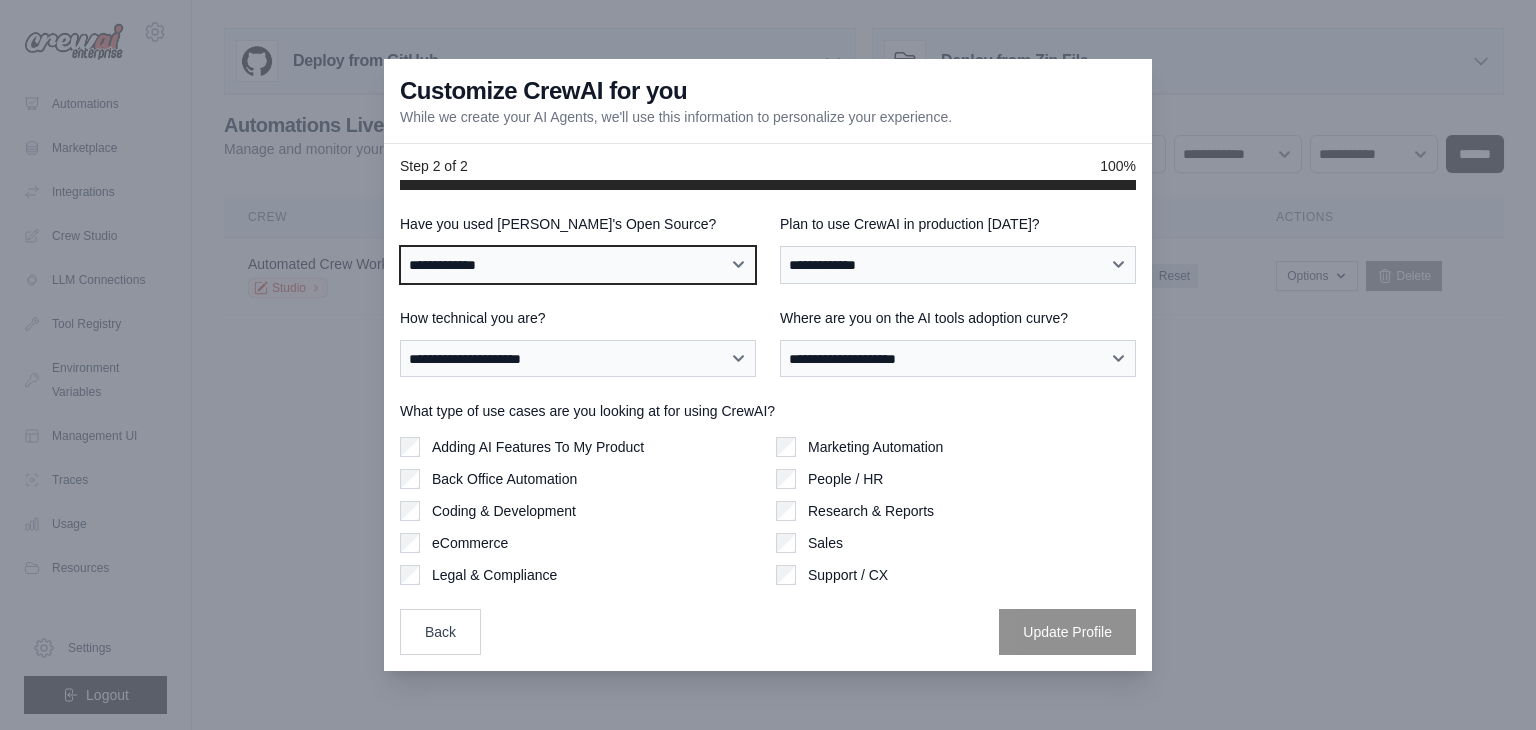 click on "**********" at bounding box center (578, 265) 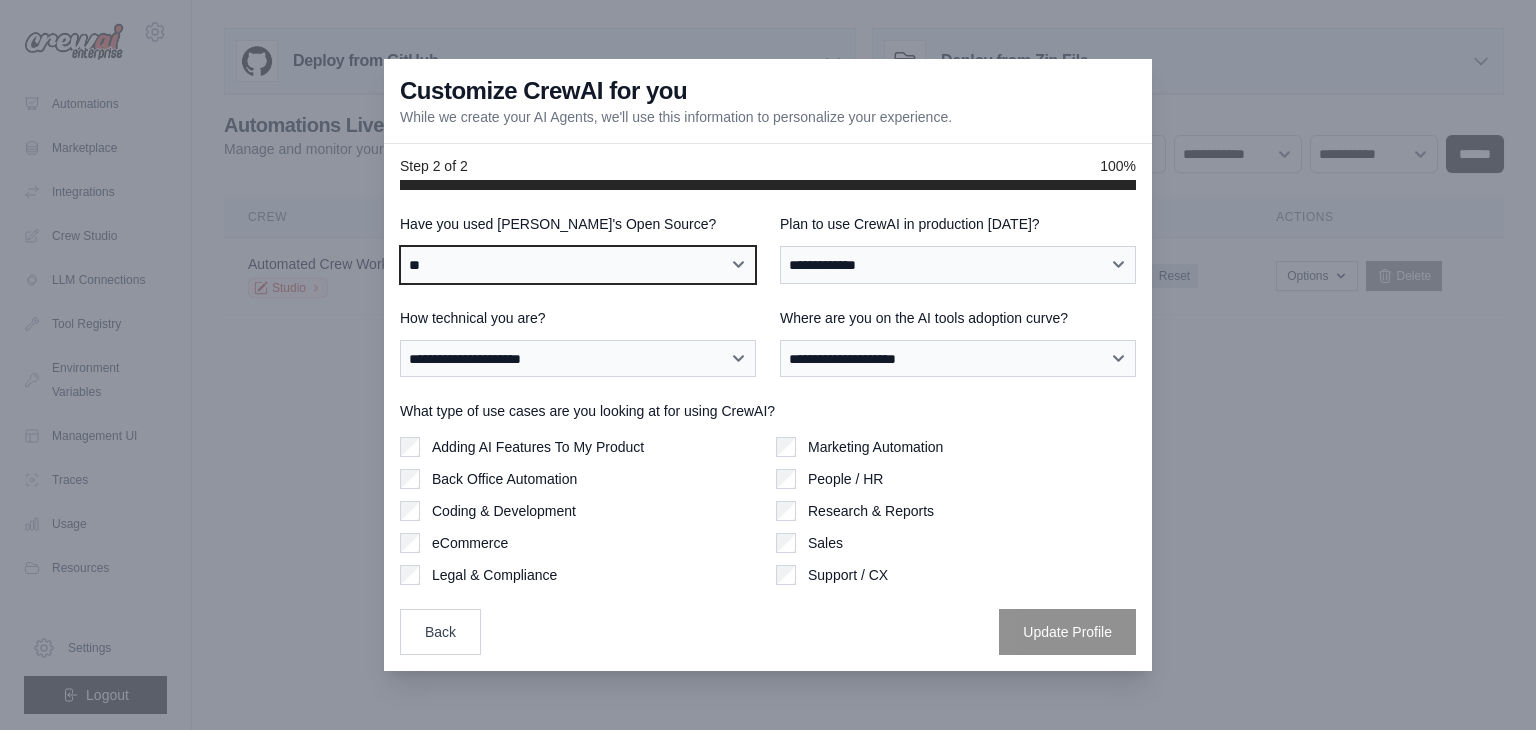 click on "**********" at bounding box center (578, 265) 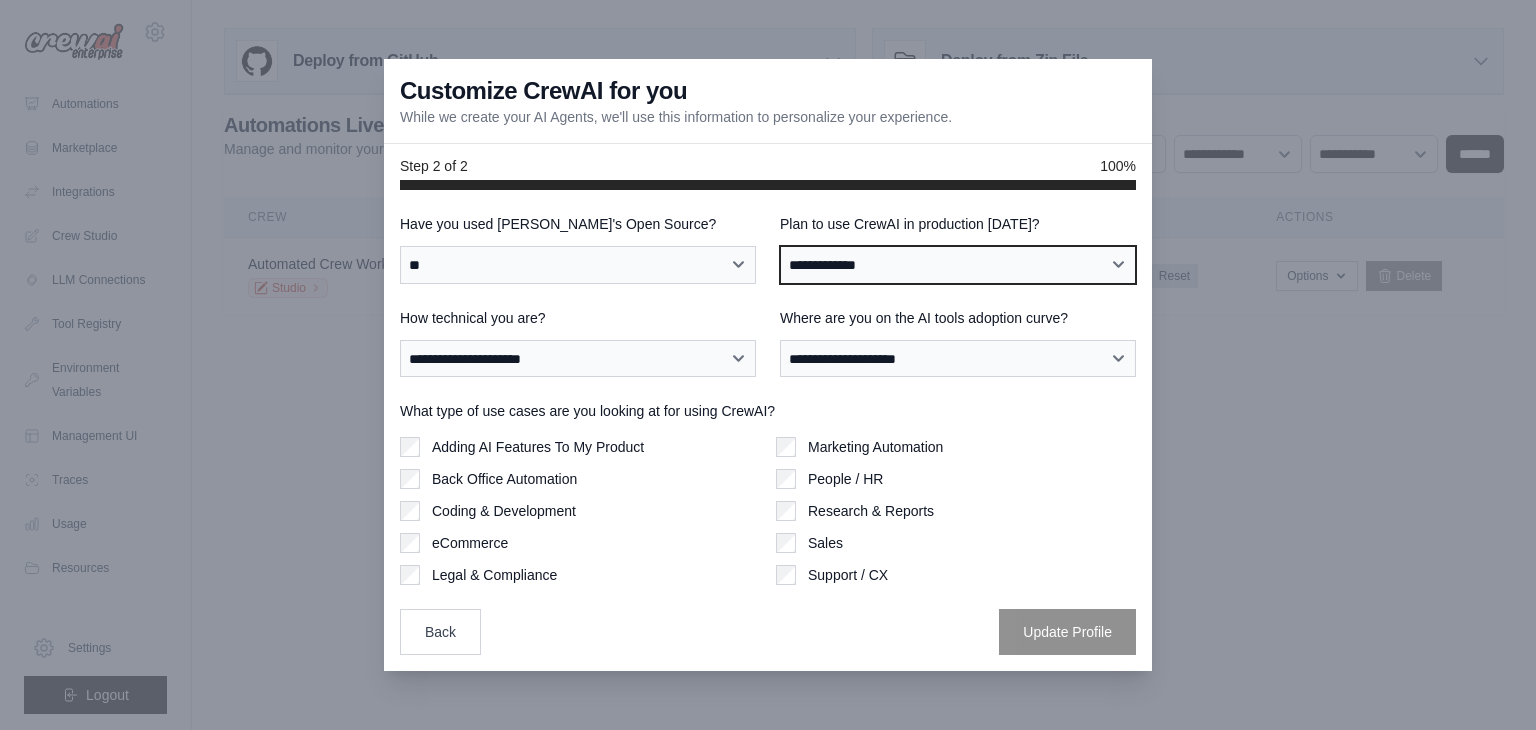 click on "**********" at bounding box center (958, 265) 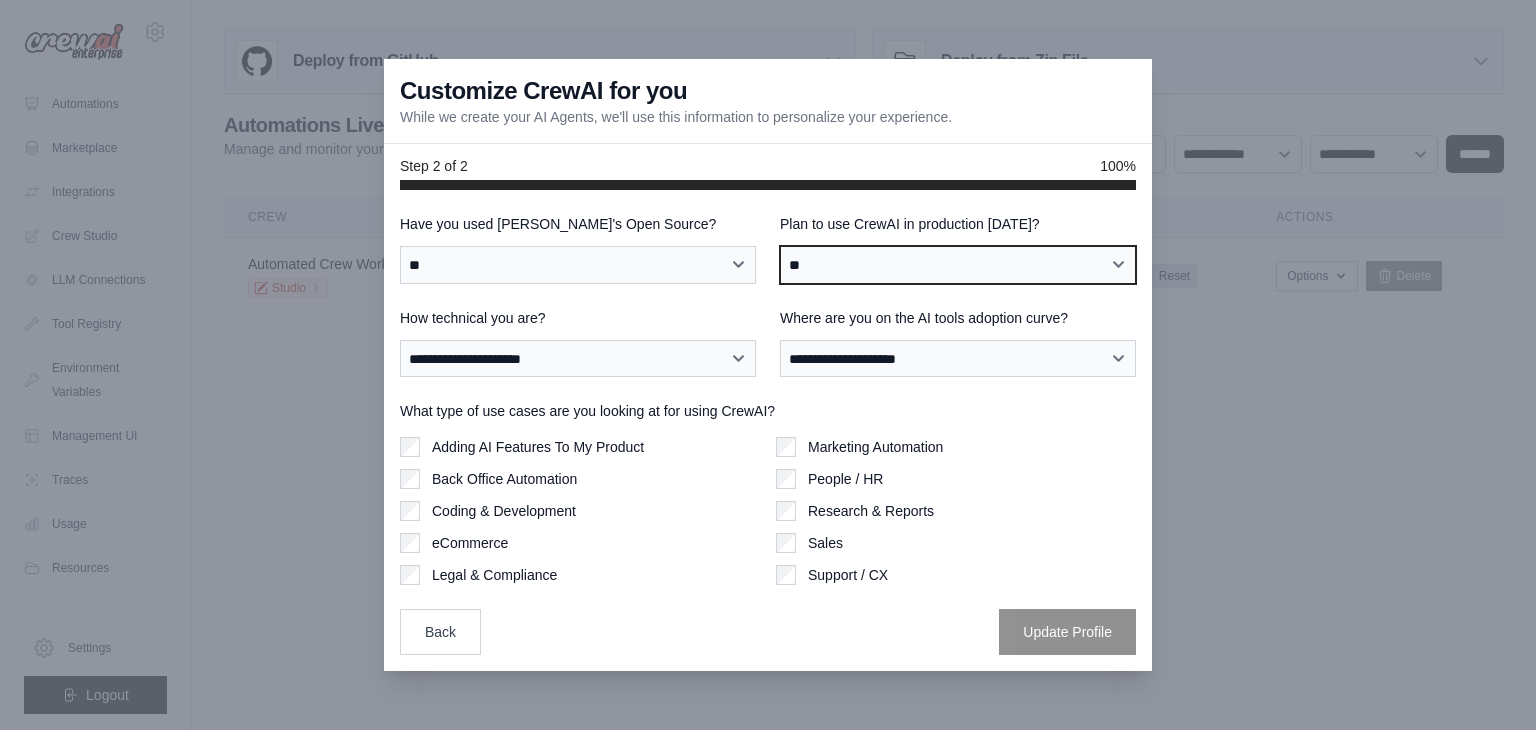 click on "**********" at bounding box center [958, 265] 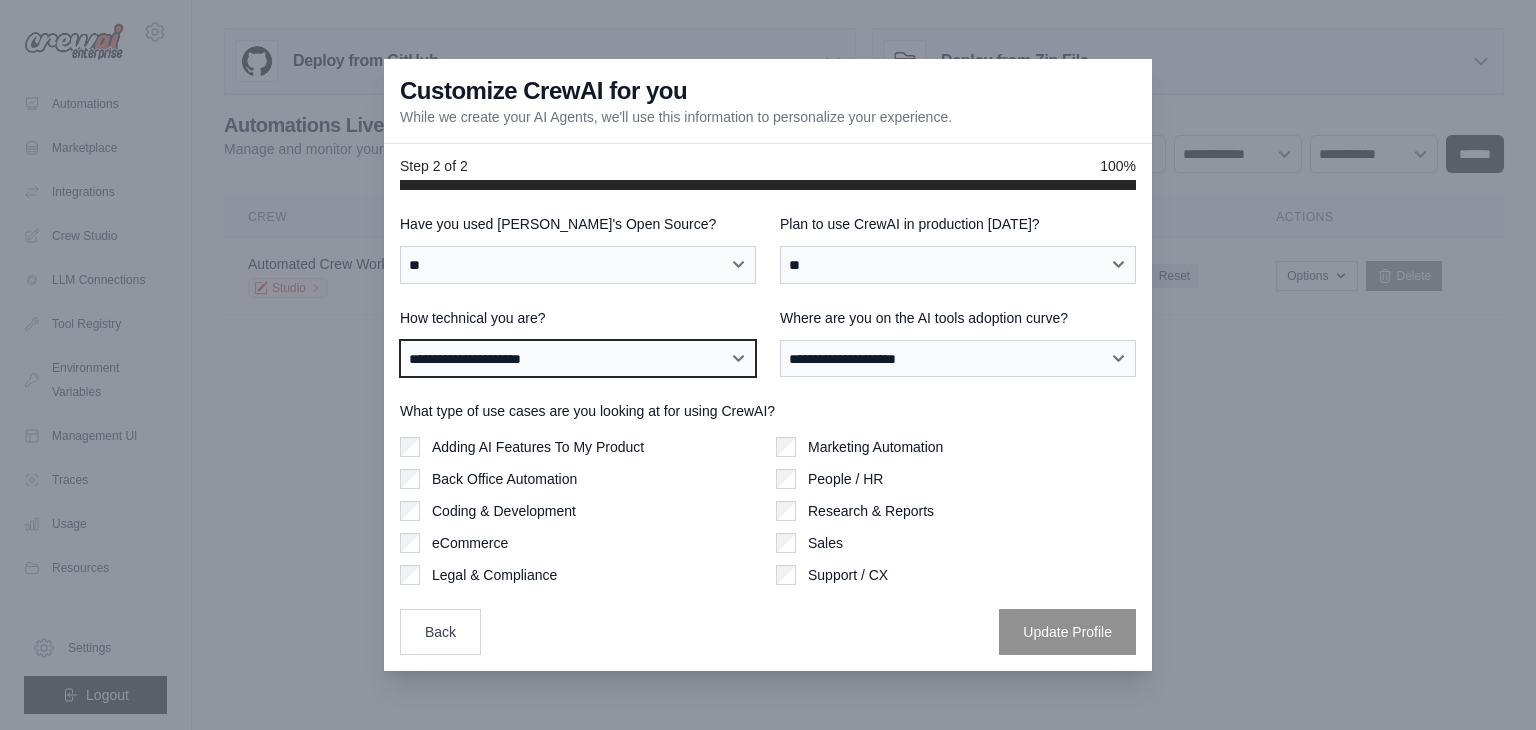 click on "**********" at bounding box center [578, 359] 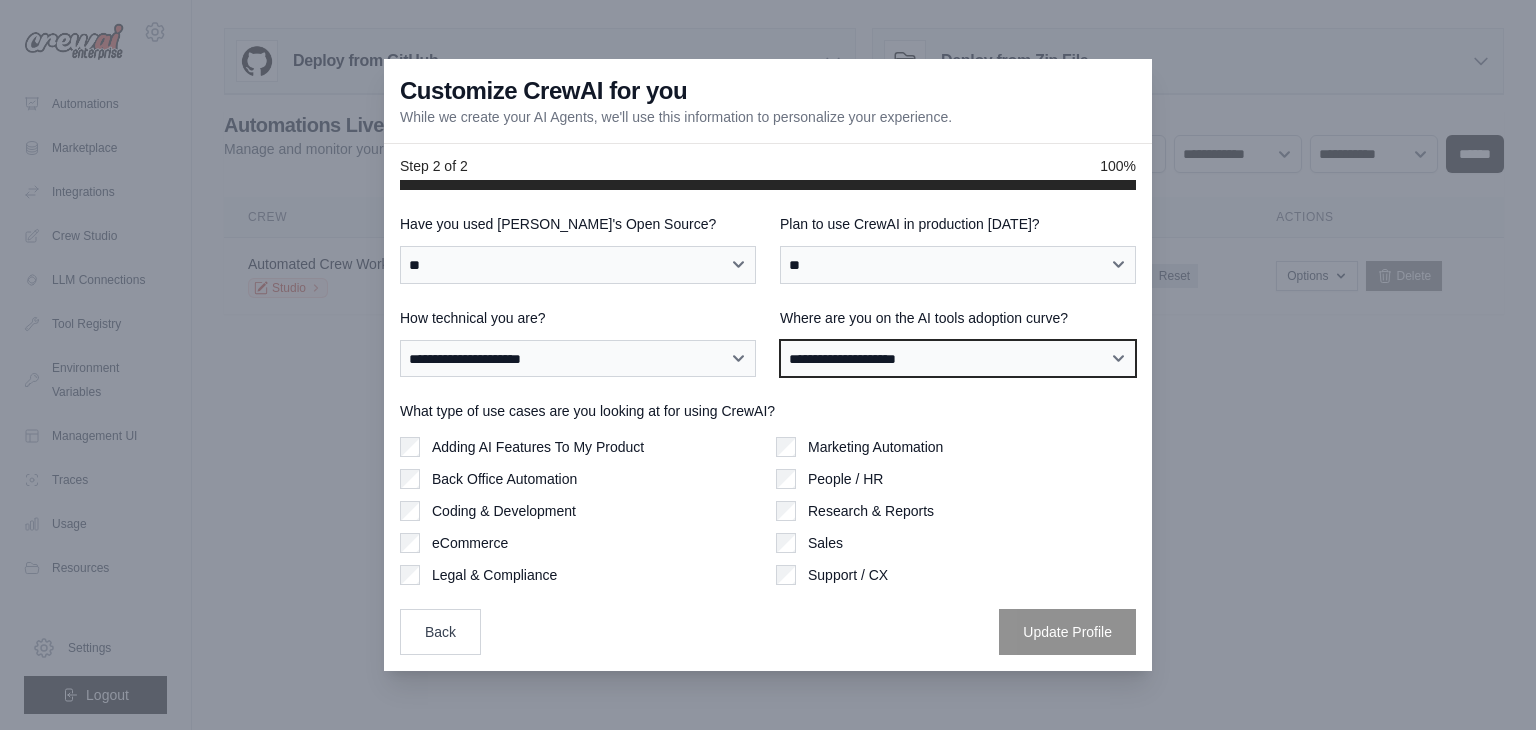 click on "**********" at bounding box center (958, 359) 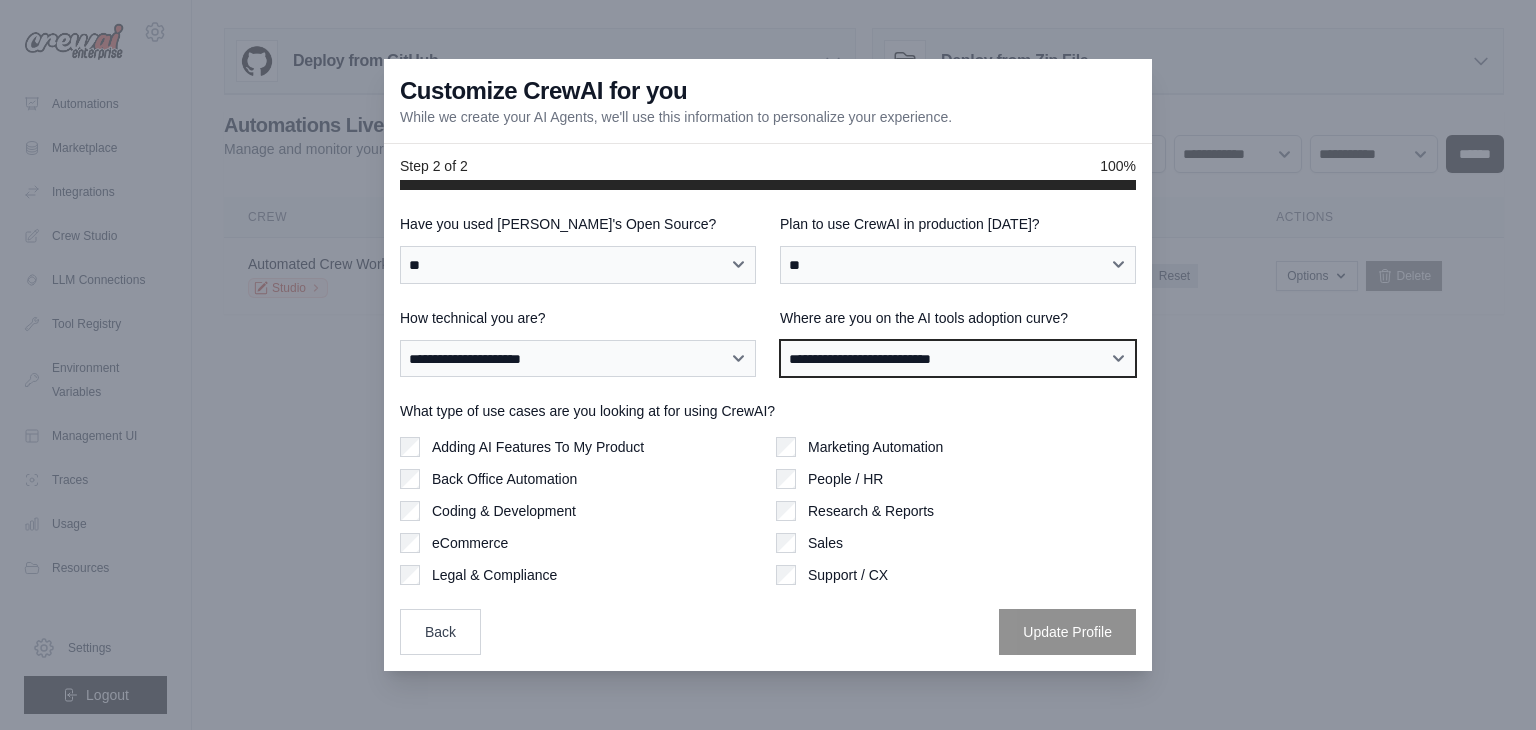 click on "**********" at bounding box center (958, 359) 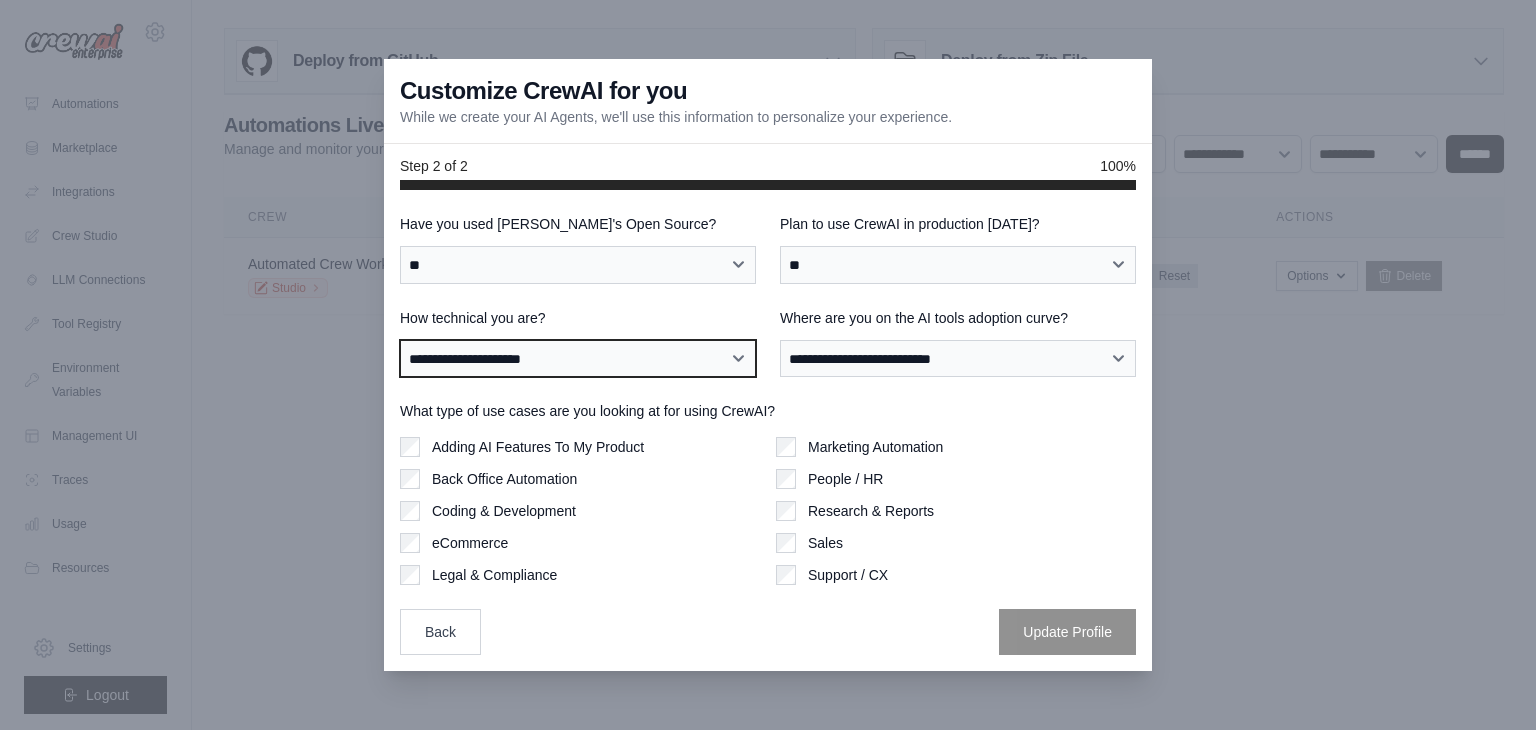 click on "**********" at bounding box center [578, 359] 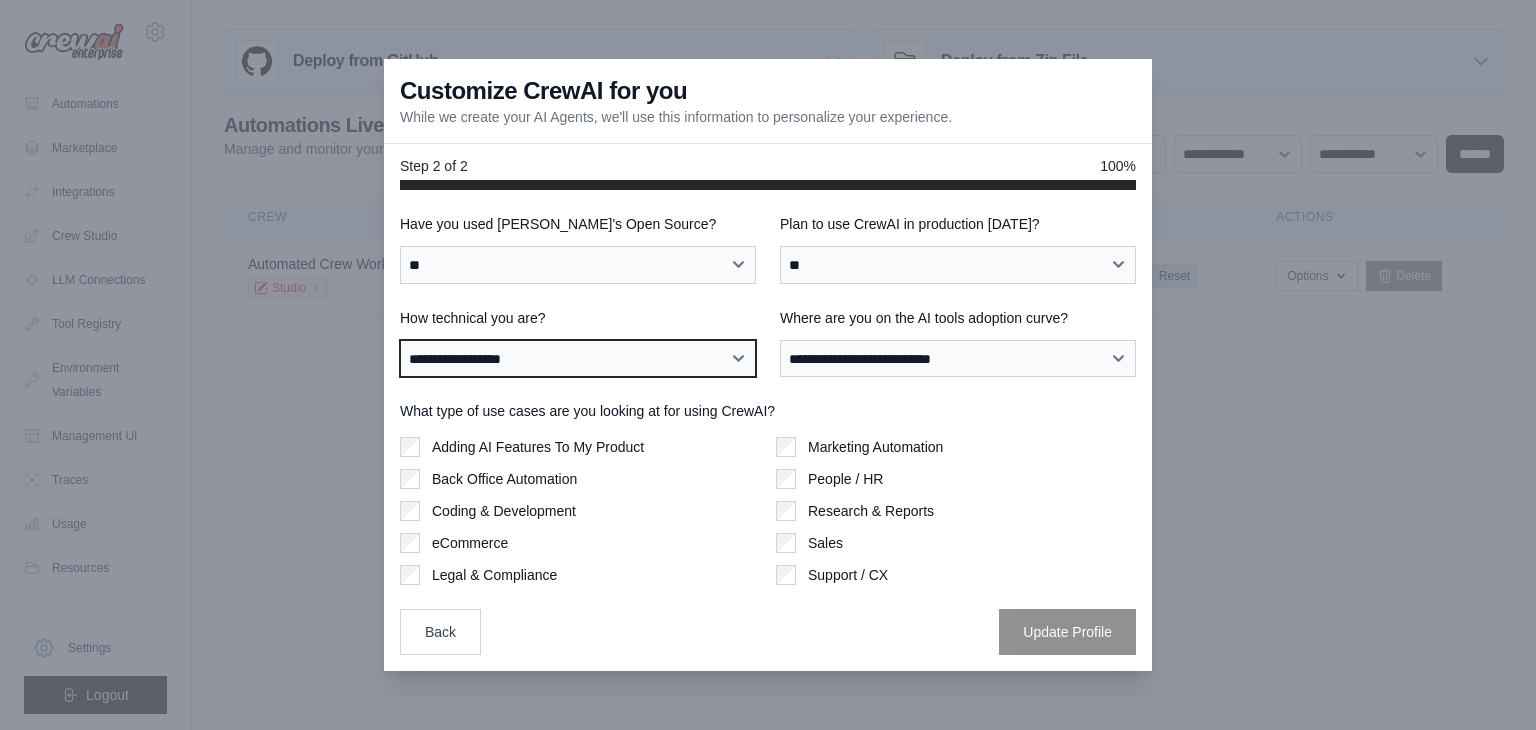 click on "**********" at bounding box center [578, 359] 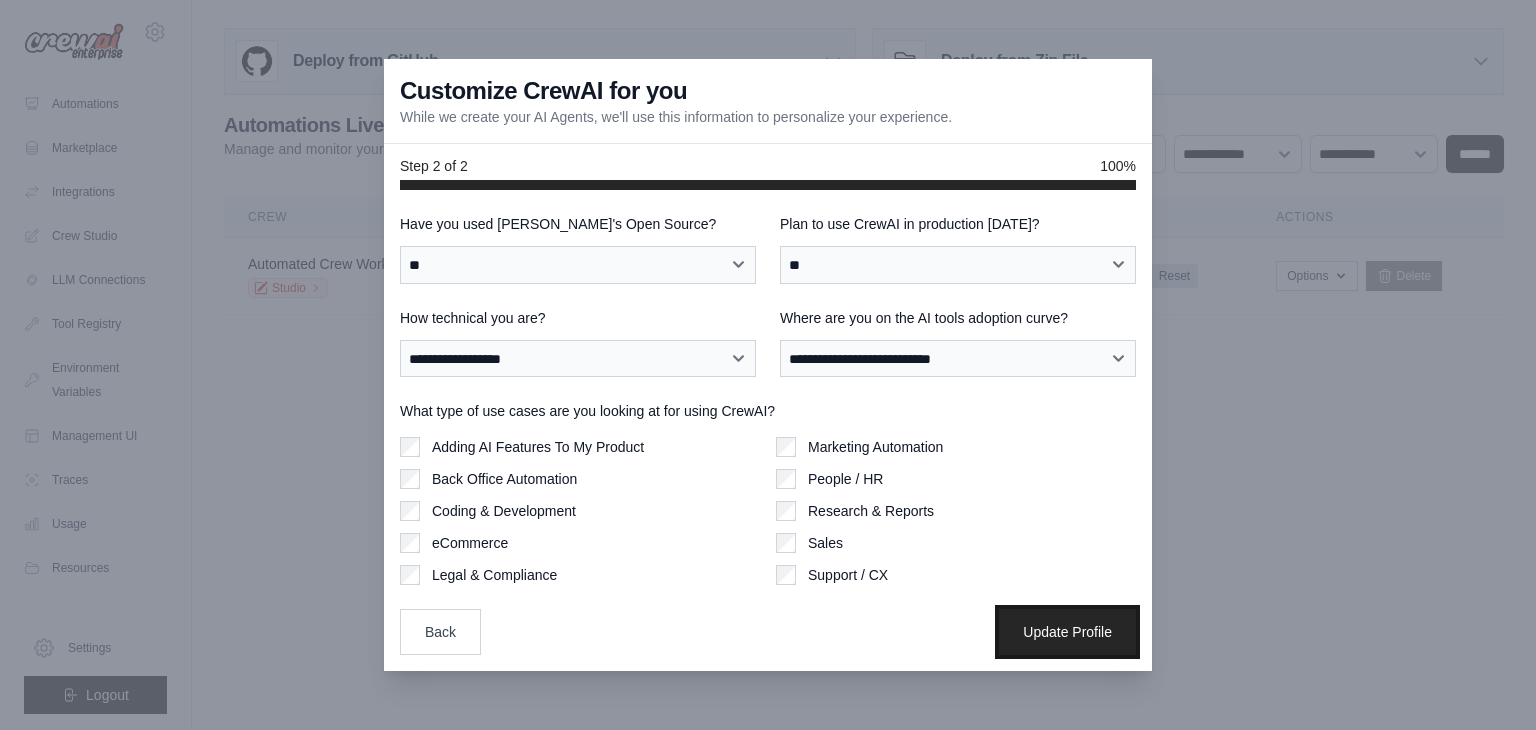 click on "Update Profile" at bounding box center [1067, 632] 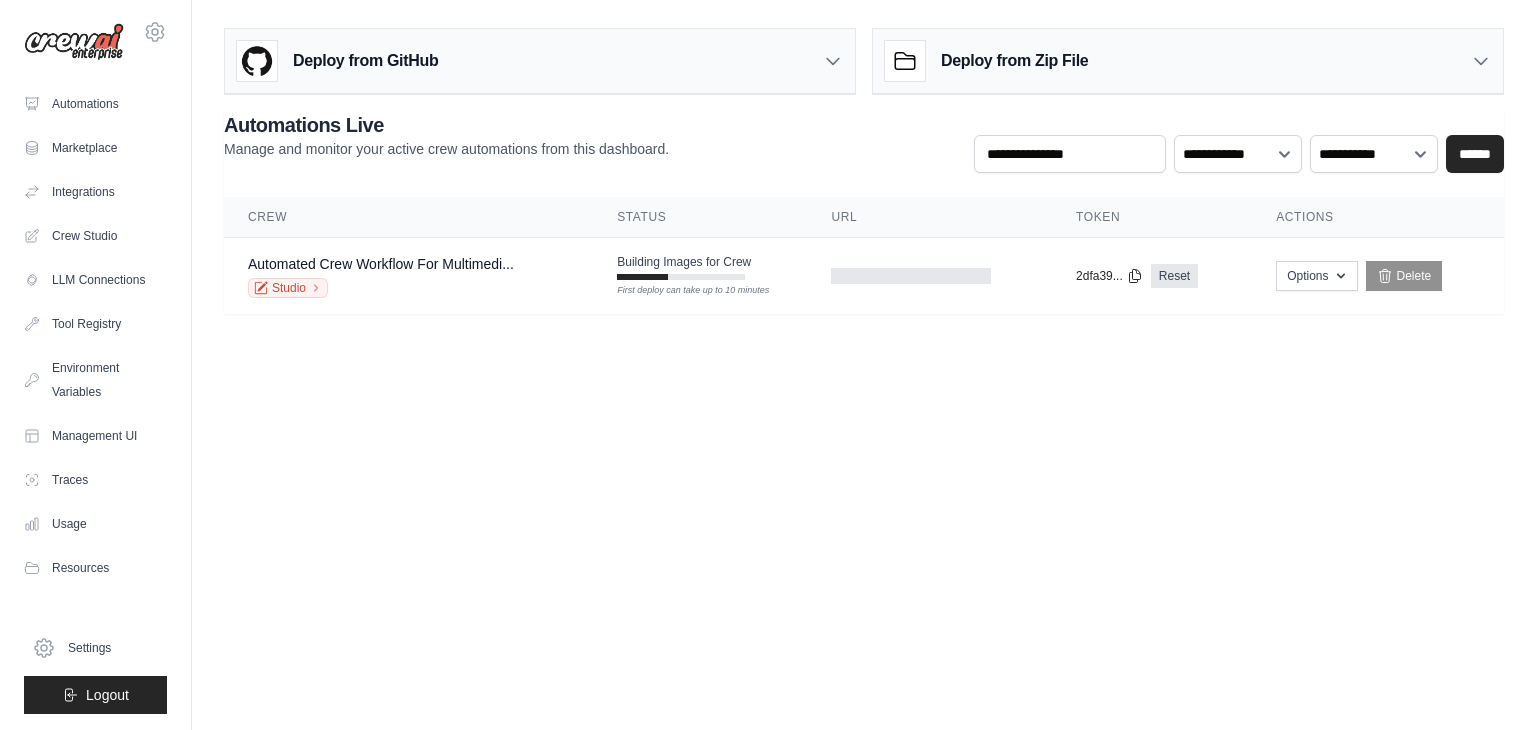 scroll, scrollTop: 0, scrollLeft: 0, axis: both 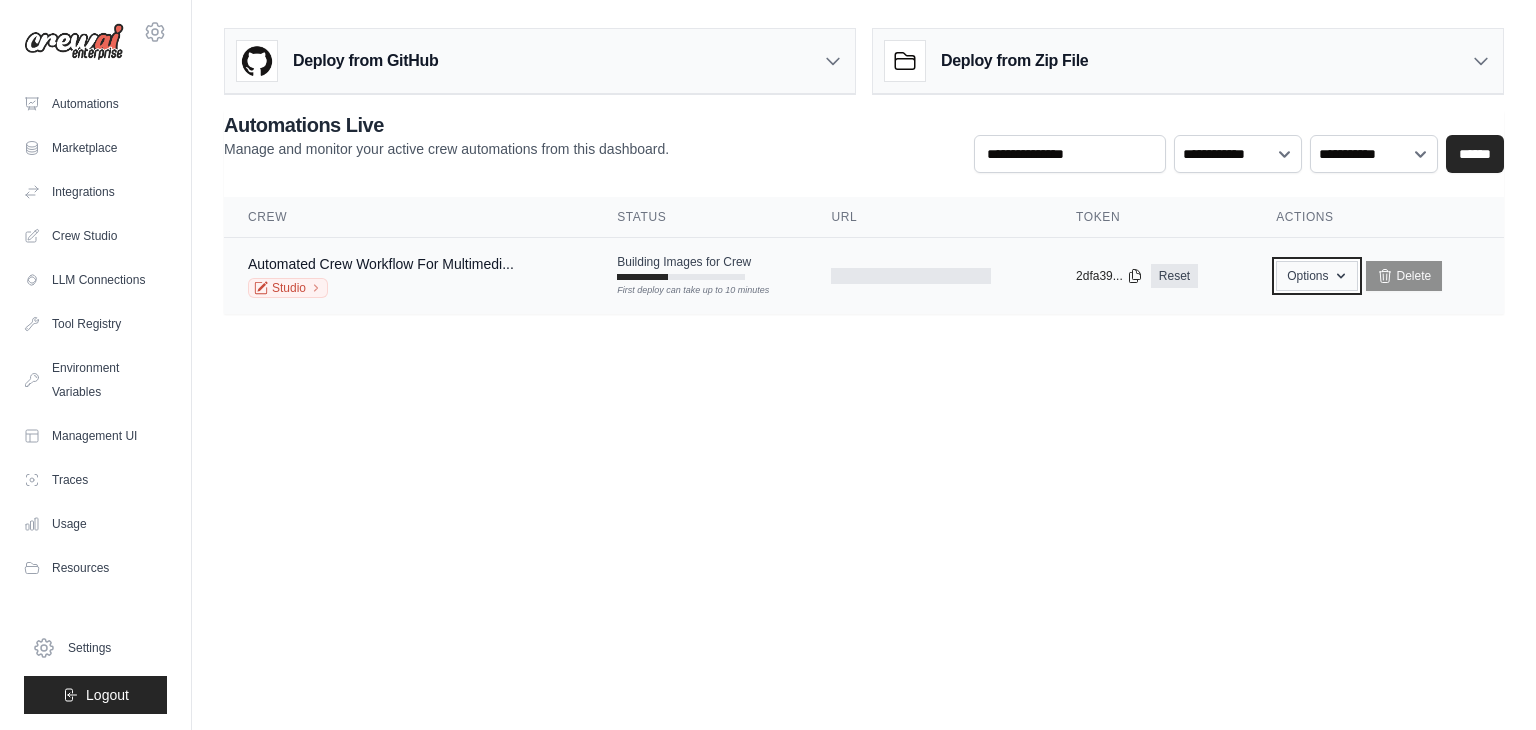 click on "Options" at bounding box center (1316, 276) 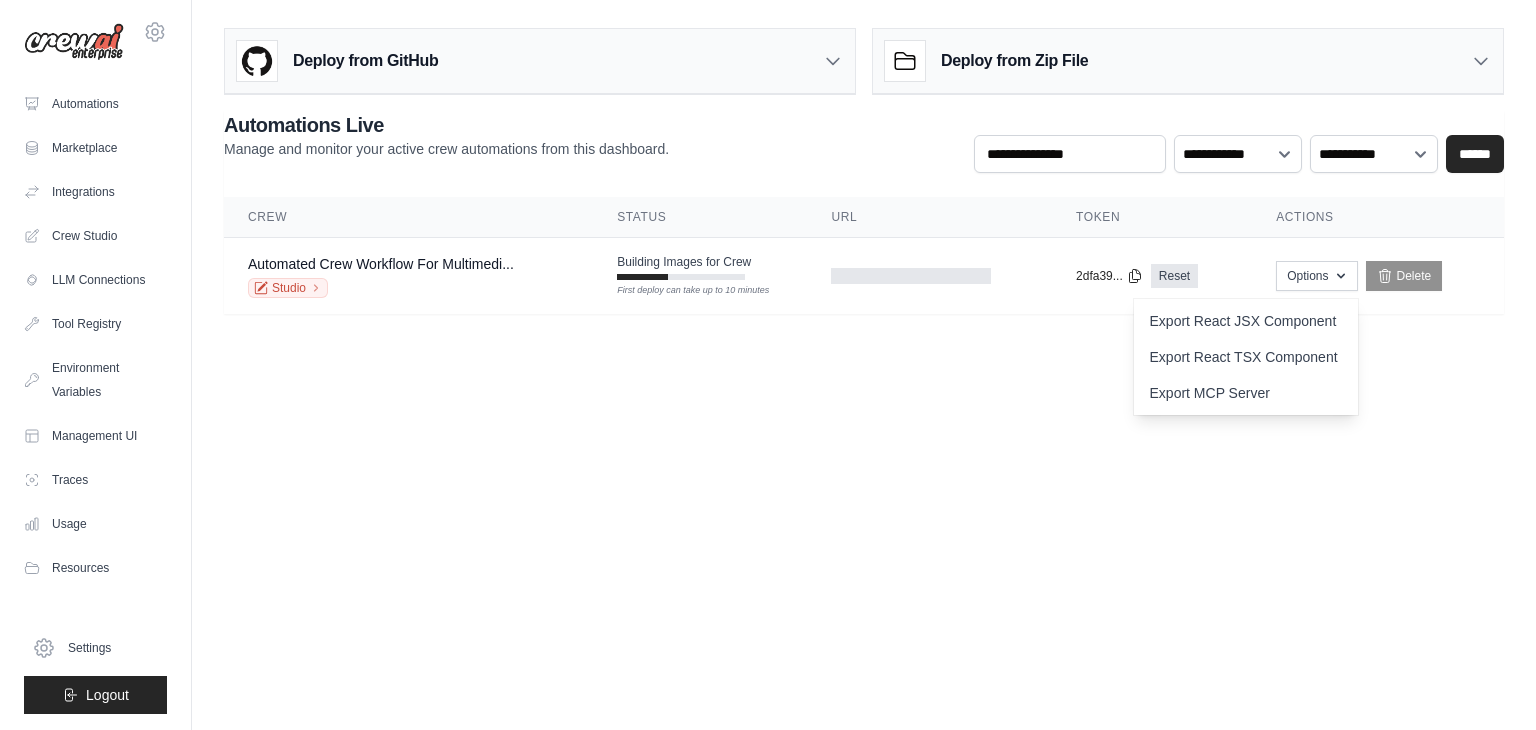 click on "Deploy from GitHub
Deploy your project directly from GitHub. Select a repository and
branch to get started.
Changes will be automatically synchronized with your deployment.
Configure GitHub
Deploy from Zip File
Choose file" at bounding box center [864, 179] 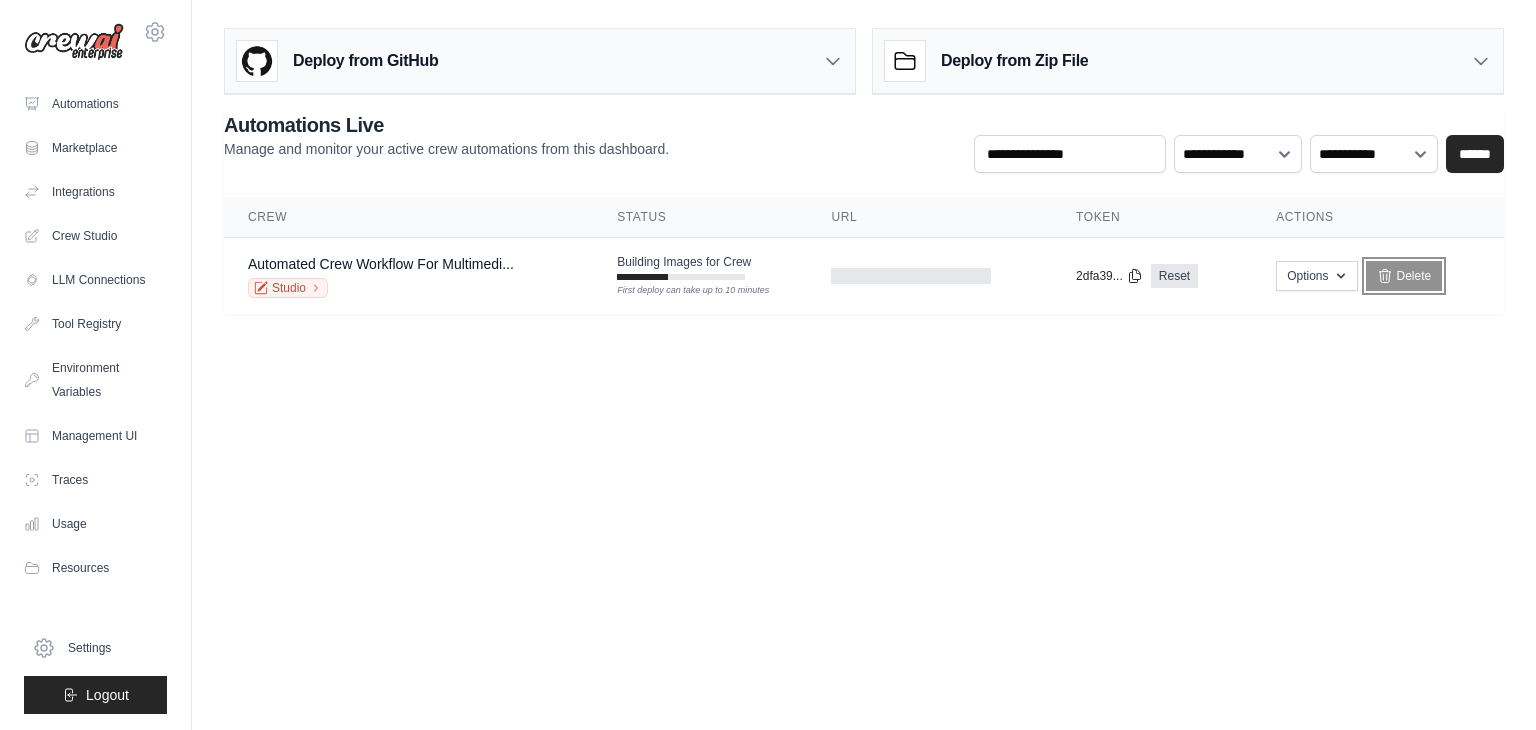 drag, startPoint x: 1395, startPoint y: 282, endPoint x: 828, endPoint y: 91, distance: 598.30597 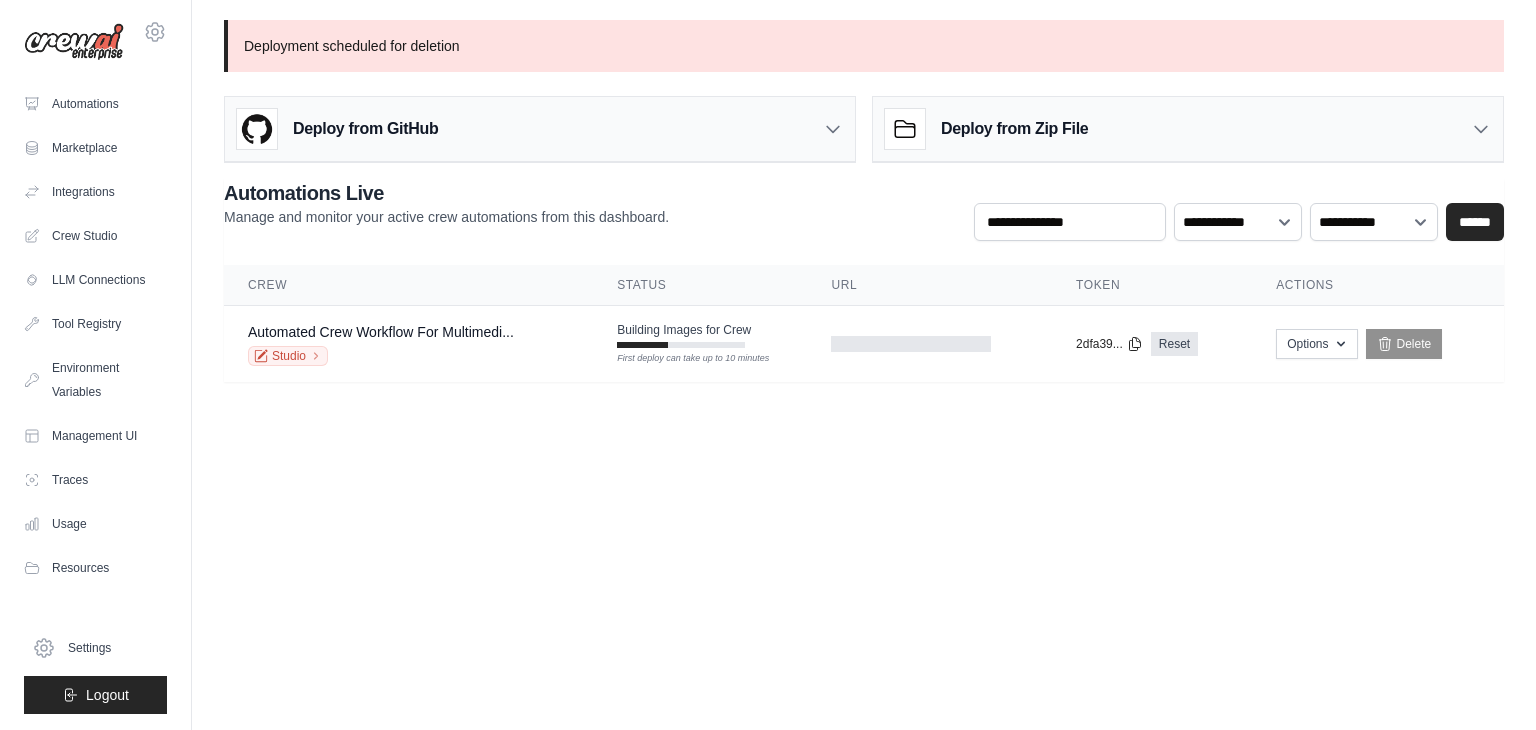 scroll, scrollTop: 0, scrollLeft: 0, axis: both 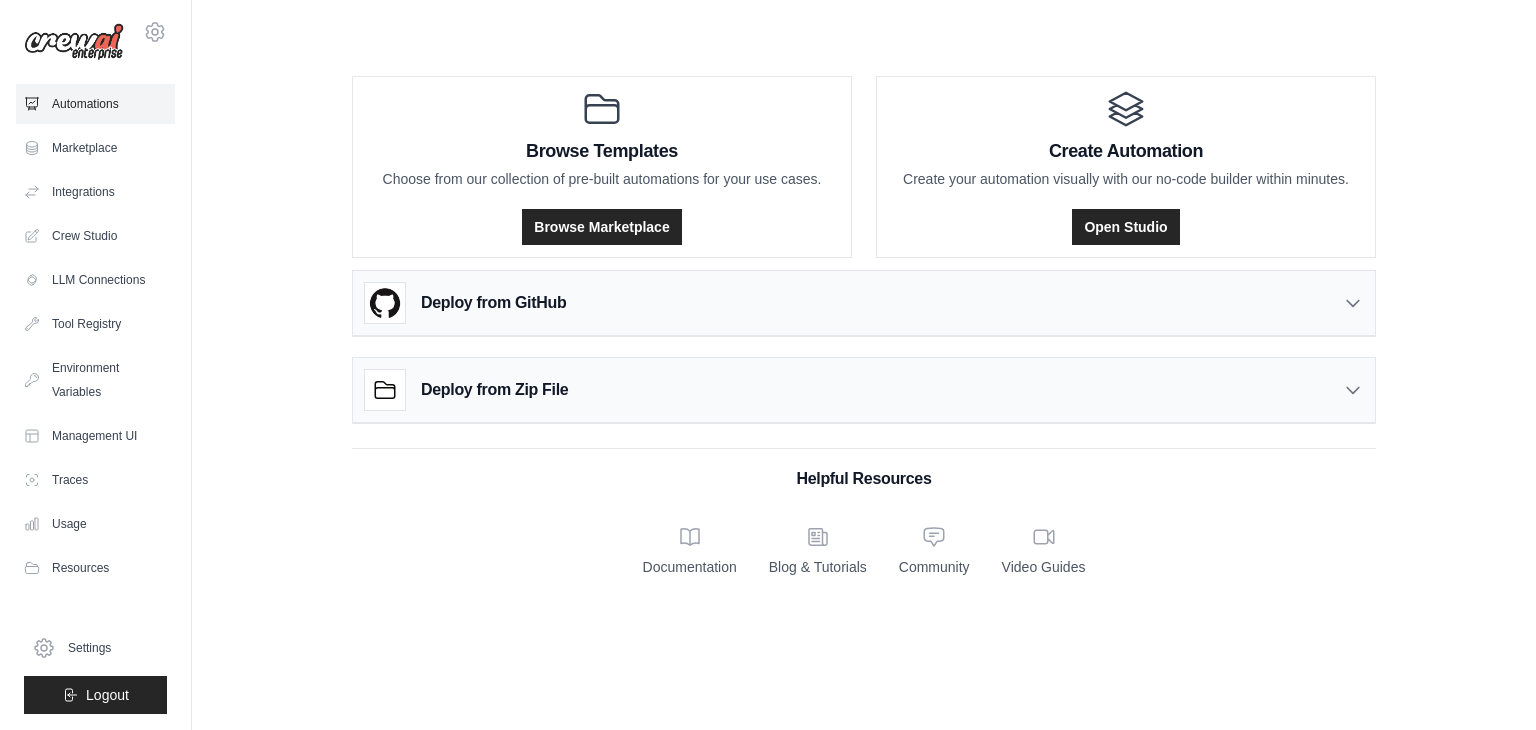 click on "Automations" at bounding box center [95, 104] 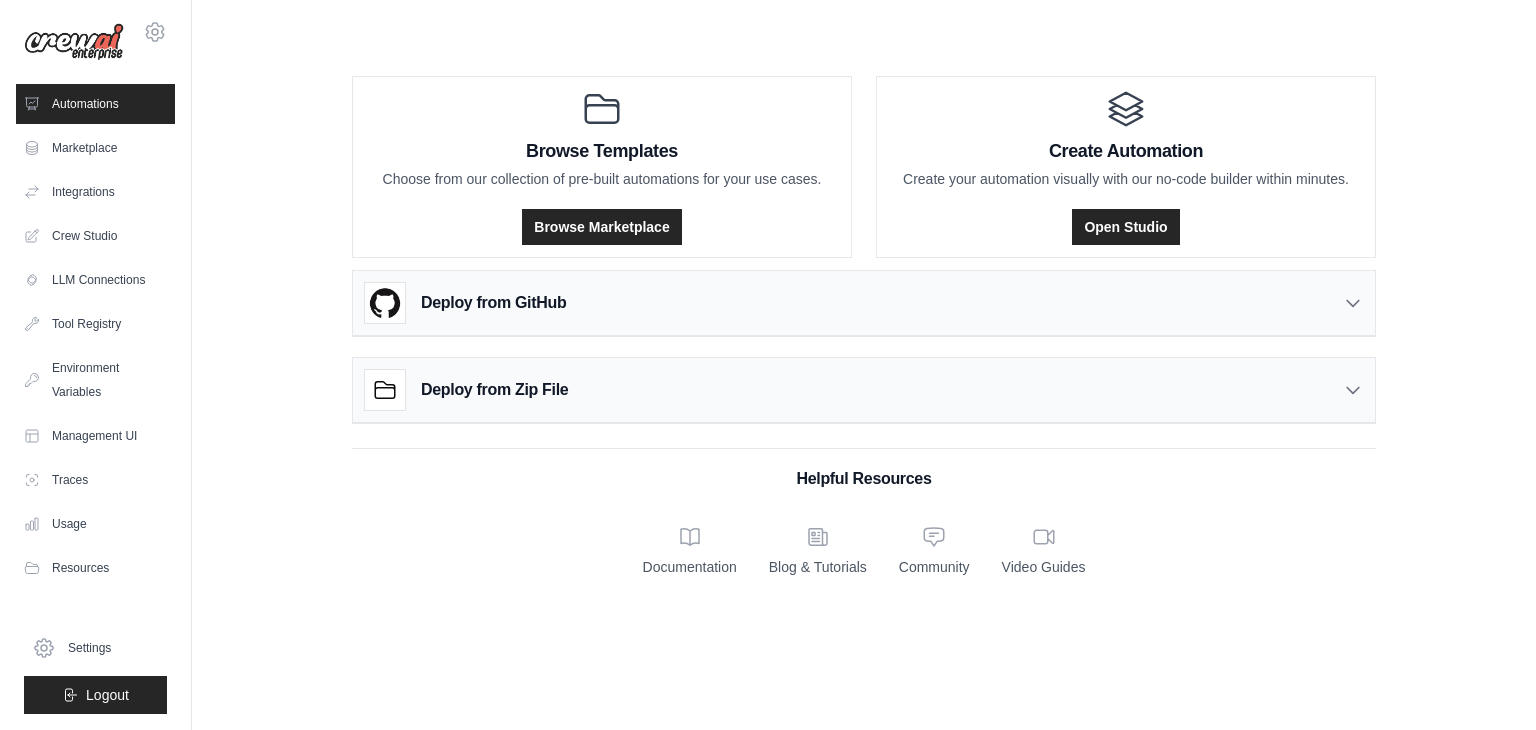 click on "Automations" at bounding box center [95, 104] 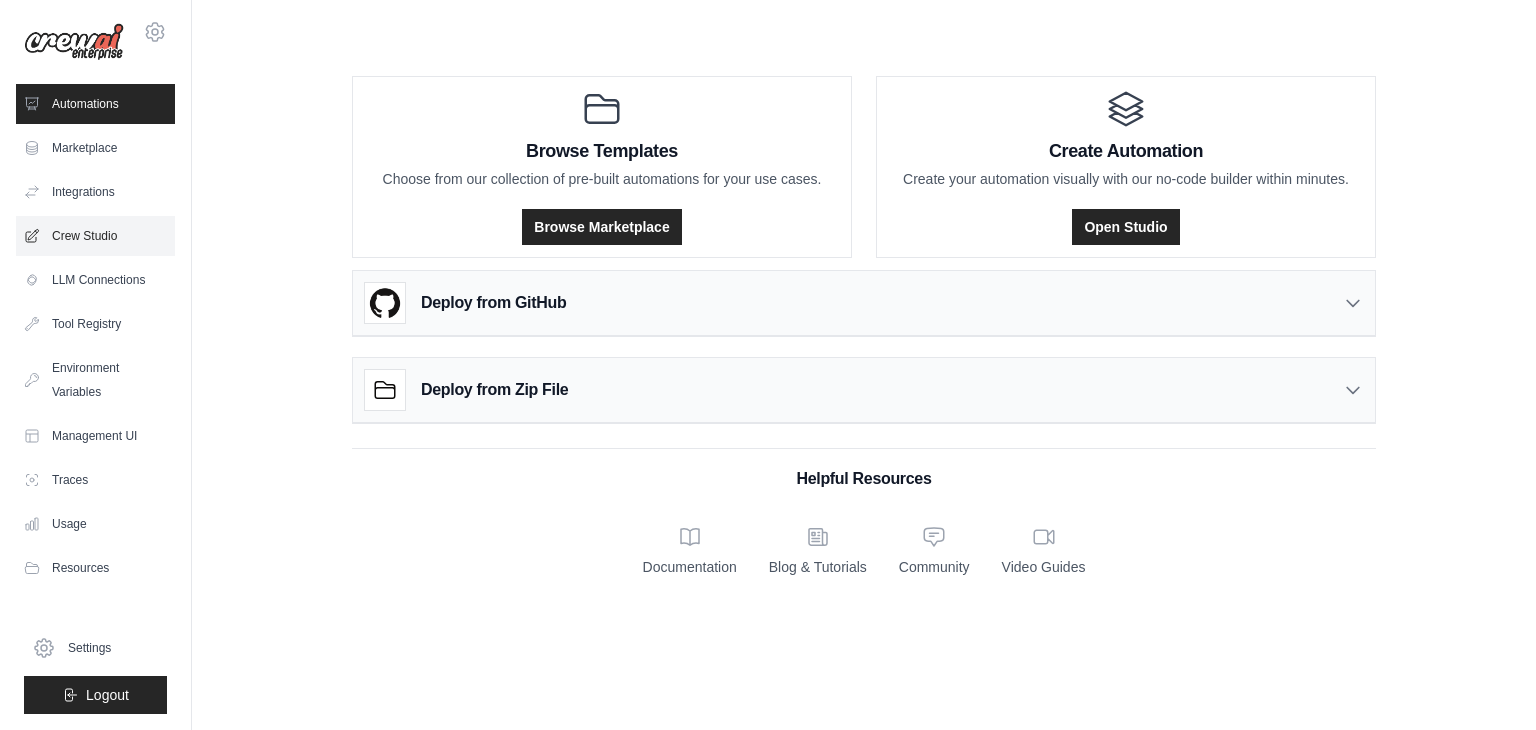 click on "Crew Studio" at bounding box center [95, 236] 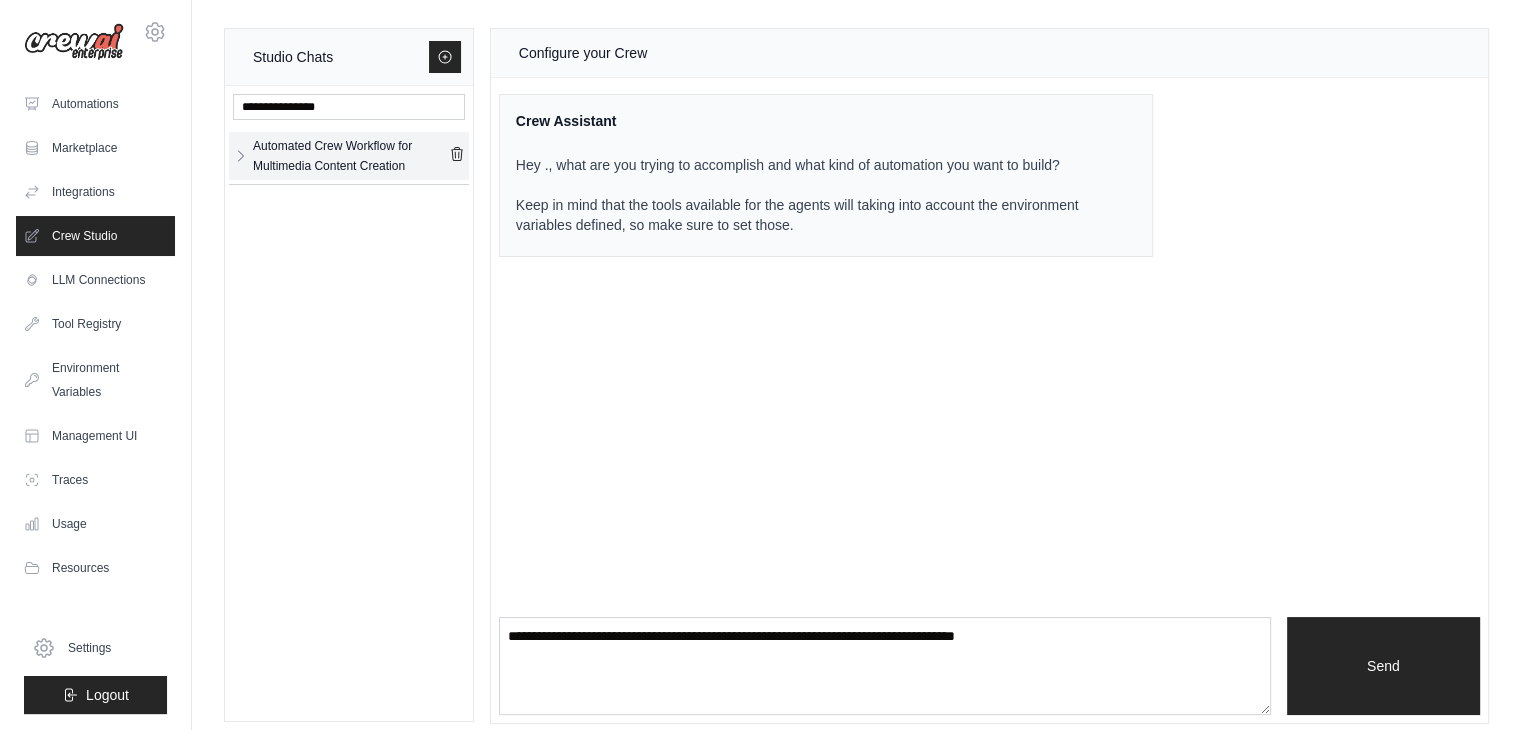 click on "Automated Crew Workflow for Multimedia Content Creation" at bounding box center (351, 156) 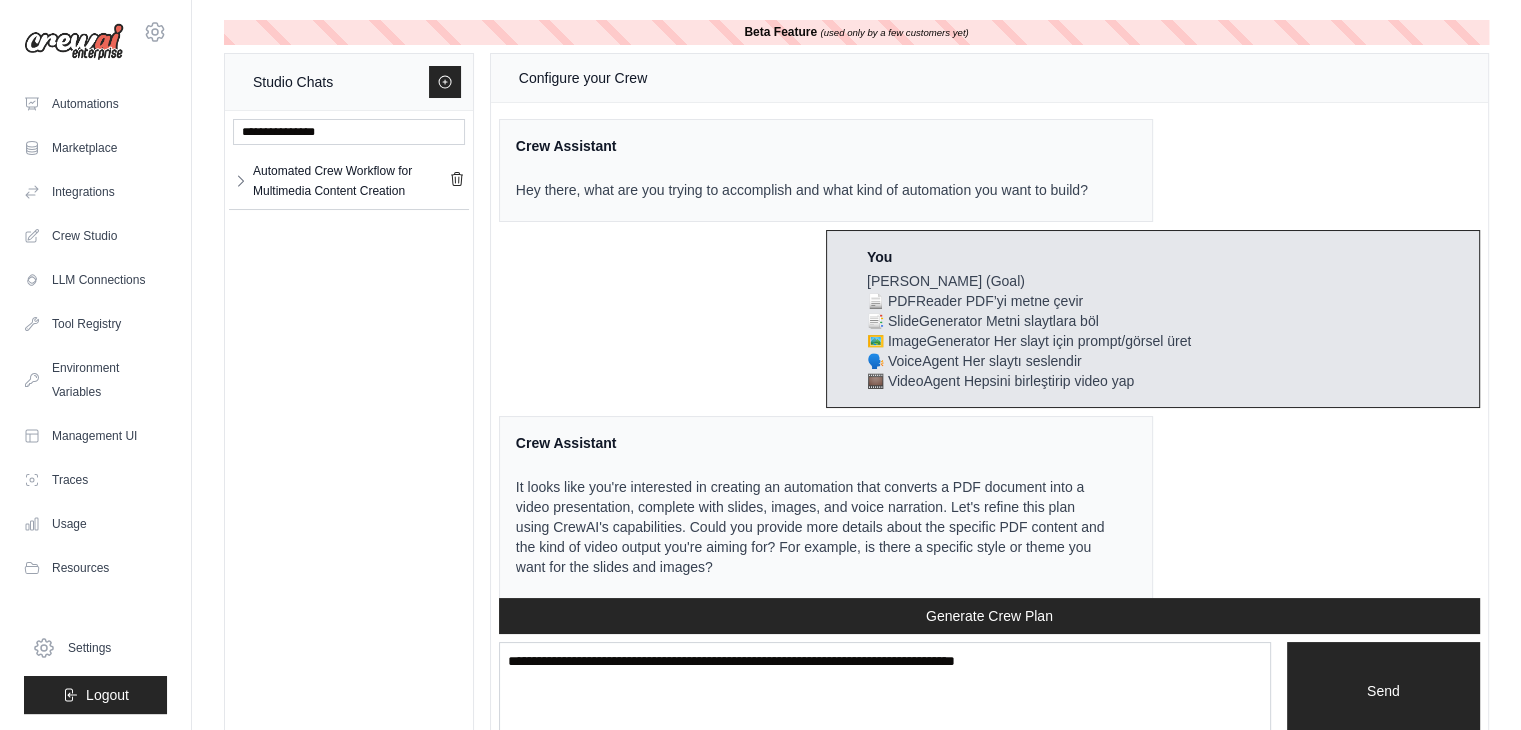 scroll, scrollTop: 4260, scrollLeft: 0, axis: vertical 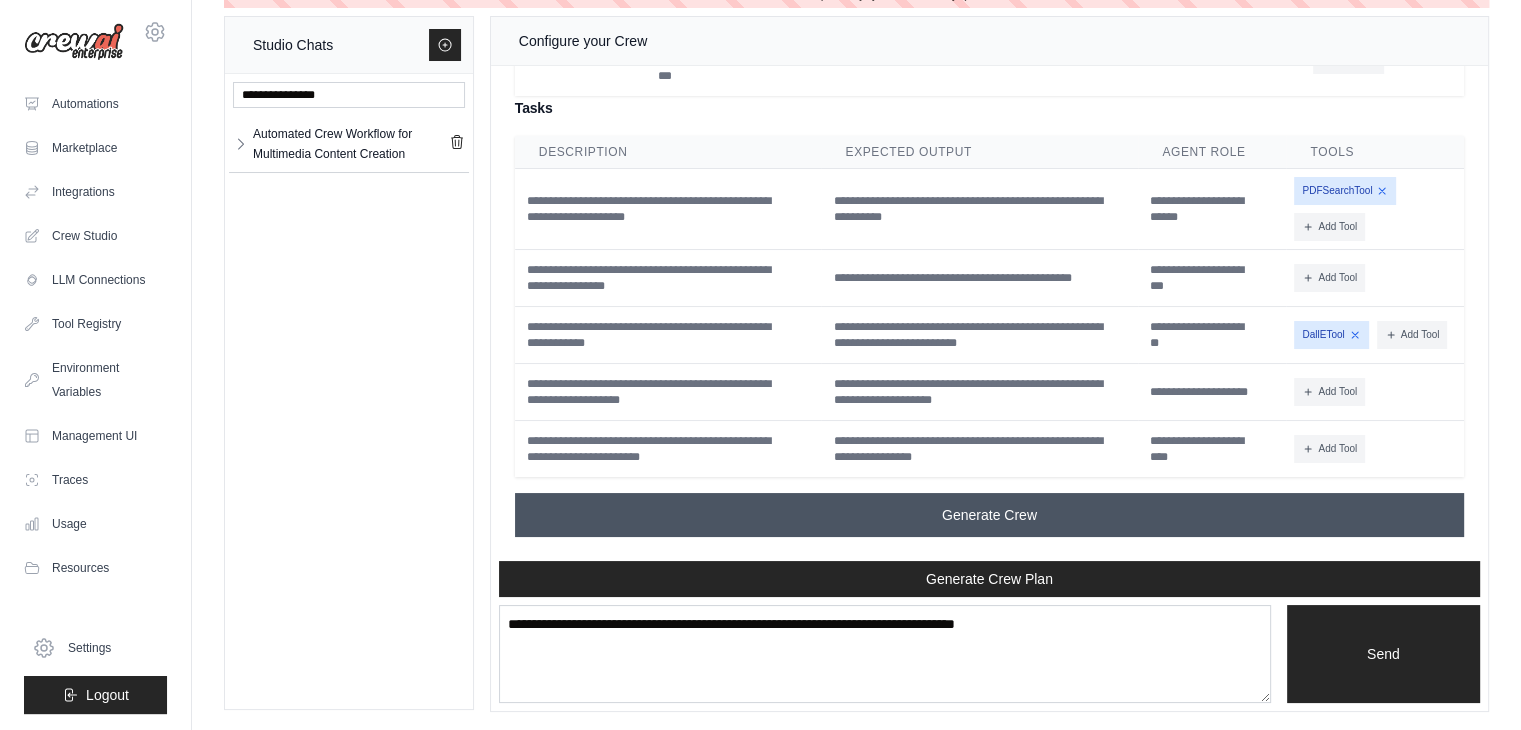click on "Generate Crew" at bounding box center [989, 515] 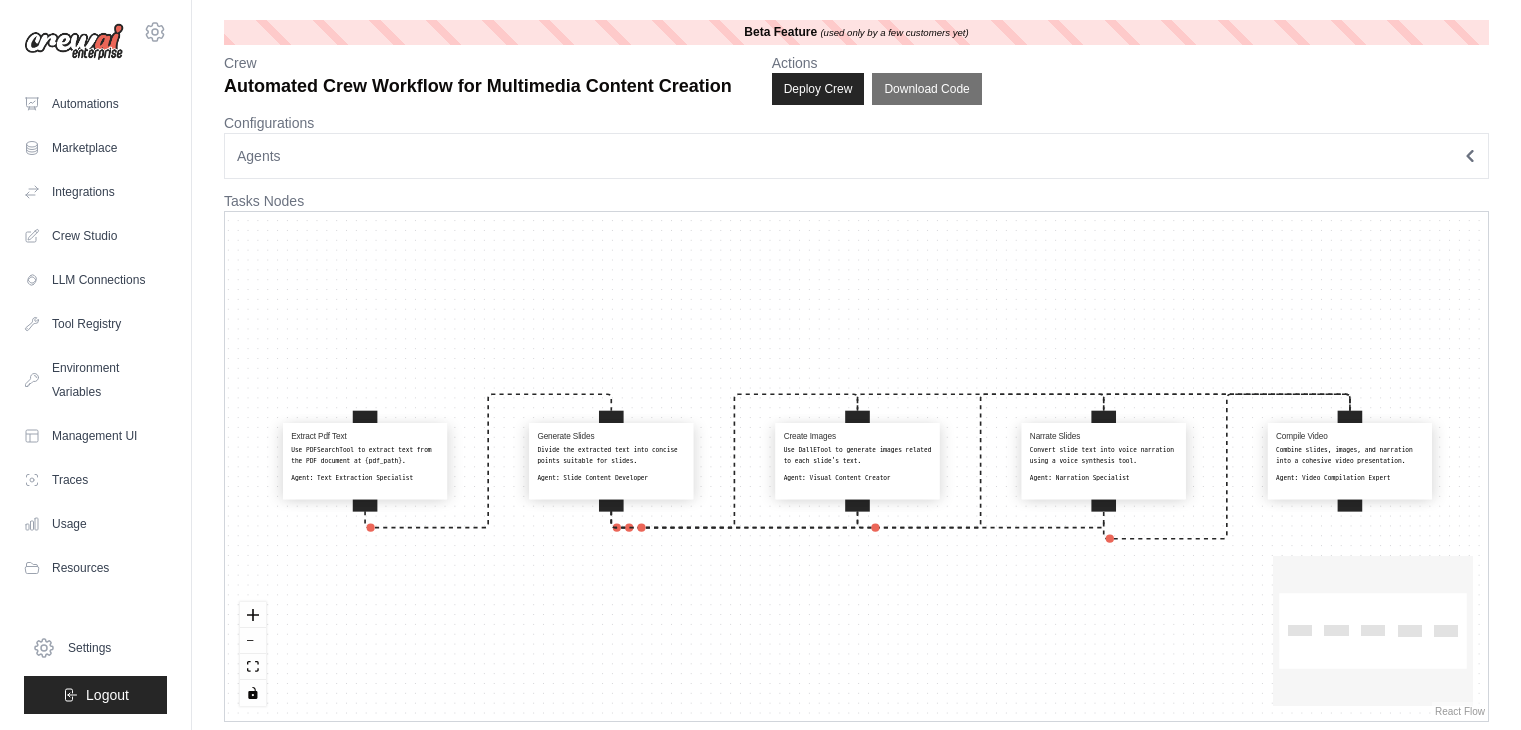 scroll, scrollTop: 0, scrollLeft: 0, axis: both 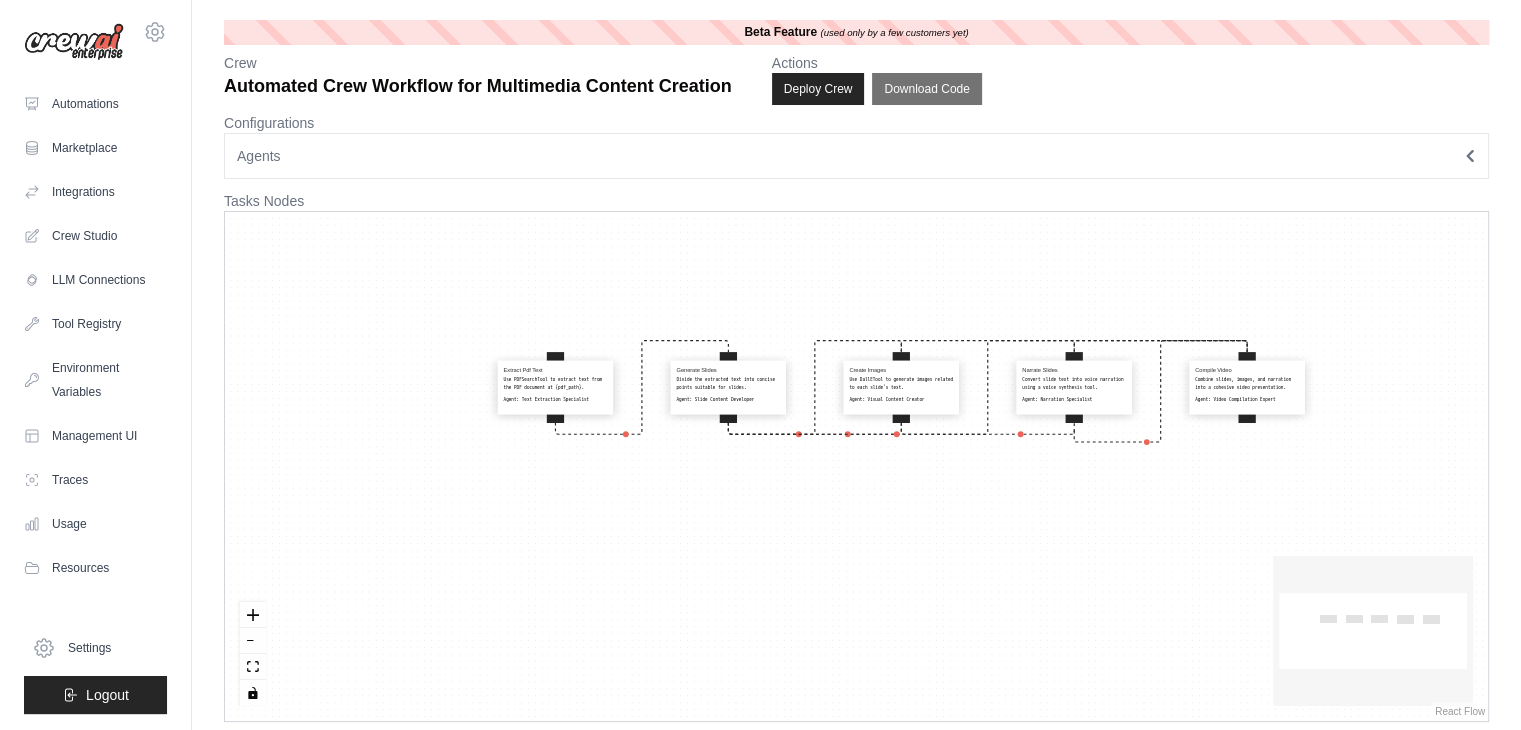 click on "Agents" at bounding box center [856, 156] 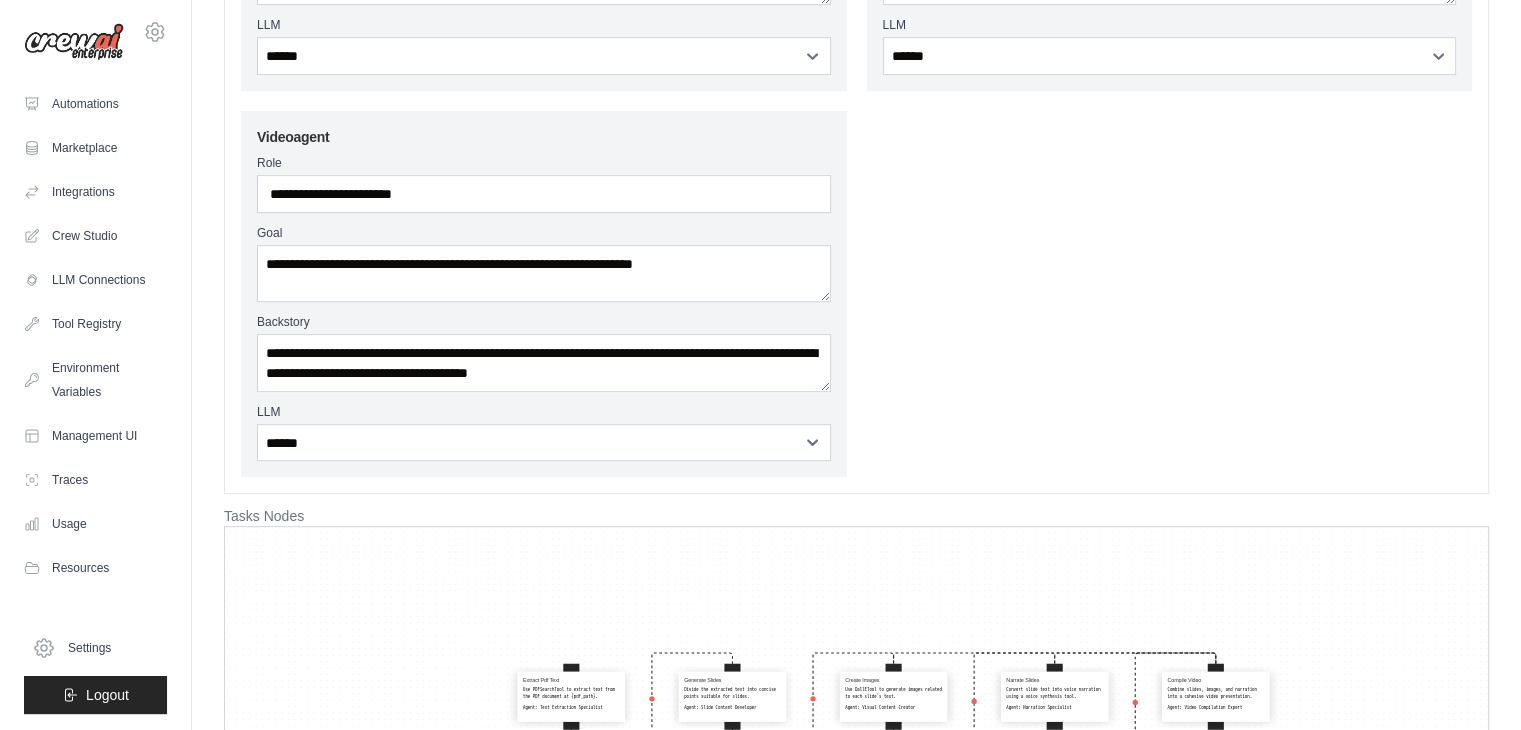 scroll, scrollTop: 684, scrollLeft: 0, axis: vertical 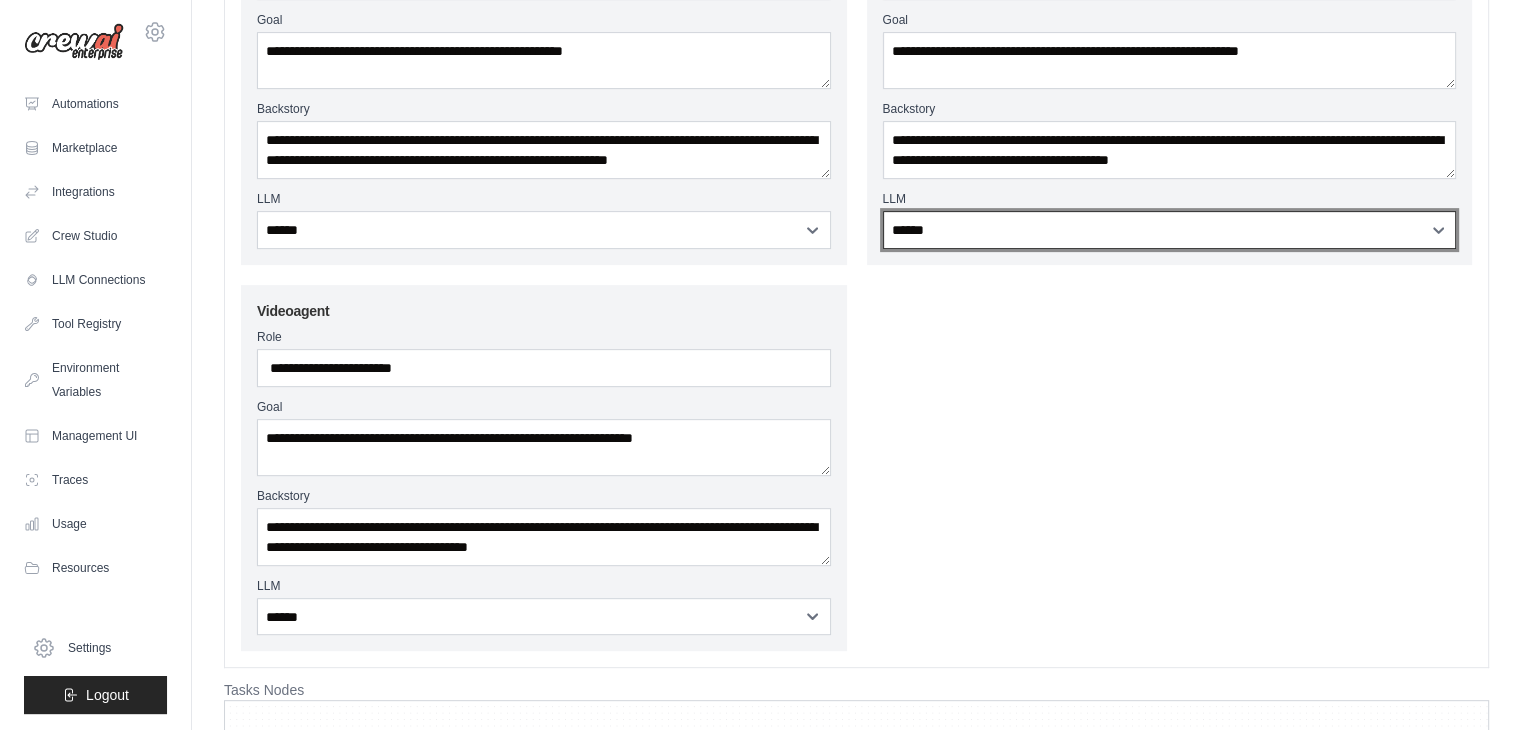 click on "**********" at bounding box center (1170, 230) 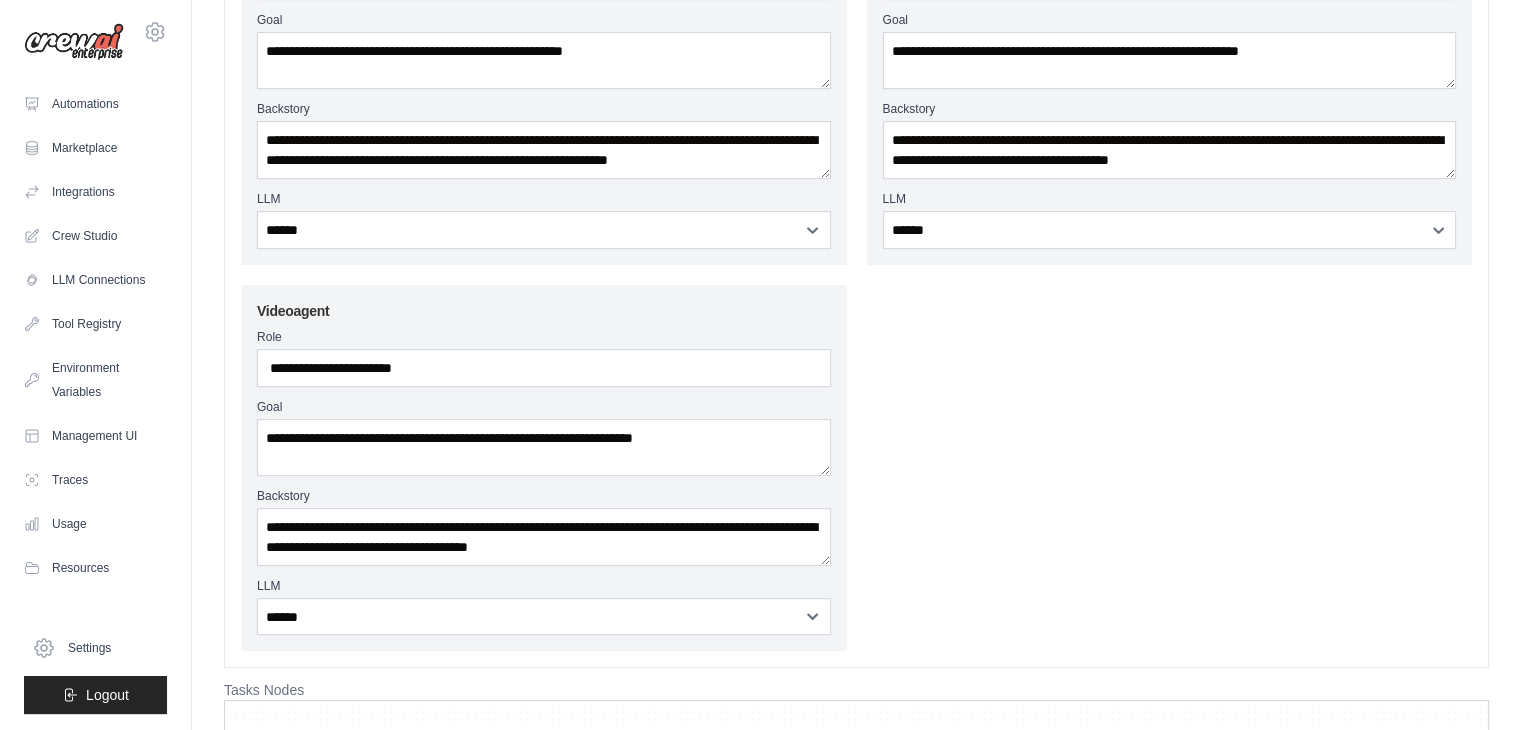 click on "**********" at bounding box center [856, 81] 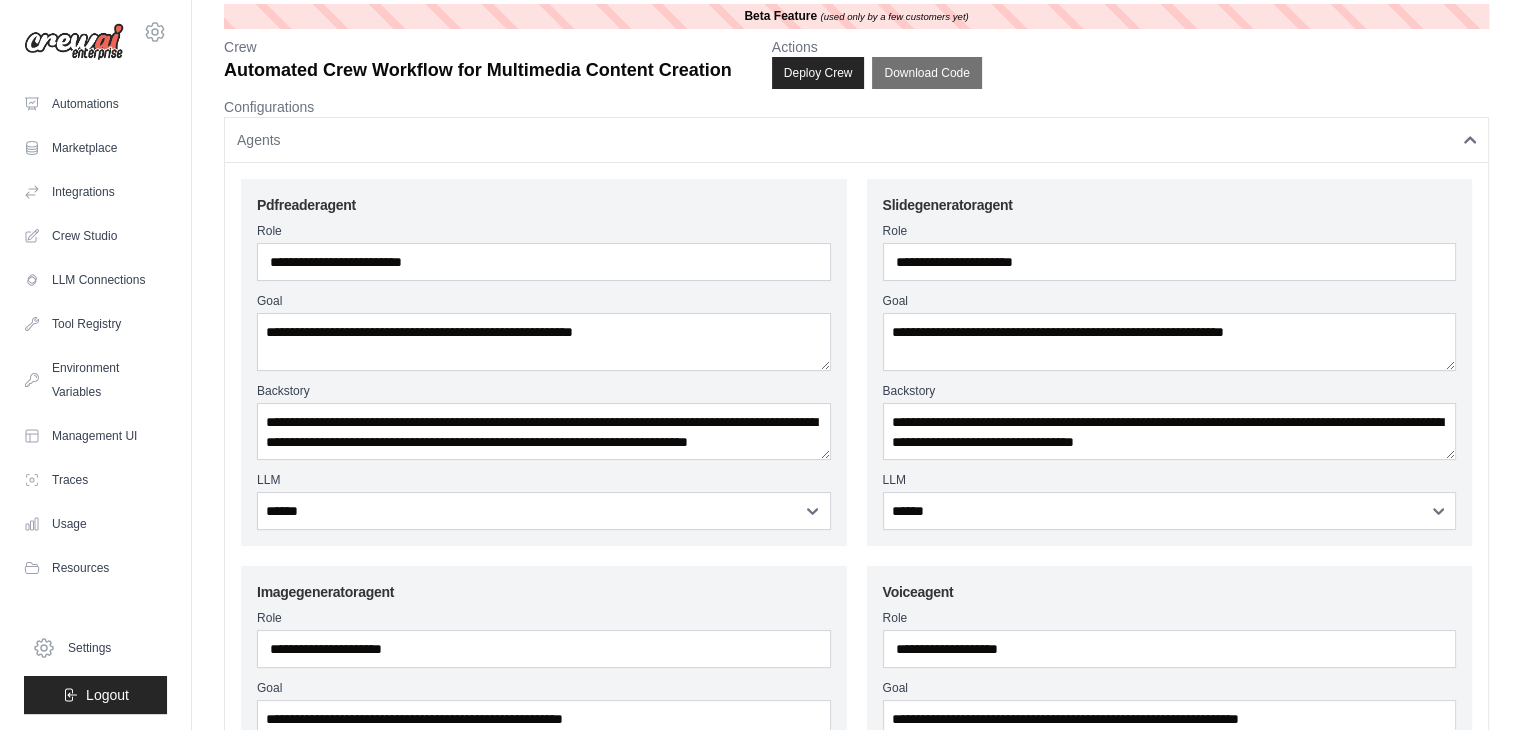 scroll, scrollTop: 0, scrollLeft: 0, axis: both 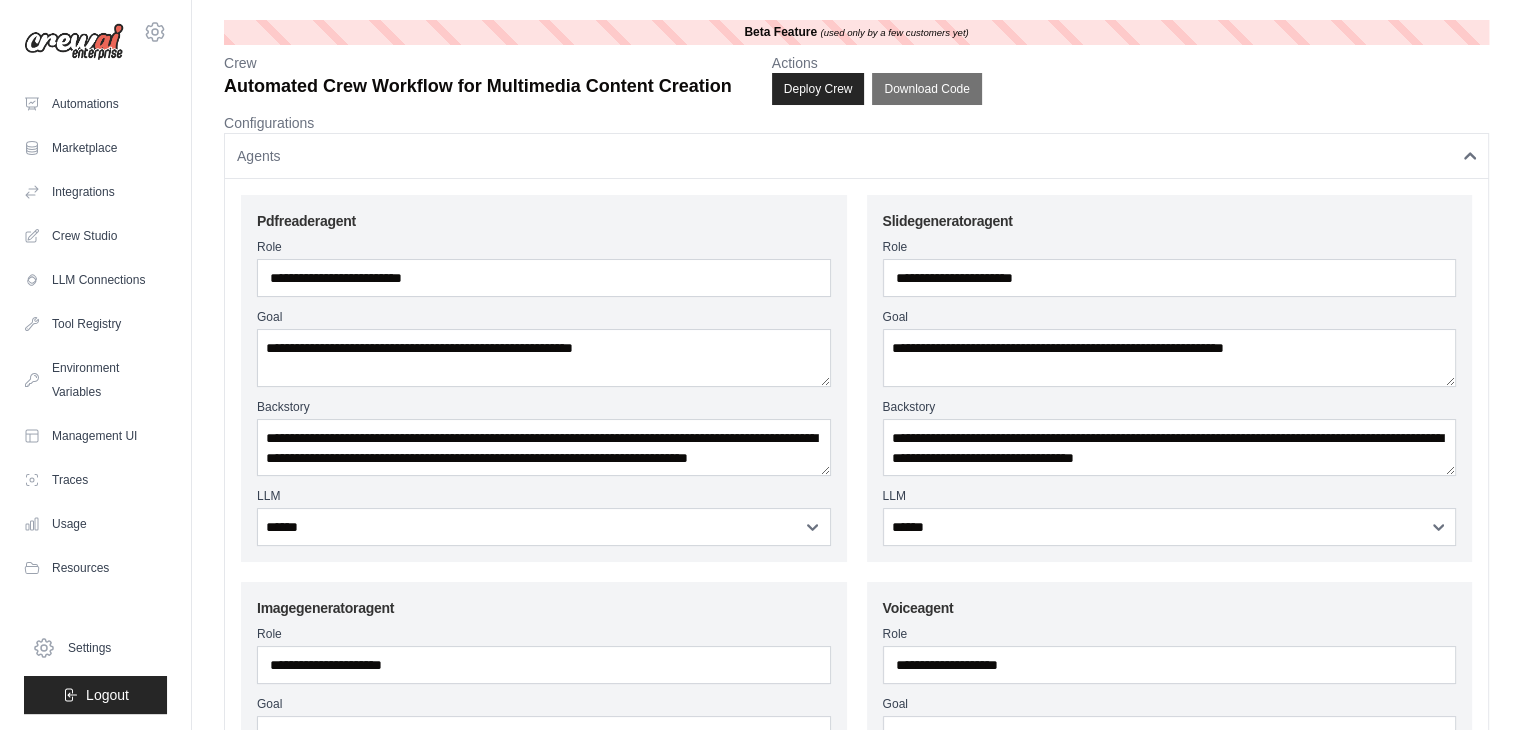click on "Agents" at bounding box center (856, 156) 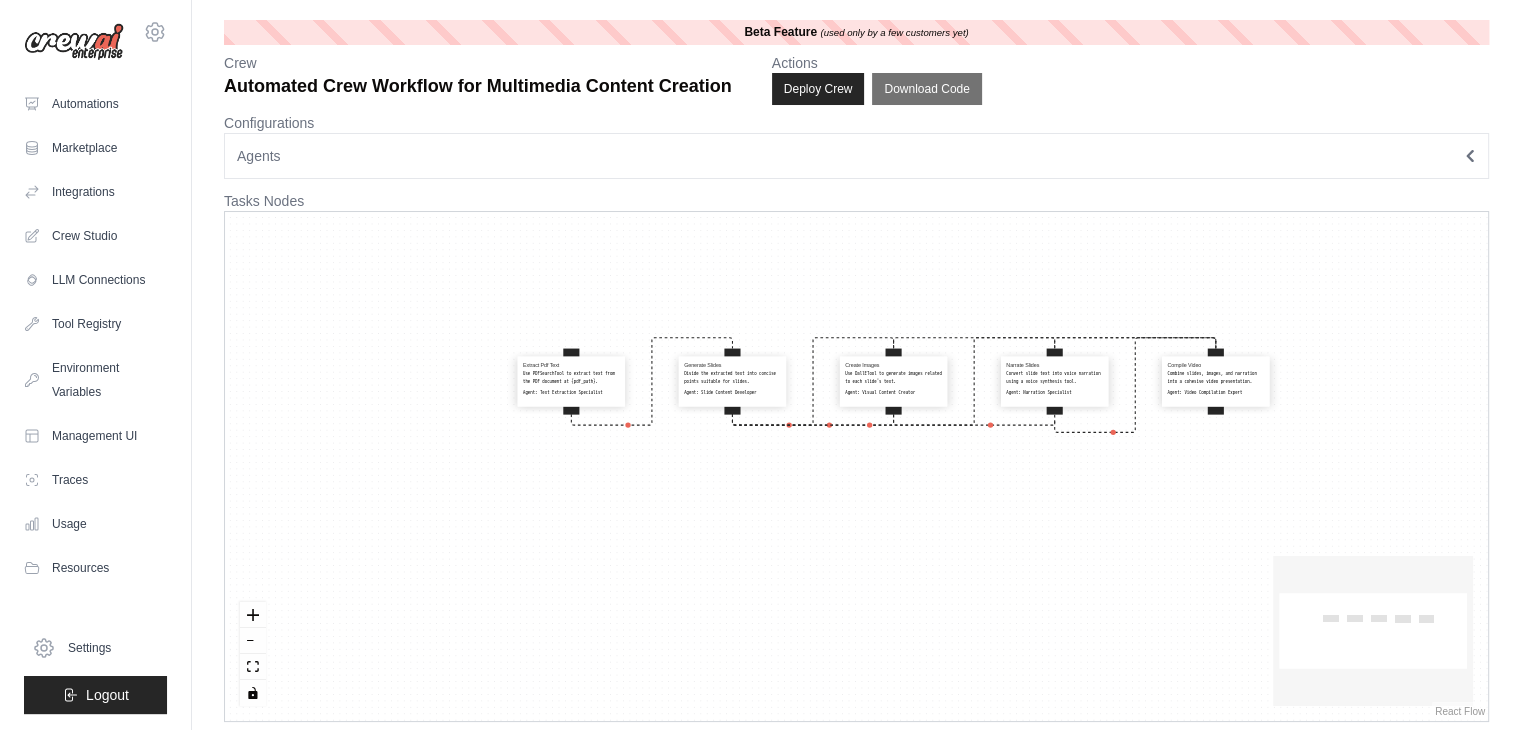 click on "(used only by a few customers yet)" at bounding box center (894, 32) 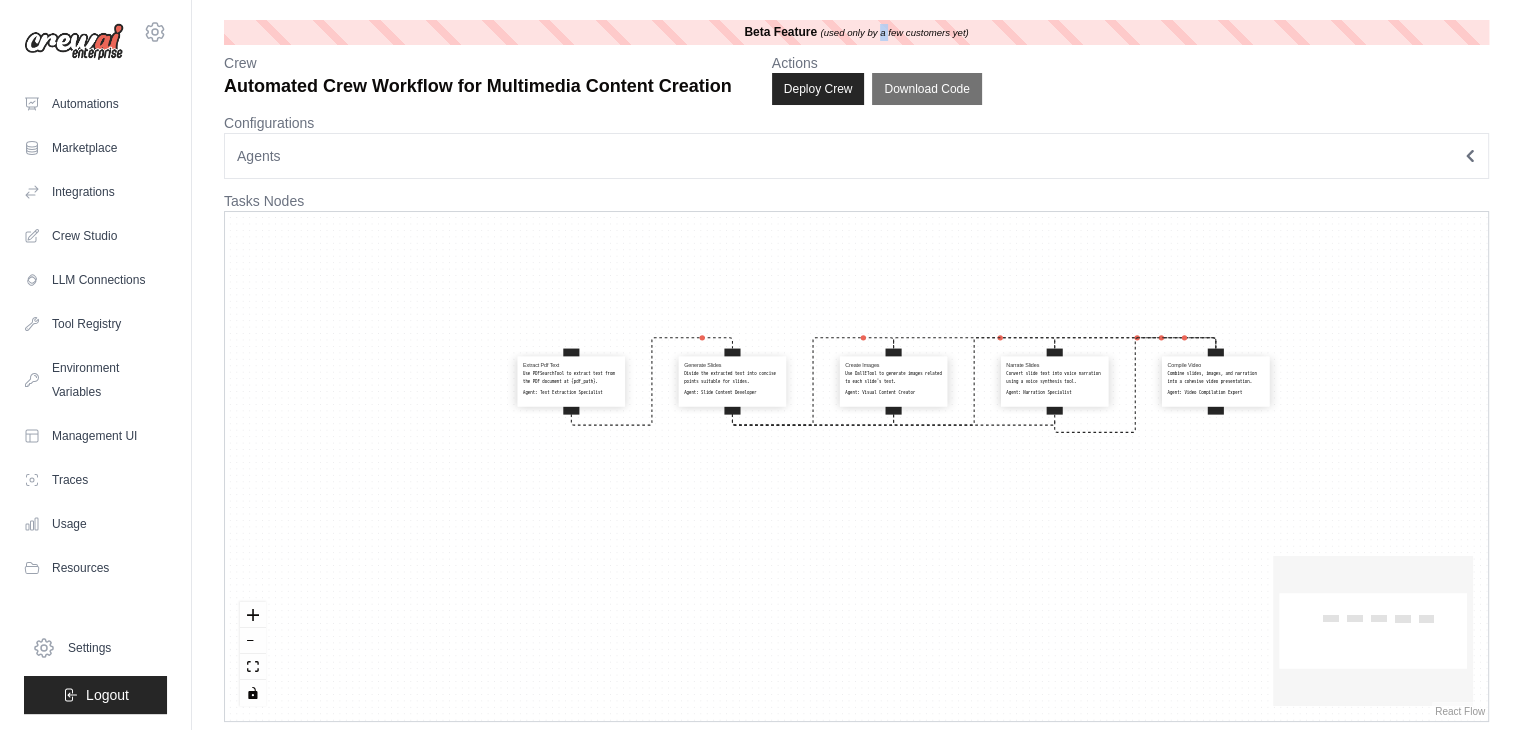 click on "(used only by a few customers yet)" at bounding box center (894, 32) 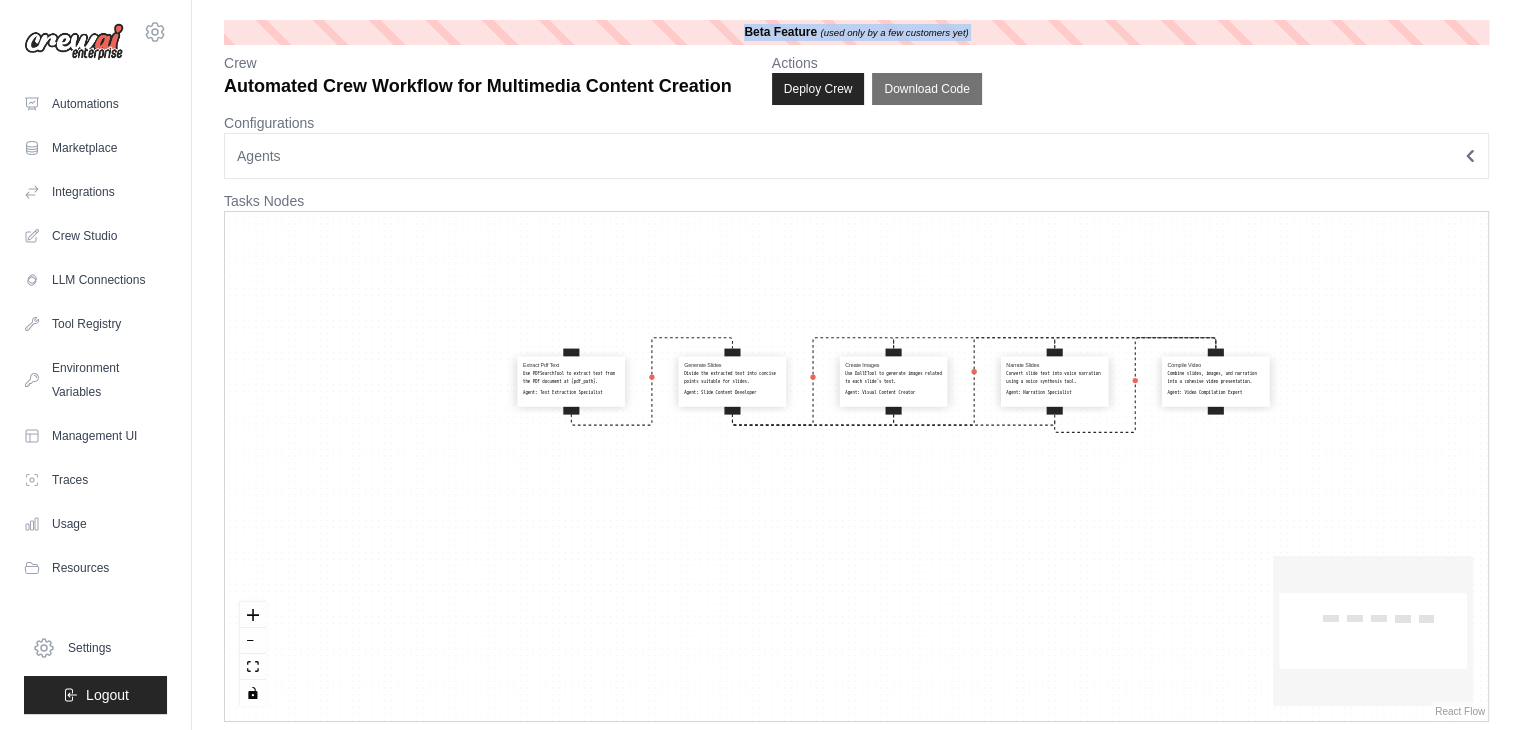 click on "(used only by a few customers yet)" at bounding box center (894, 32) 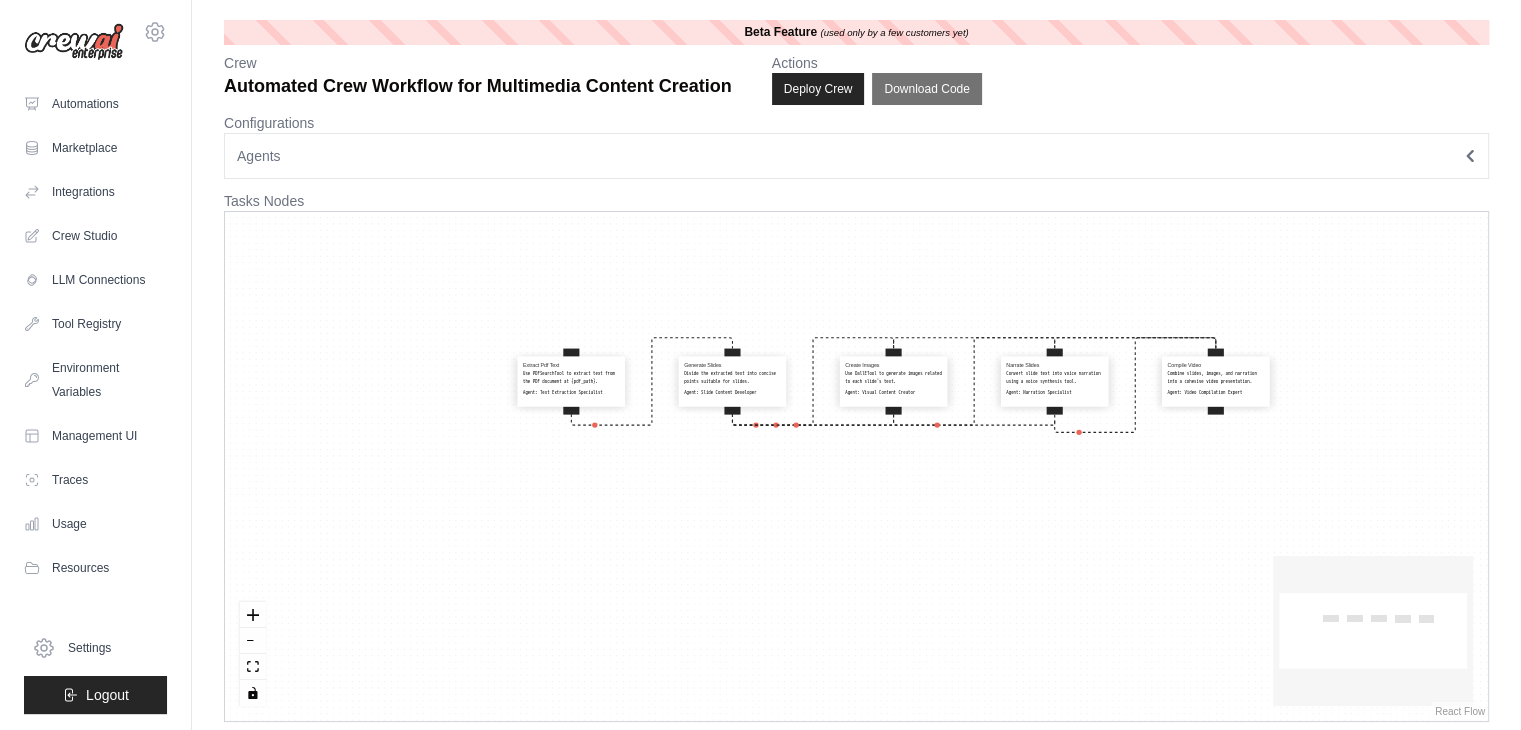 click on "Crew
Automated Crew Workflow for Multimedia Content Creation
Actions
Deploy Crew
Download Code" at bounding box center (856, 79) 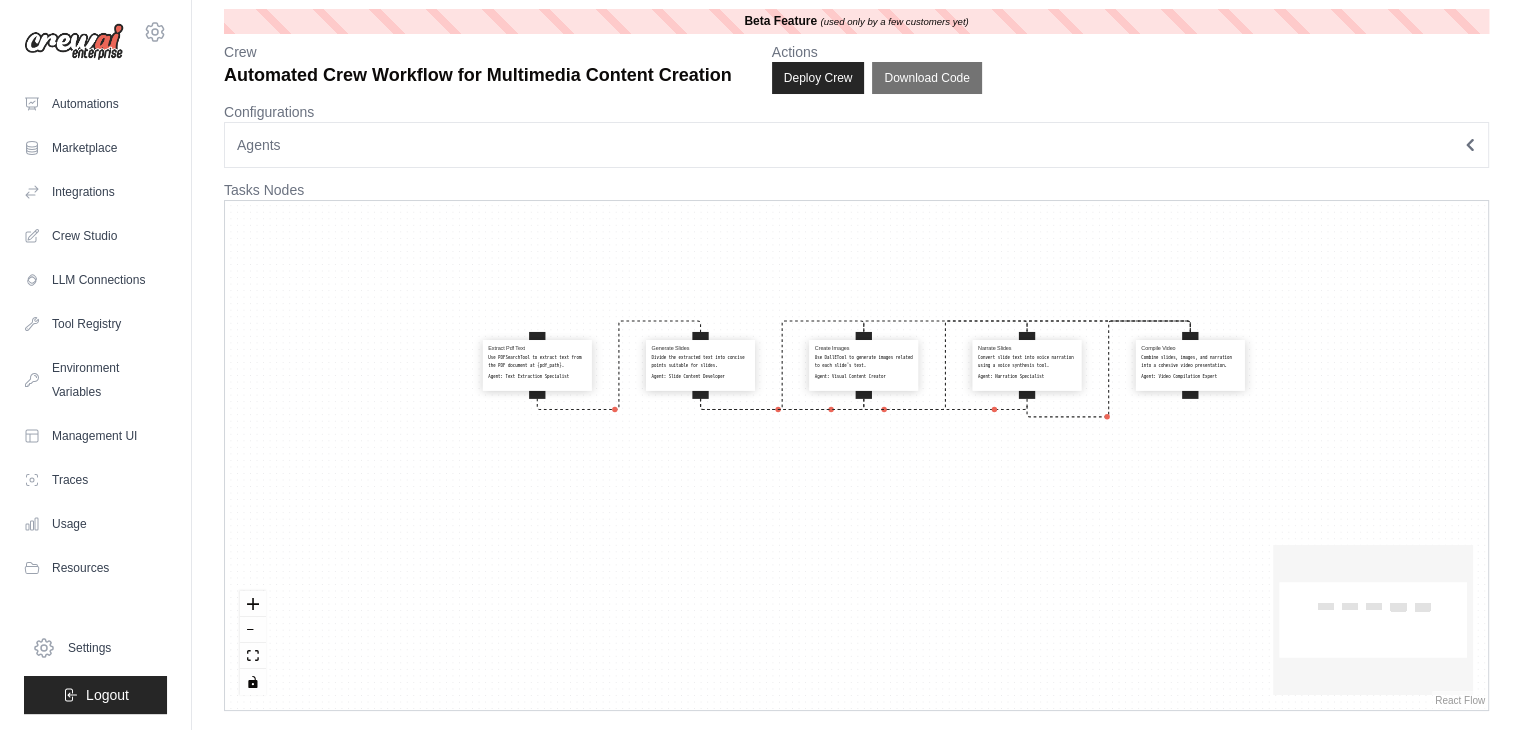 scroll, scrollTop: 0, scrollLeft: 0, axis: both 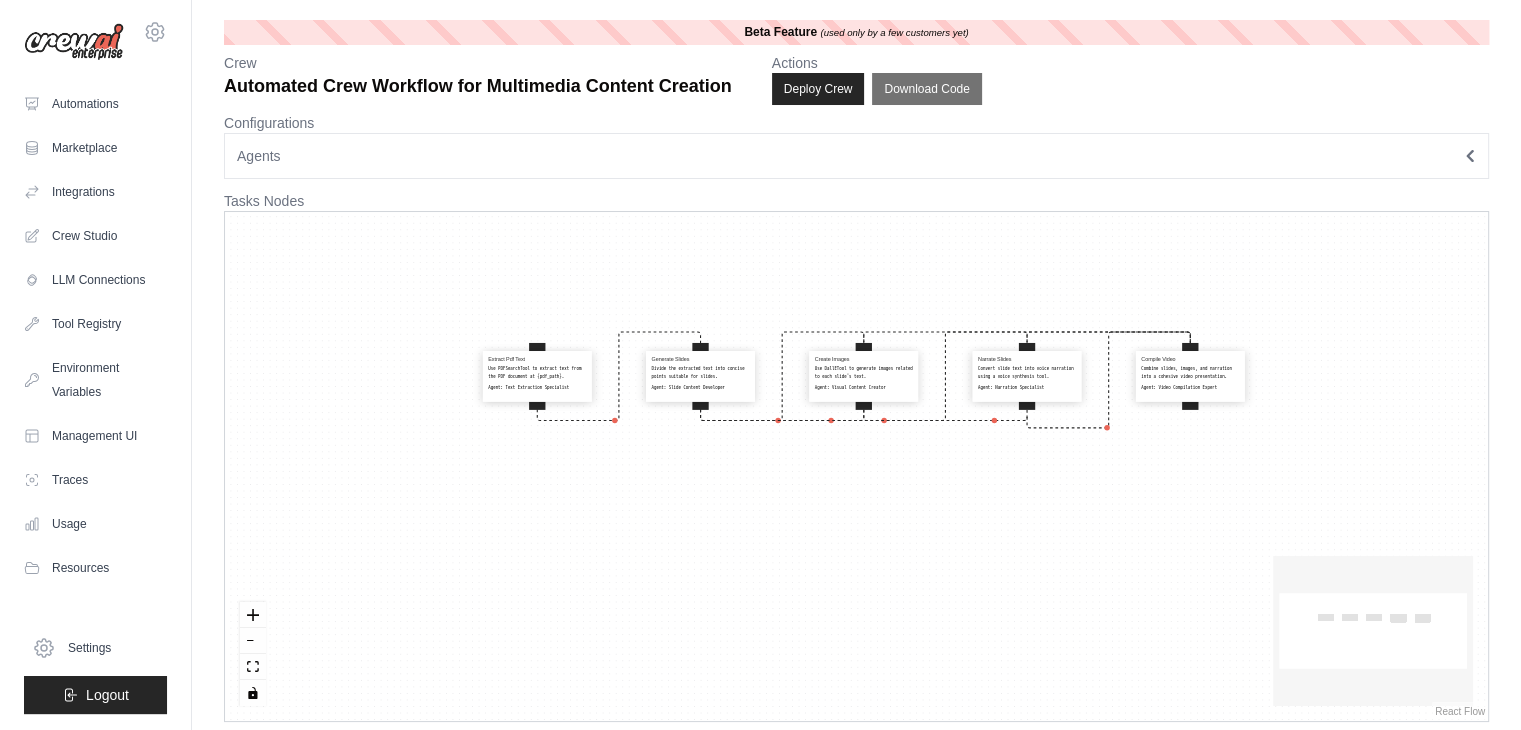 click on "Extract Pdf Text Use PDFSearchTool to extract text from the PDF document at {pdf_path}. Agent:   Text Extraction Specialist" at bounding box center (537, 376) 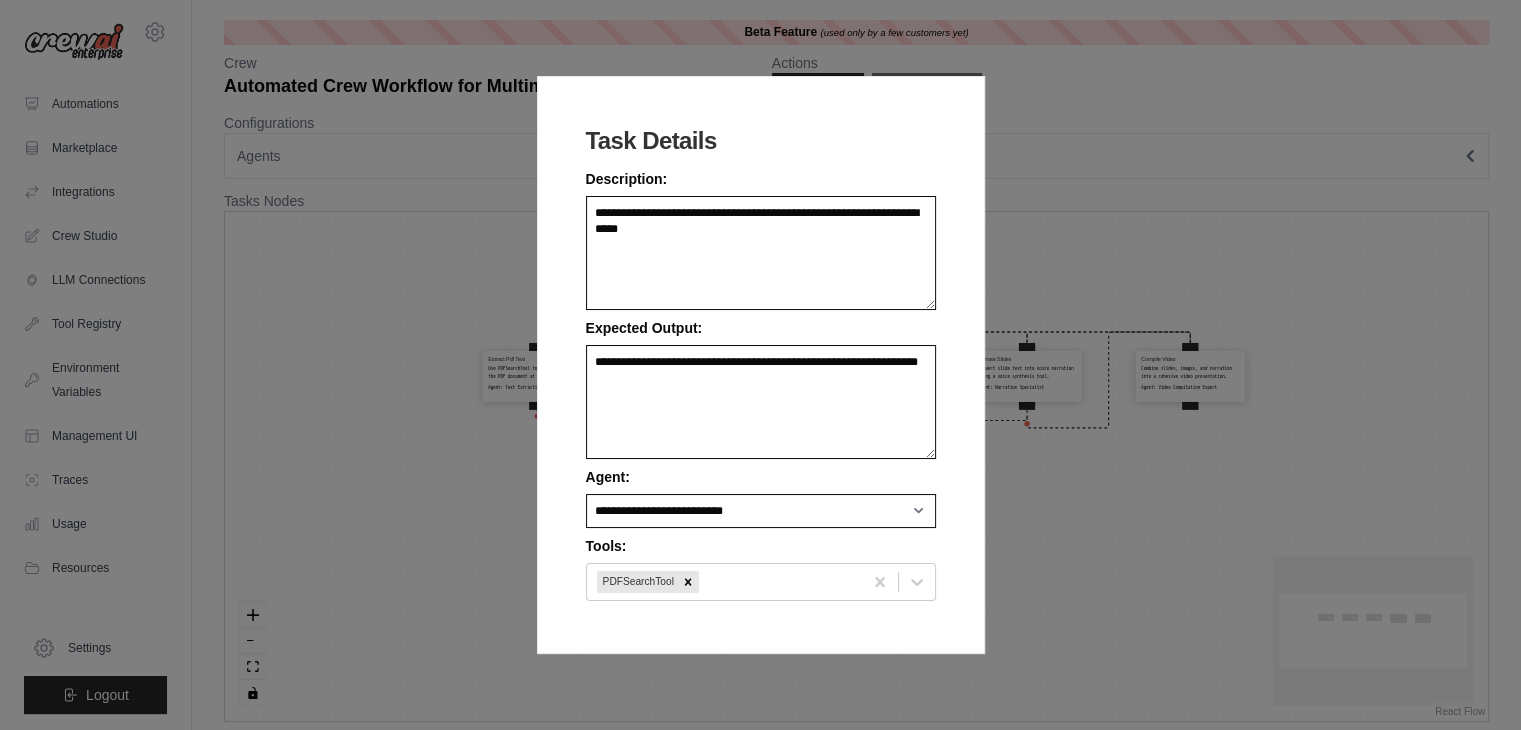 click on "**********" at bounding box center (760, 365) 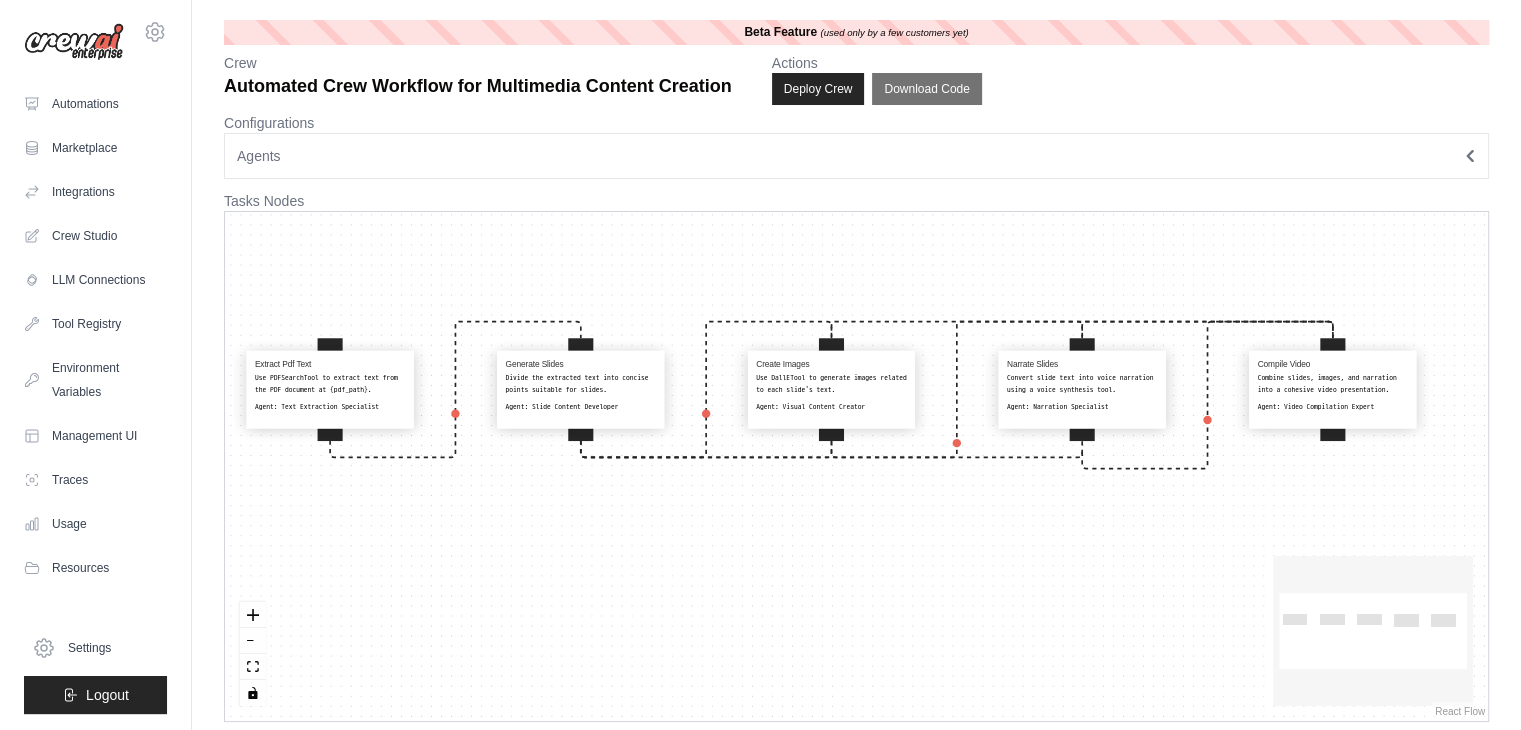 drag, startPoint x: 1158, startPoint y: 471, endPoint x: 1148, endPoint y: 507, distance: 37.363083 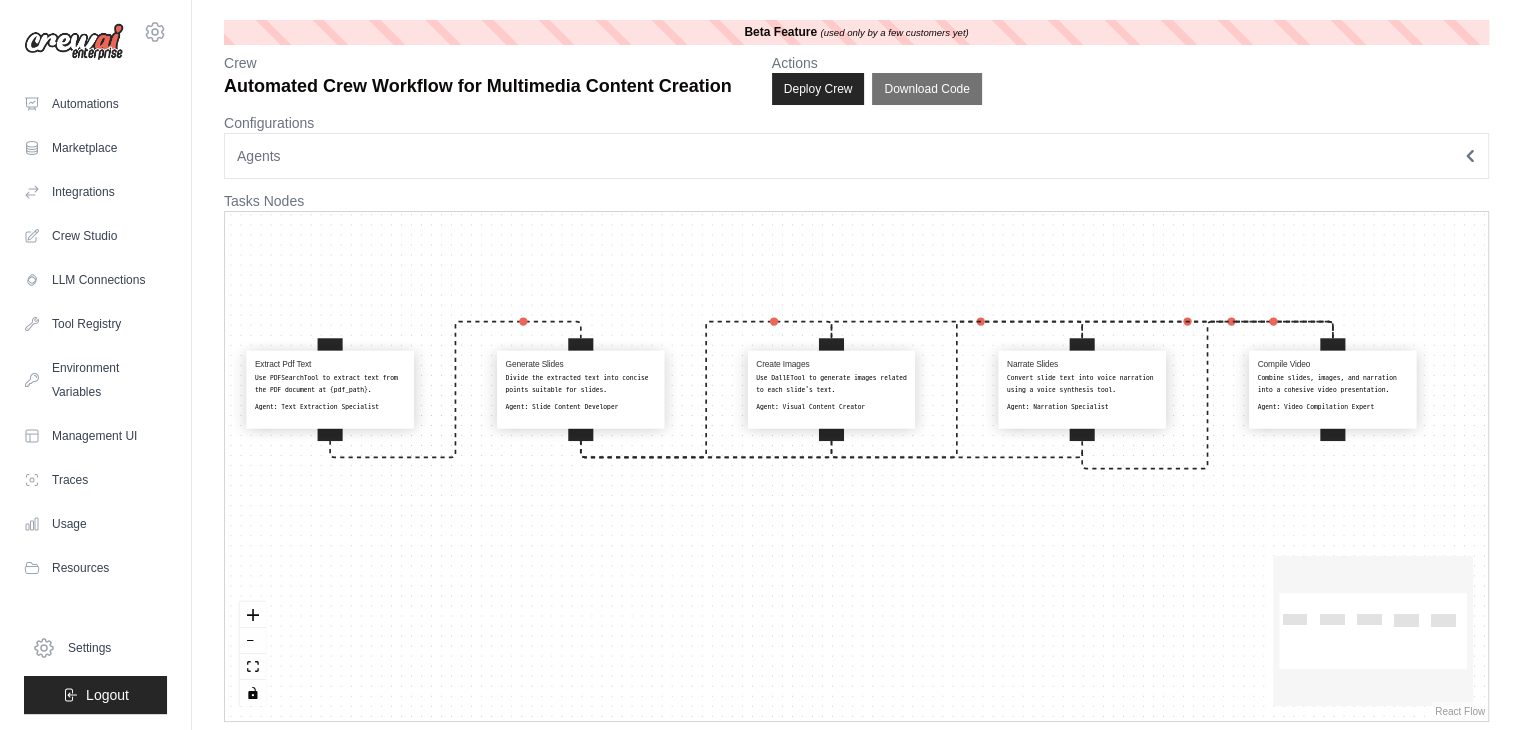 click on "Extract Pdf Text Use PDFSearchTool to extract text from the PDF document at {pdf_path}. Agent:   Text Extraction Specialist Generate Slides Divide the extracted text into concise points suitable for slides. Agent:   Slide Content Developer Create Images Use DallETool to generate images related to each slide's text. Agent:   Visual Content Creator Narrate Slides Convert slide text into voice narration using a voice synthesis tool. Agent:   Narration Specialist Compile Video Combine slides, images, and narration into a cohesive video presentation. Agent:   Video Compilation Expert" at bounding box center (856, 466) 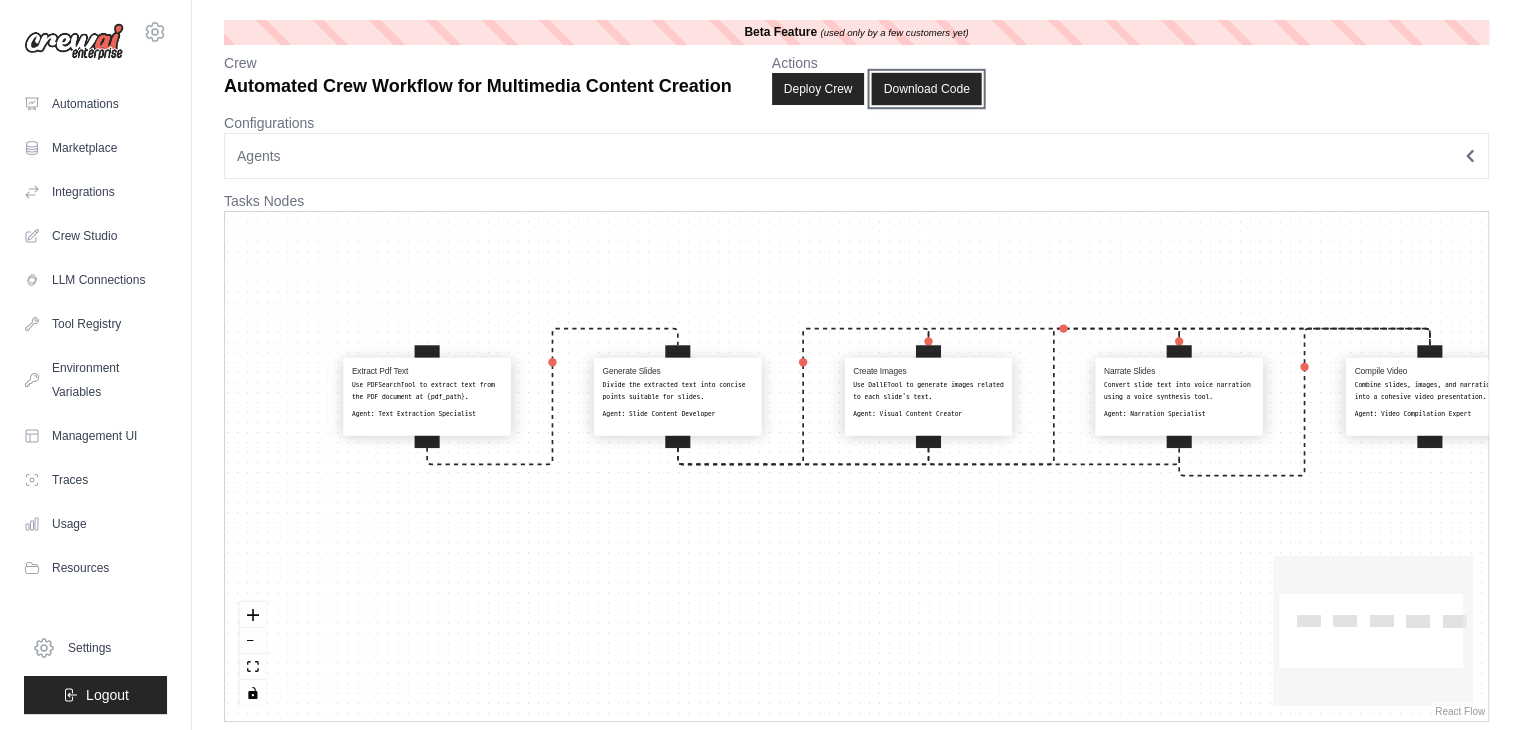 click on "Download Code" at bounding box center [927, 89] 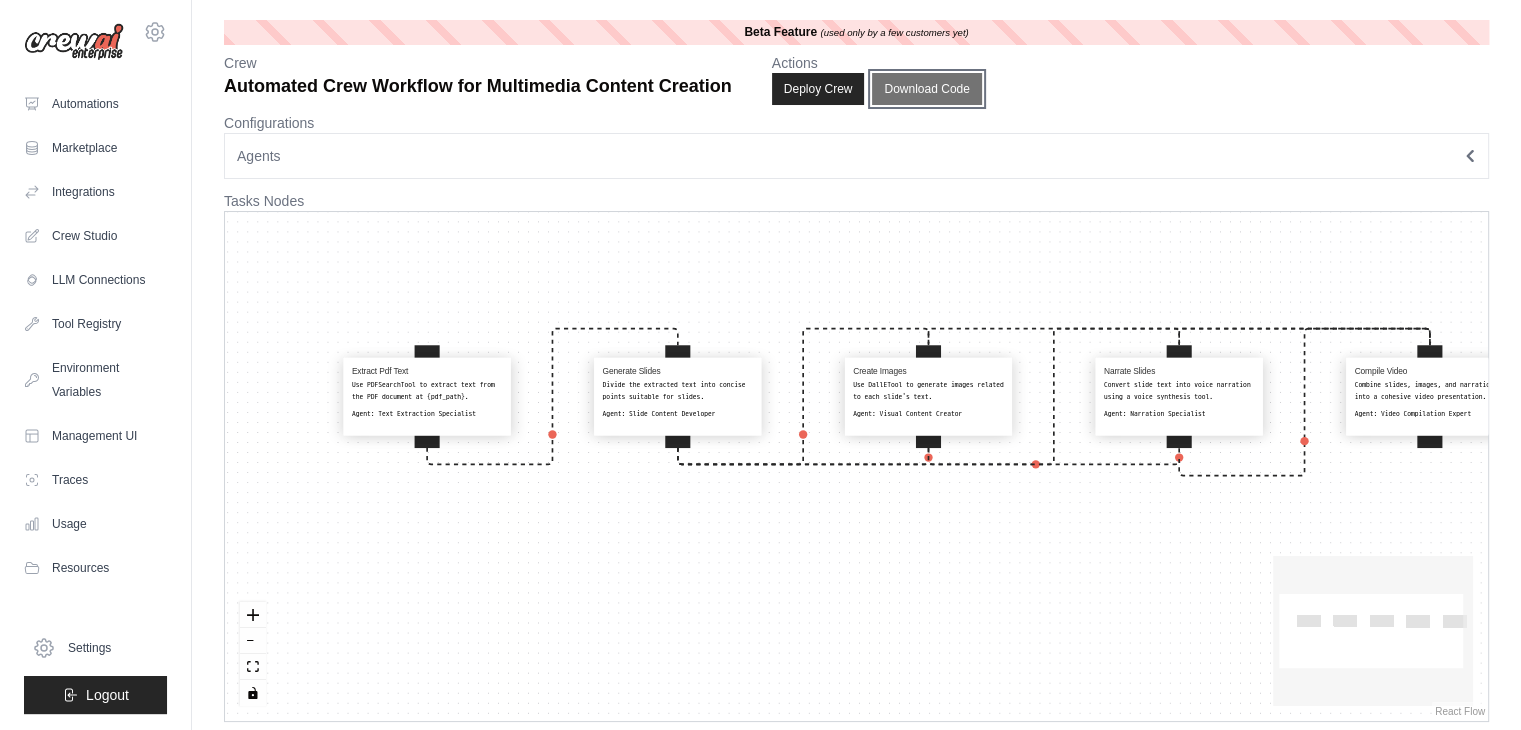 type 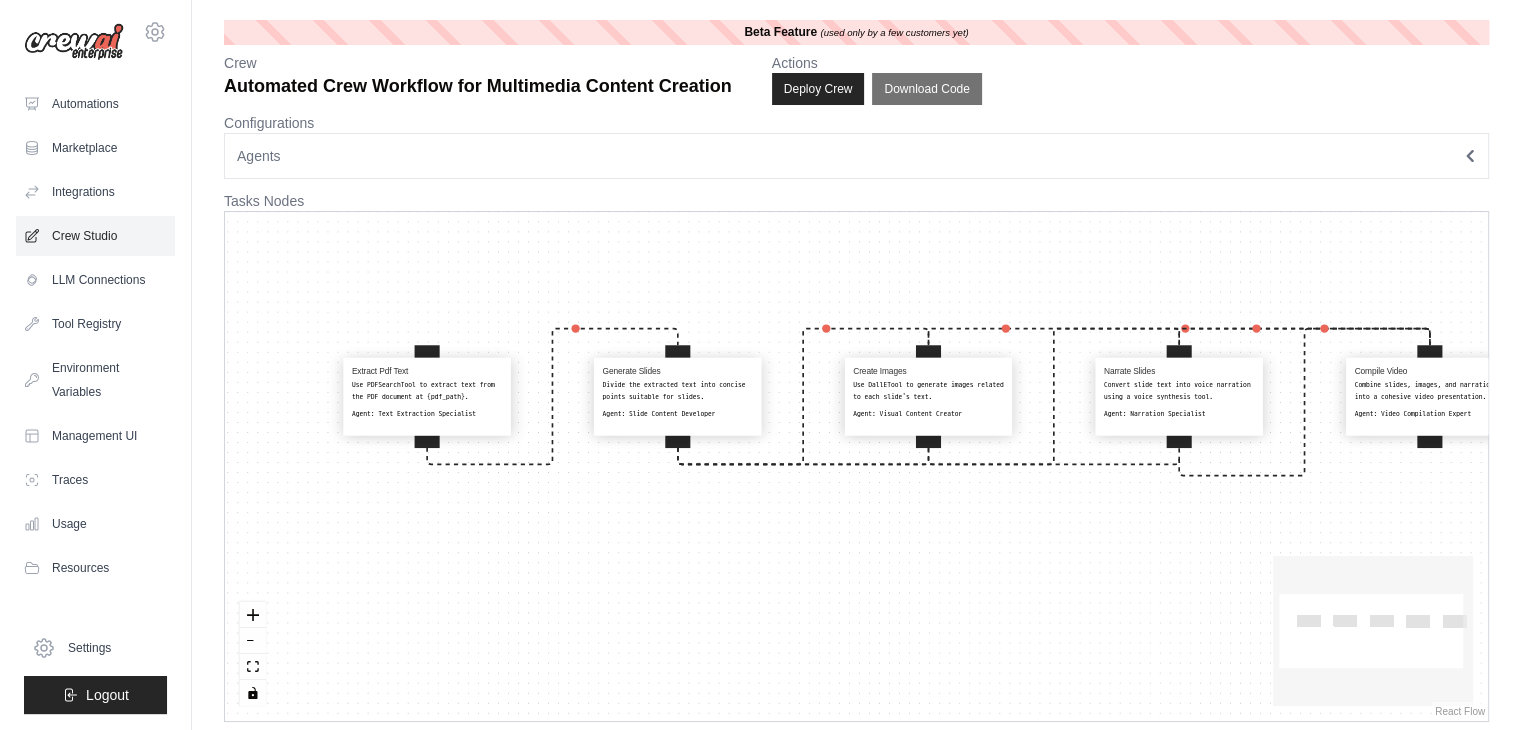 click on "Crew Studio" at bounding box center (95, 236) 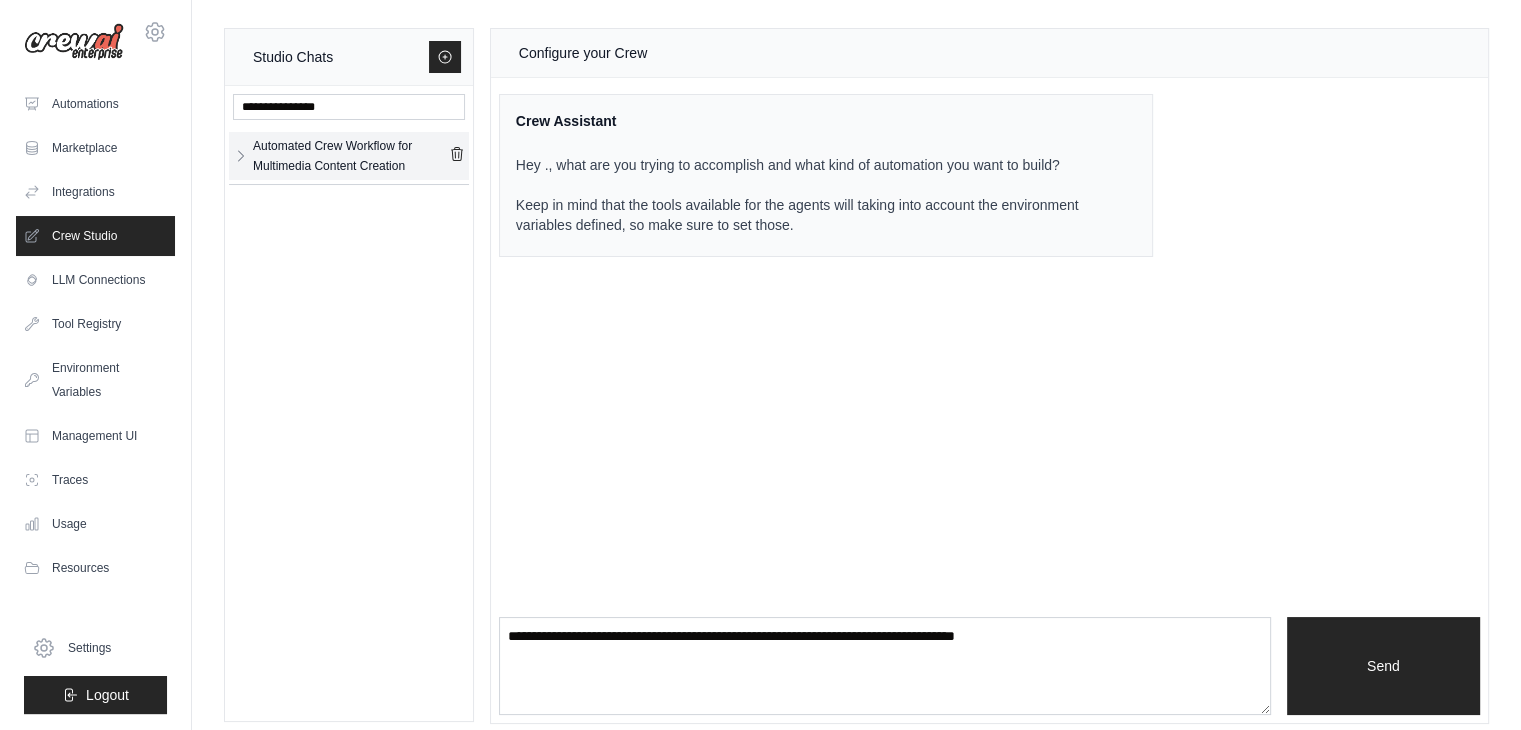 click on "Automated Crew Workflow for Multimedia Content Creation" at bounding box center [351, 156] 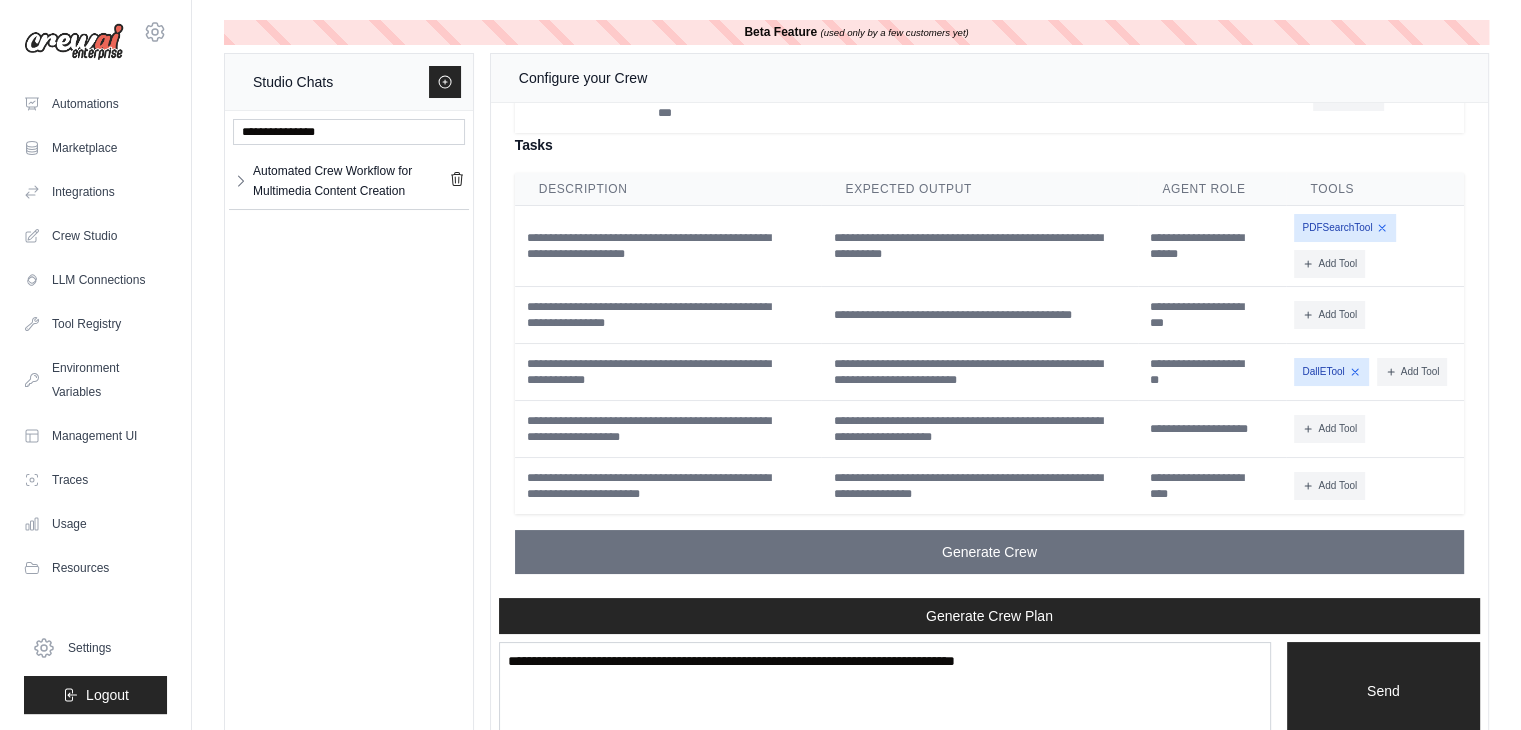 scroll, scrollTop: 4259, scrollLeft: 0, axis: vertical 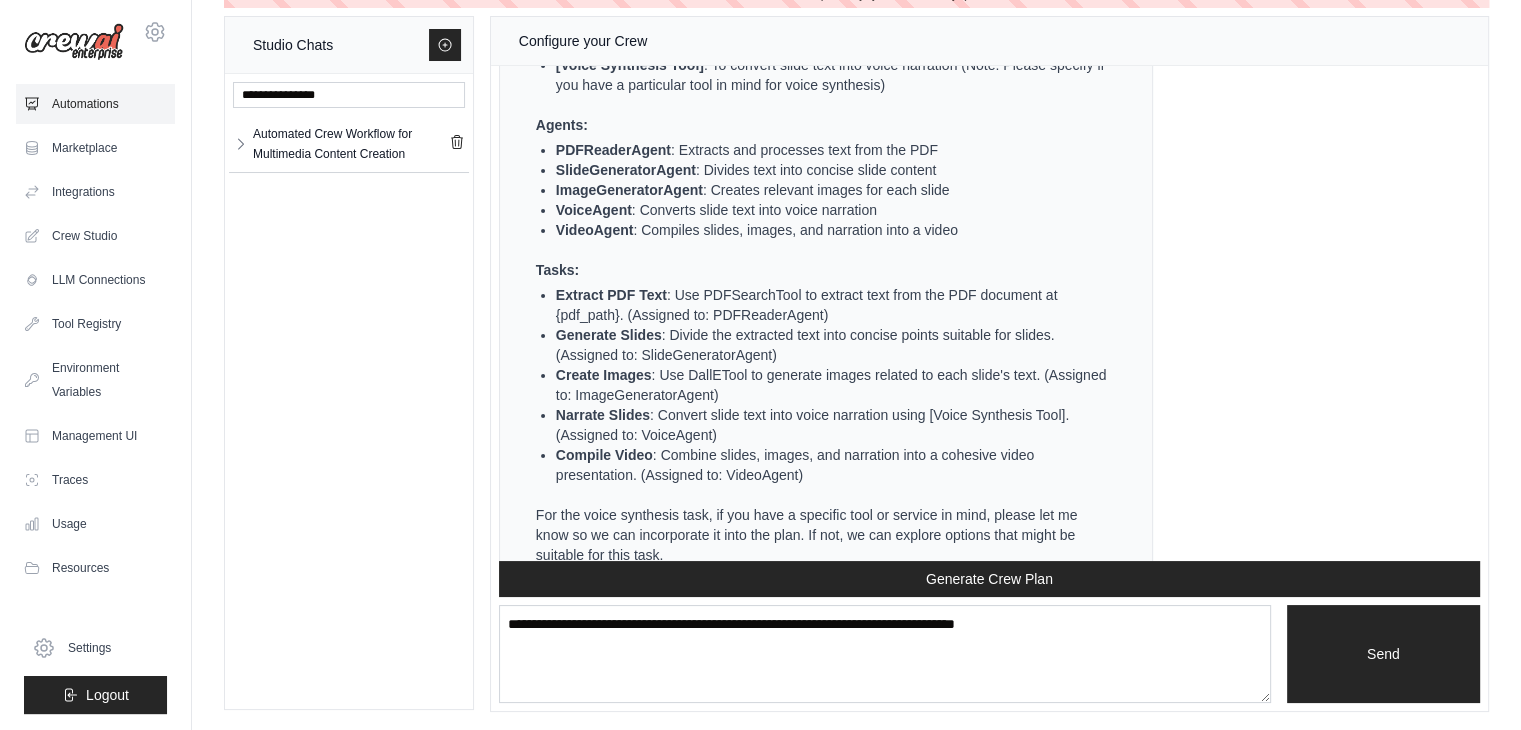 click 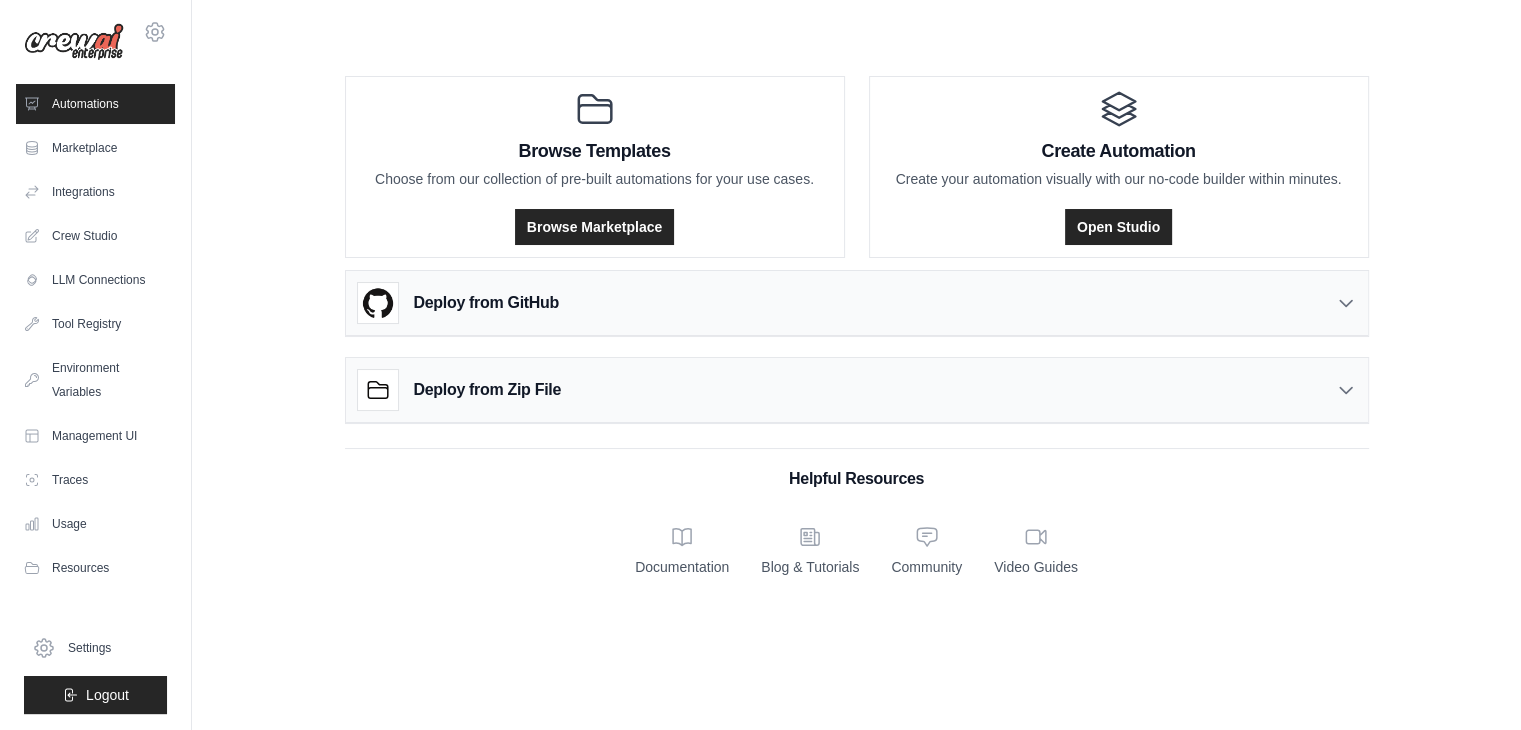 scroll, scrollTop: 0, scrollLeft: 0, axis: both 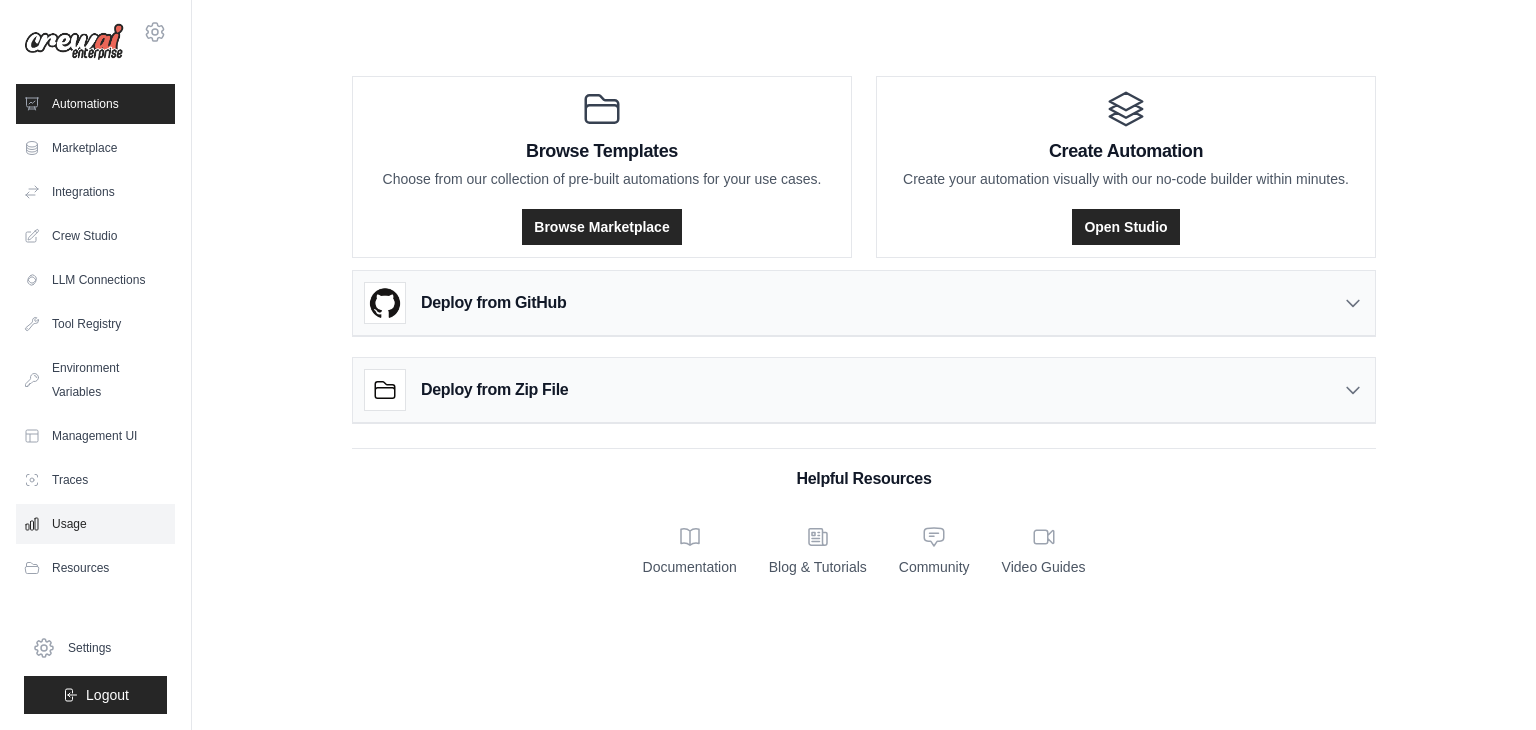 click on "Usage" at bounding box center [95, 524] 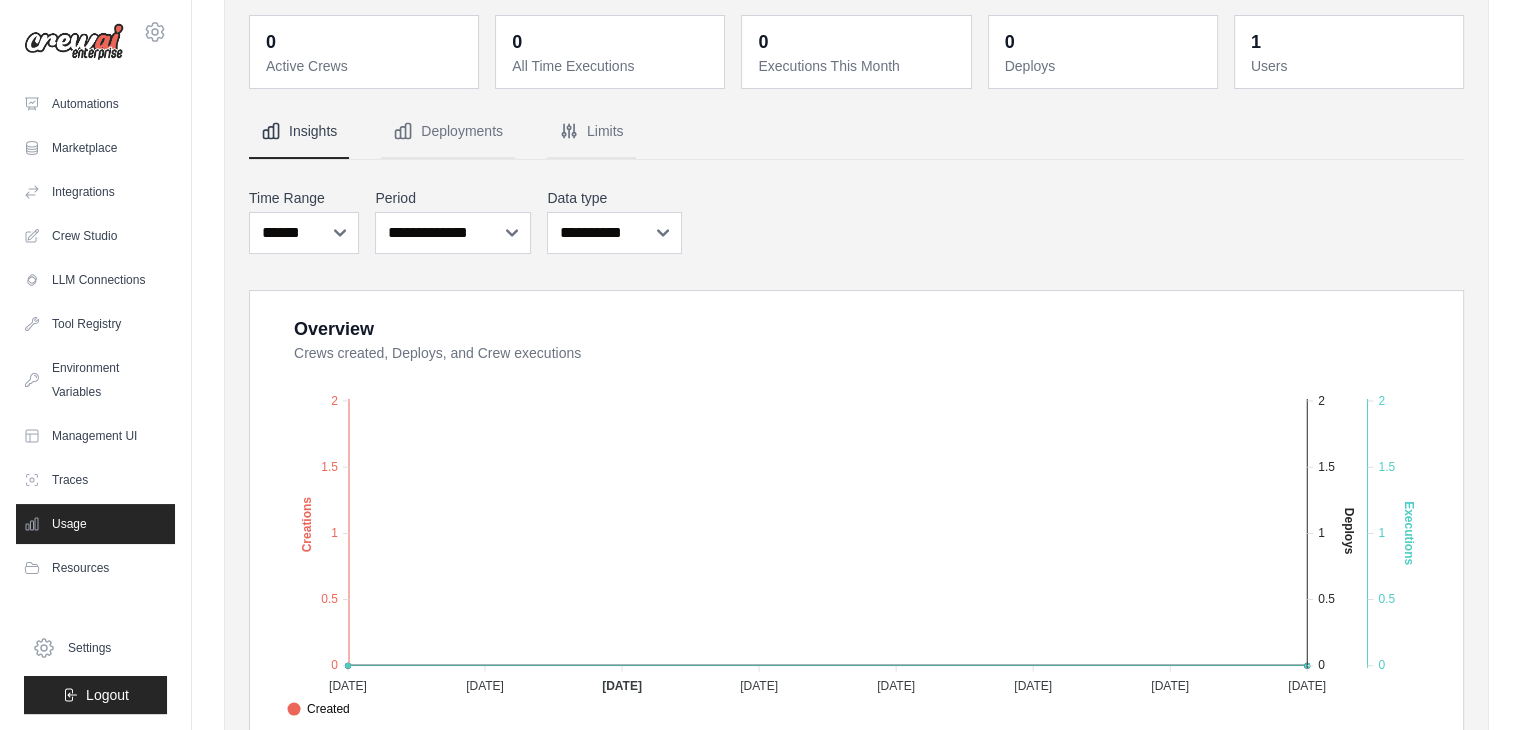 scroll, scrollTop: 91, scrollLeft: 0, axis: vertical 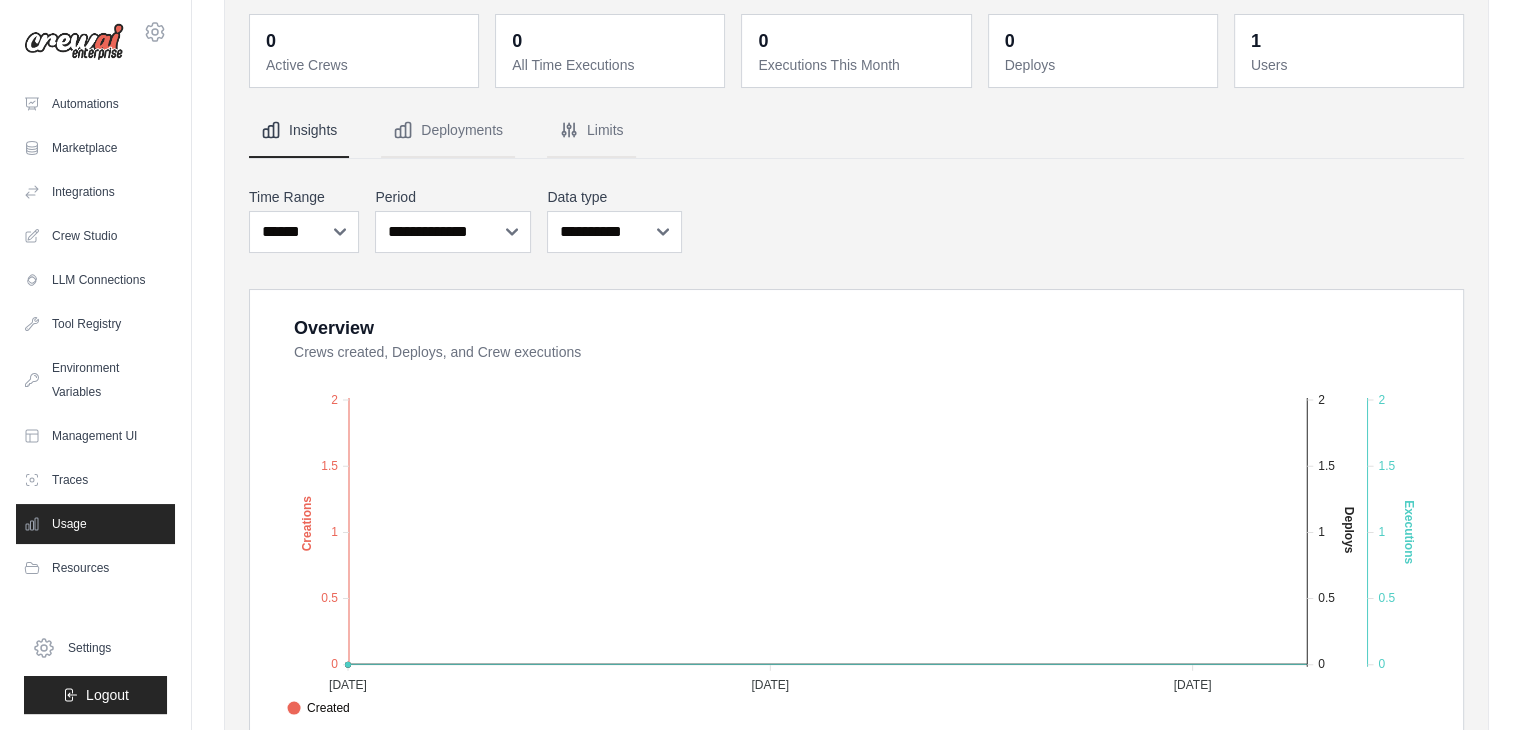click on "1" at bounding box center (1256, 41) 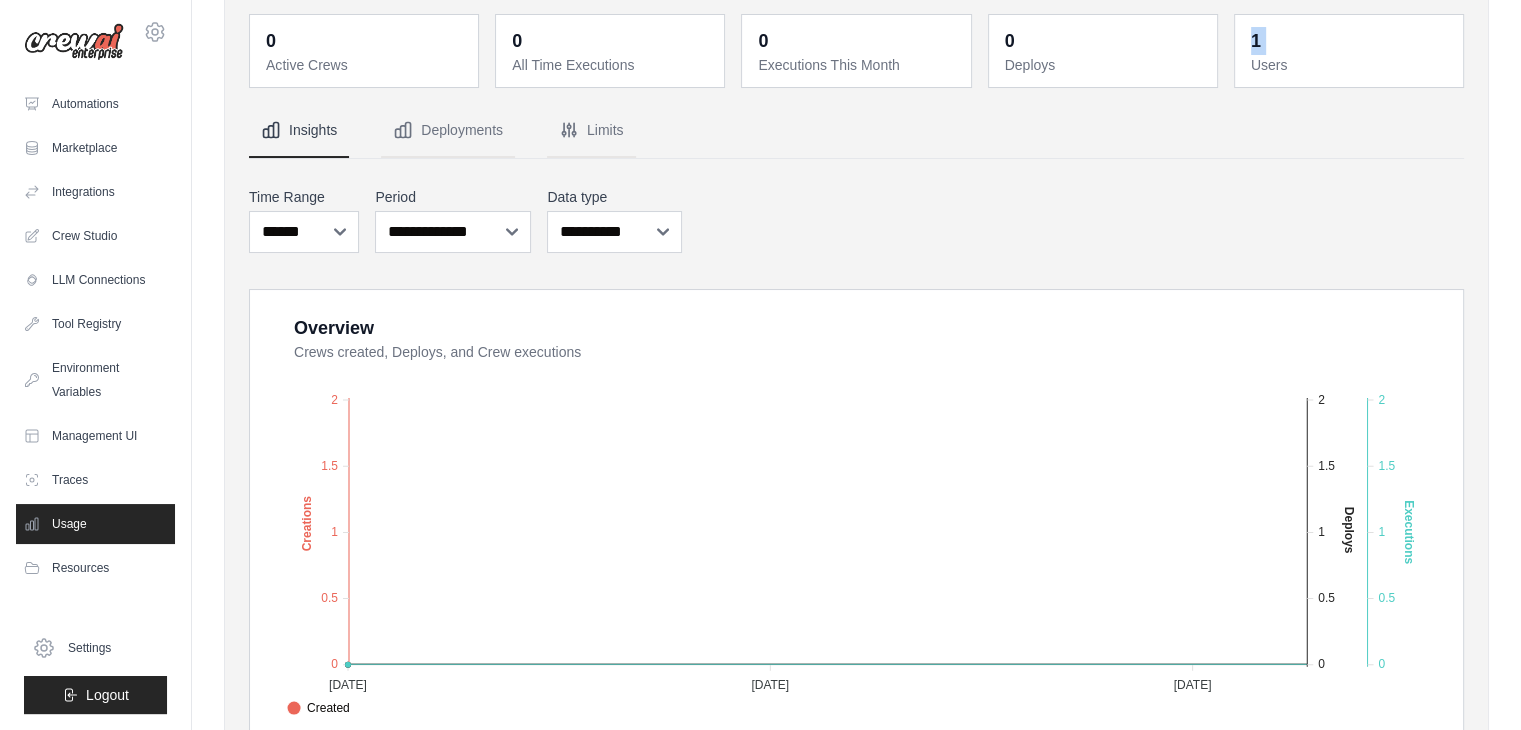 click on "1" at bounding box center (1256, 41) 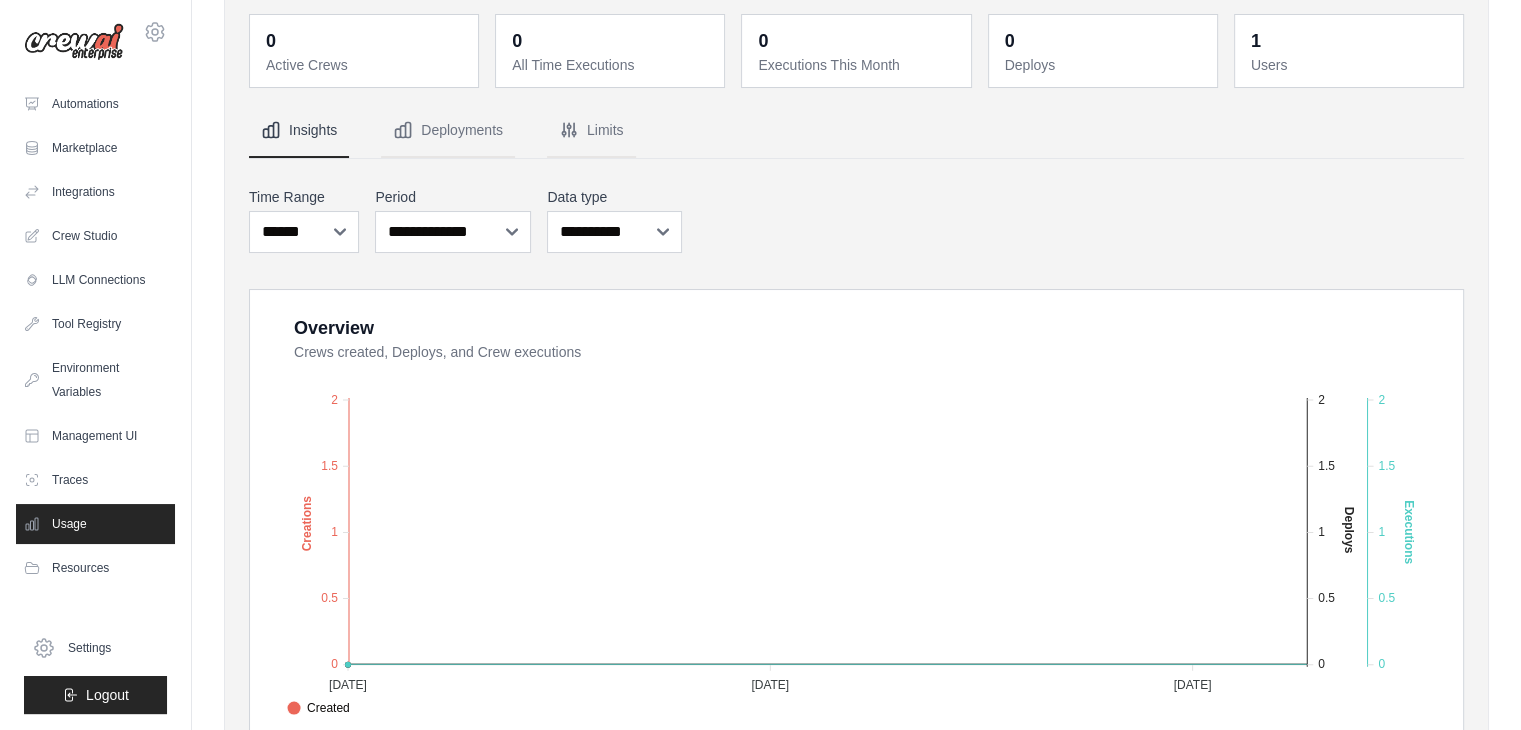 click on "Insights
Deployments
Limits" at bounding box center [856, 131] 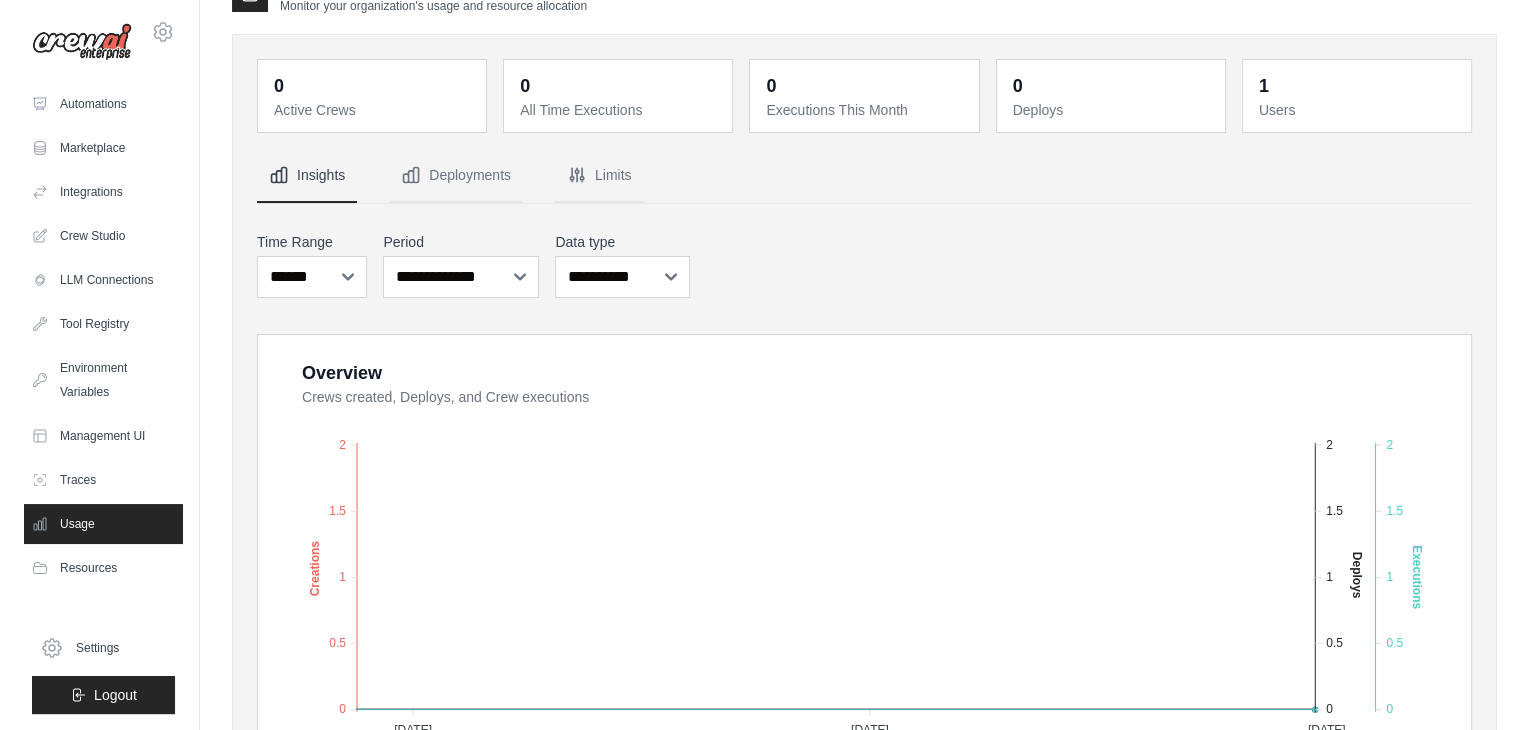 scroll, scrollTop: 0, scrollLeft: 0, axis: both 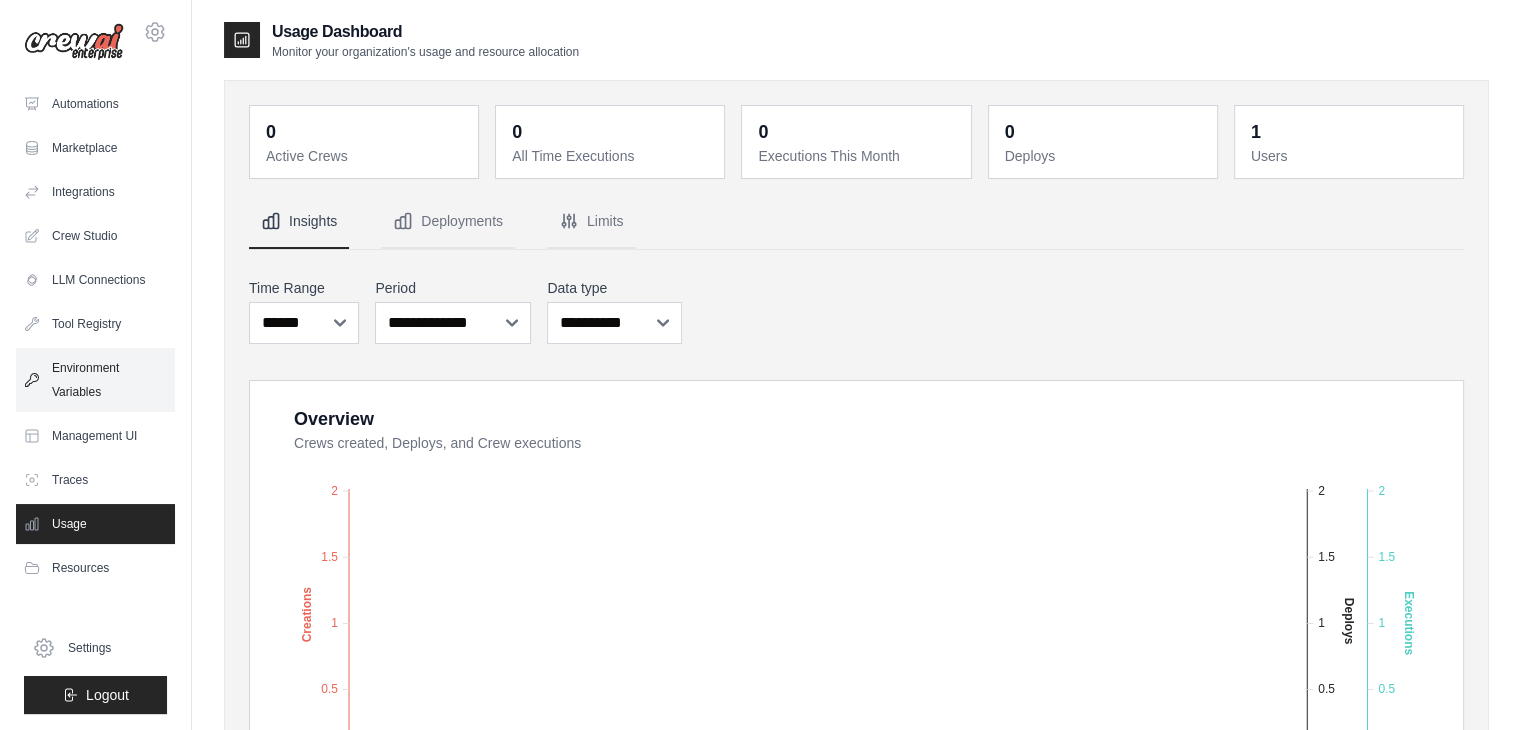 click on "Environment Variables" at bounding box center (95, 380) 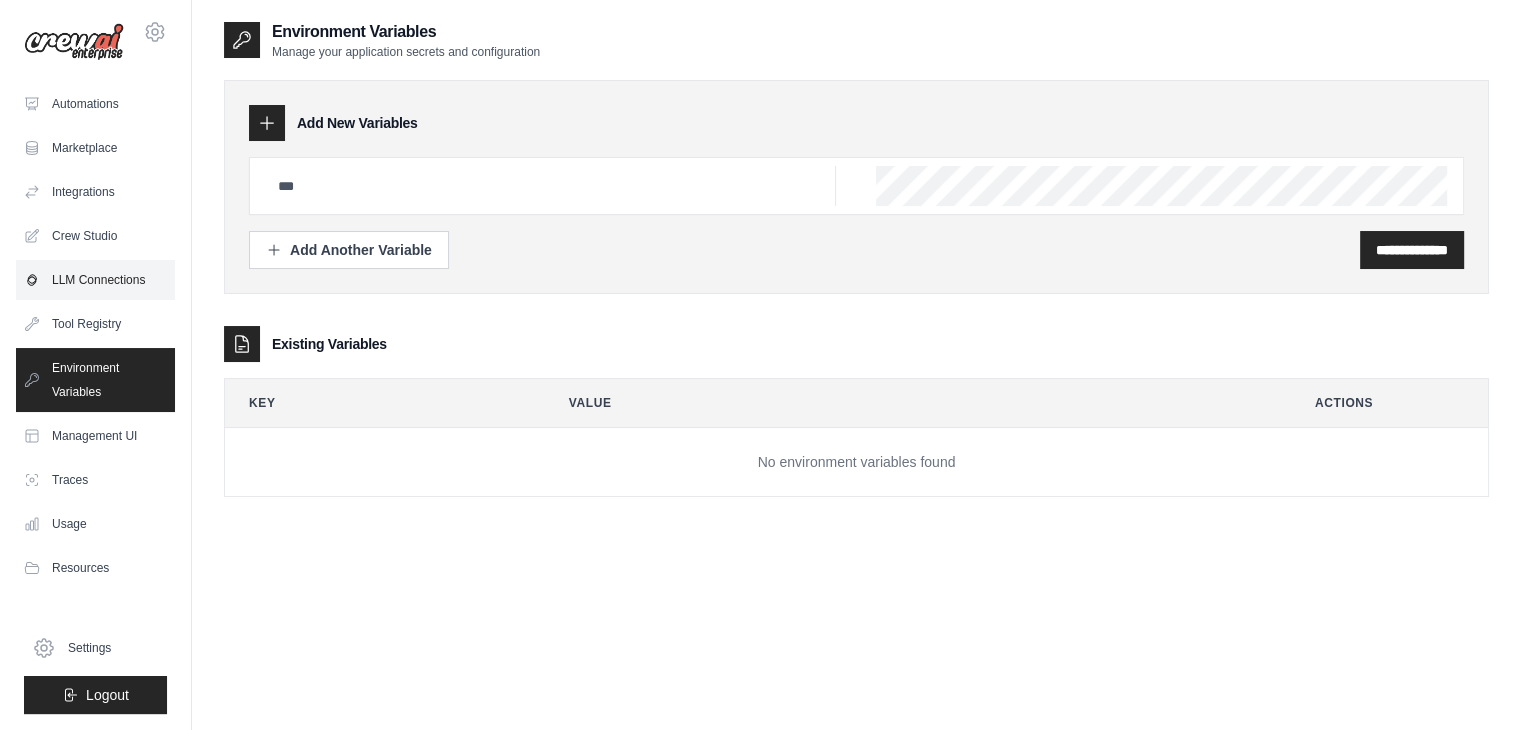 click on "LLM Connections" at bounding box center [95, 280] 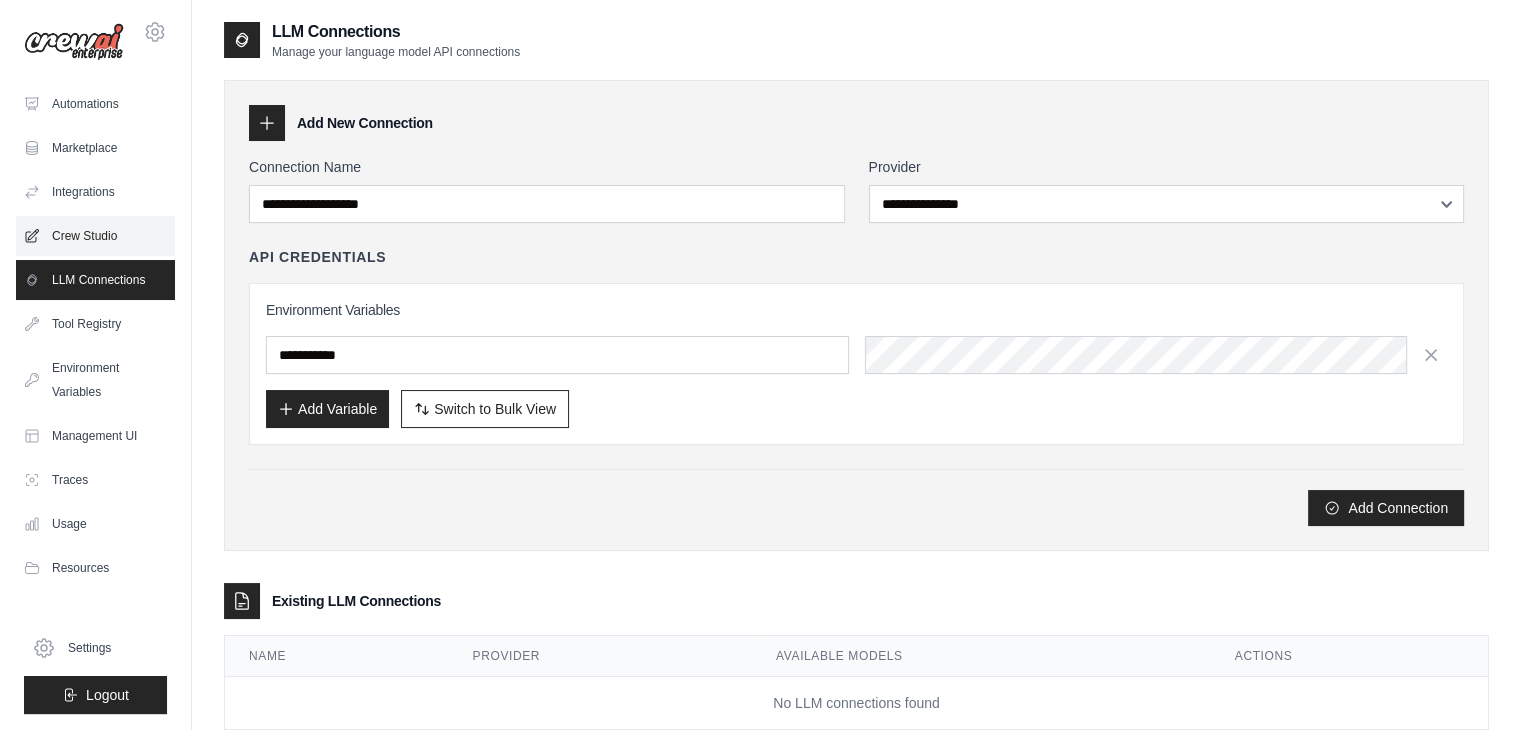 click on "Crew Studio" at bounding box center (95, 236) 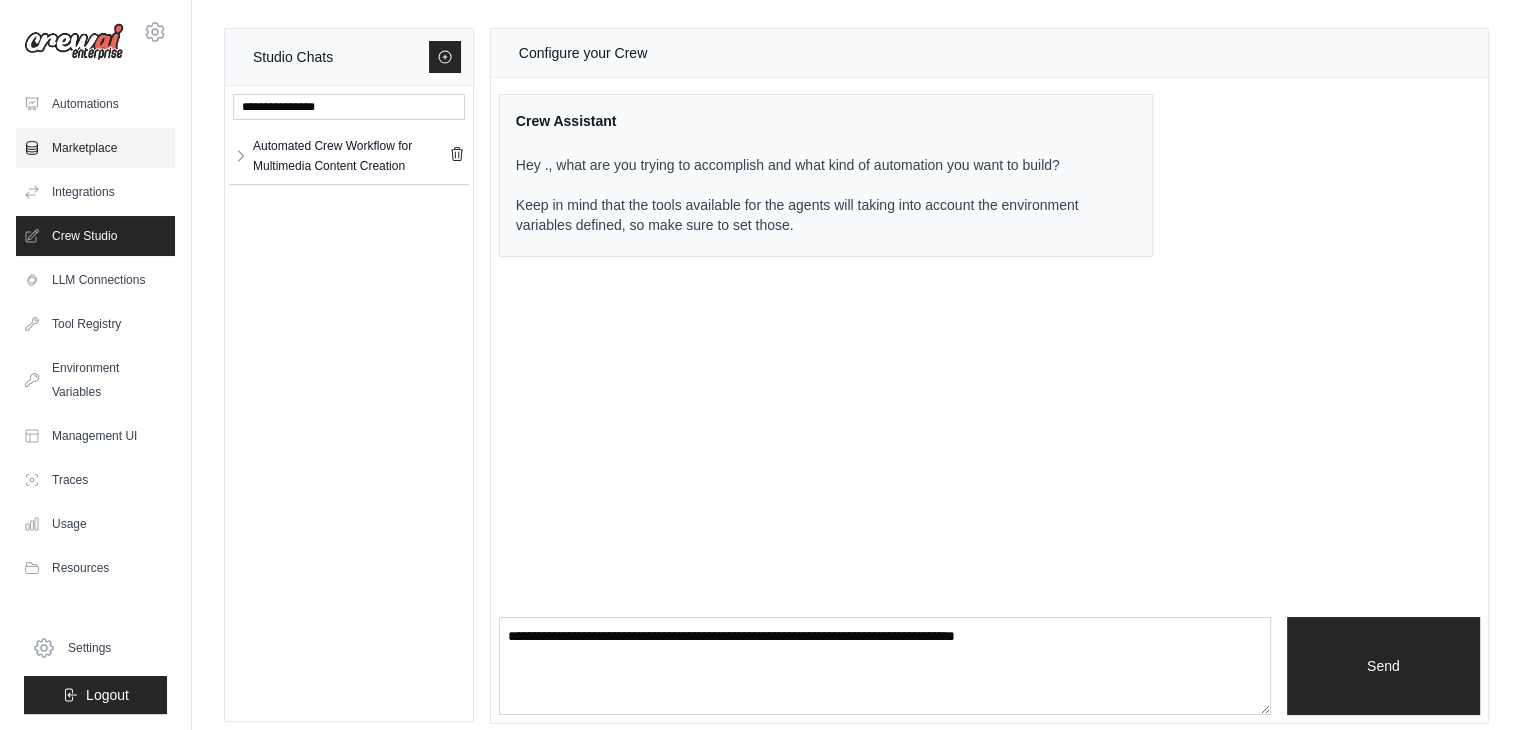 click on "Marketplace" at bounding box center (95, 148) 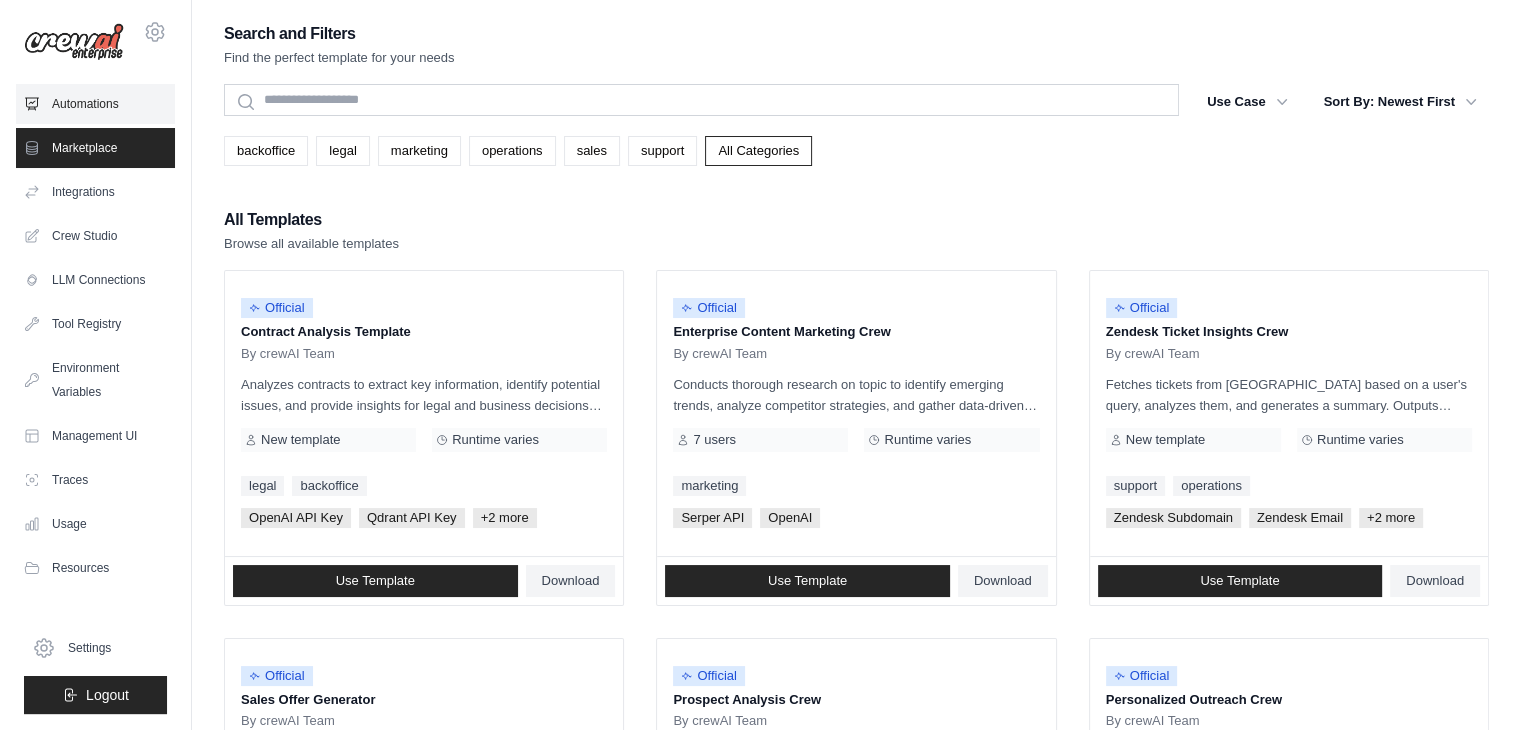 click on "Automations" at bounding box center [95, 104] 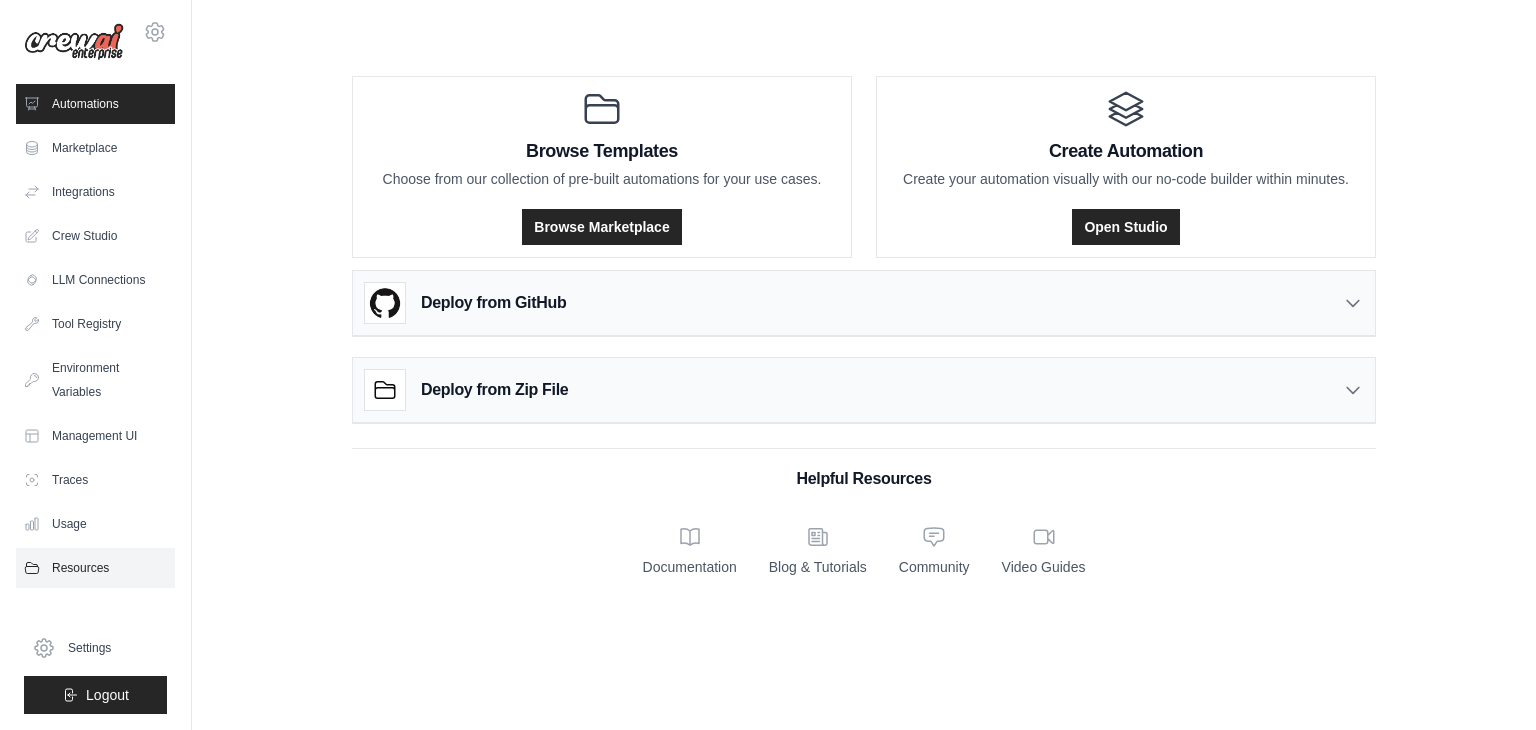 click on "Resources" at bounding box center (95, 568) 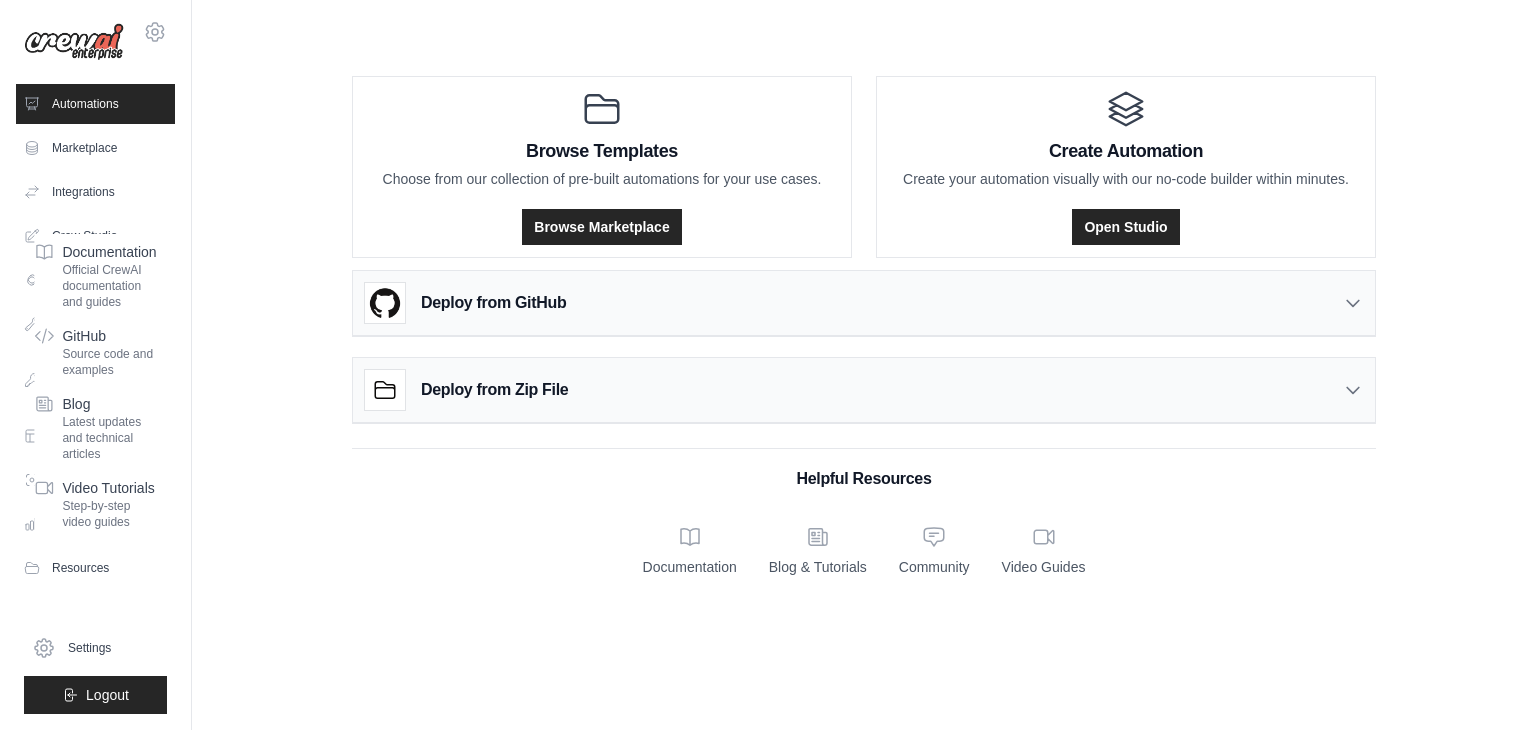 click on "Browse Templates
Choose from our collection of pre-built automations for your use
cases.
Browse Marketplace
Create Automation
Create your automation visually with our no-code builder within
minutes.
Open Studio
Deploy from GitHub" at bounding box center [864, 322] 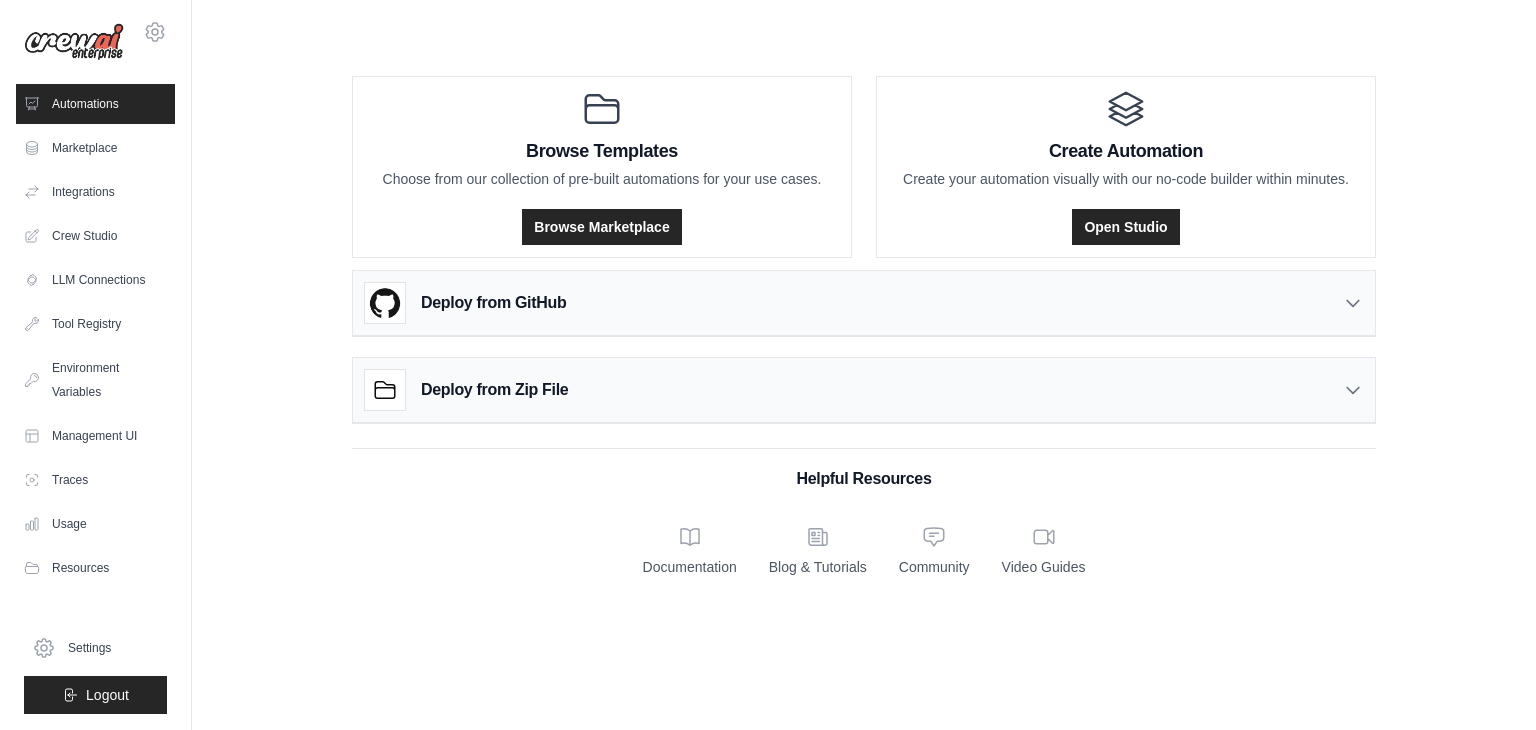 scroll, scrollTop: 0, scrollLeft: 0, axis: both 